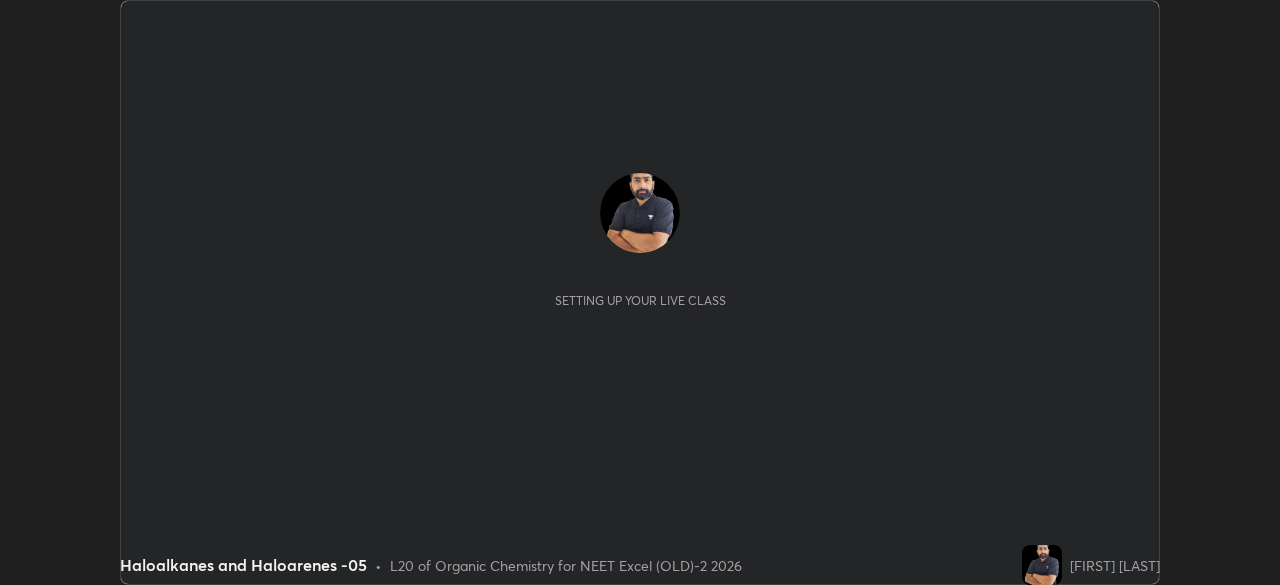 scroll, scrollTop: 0, scrollLeft: 0, axis: both 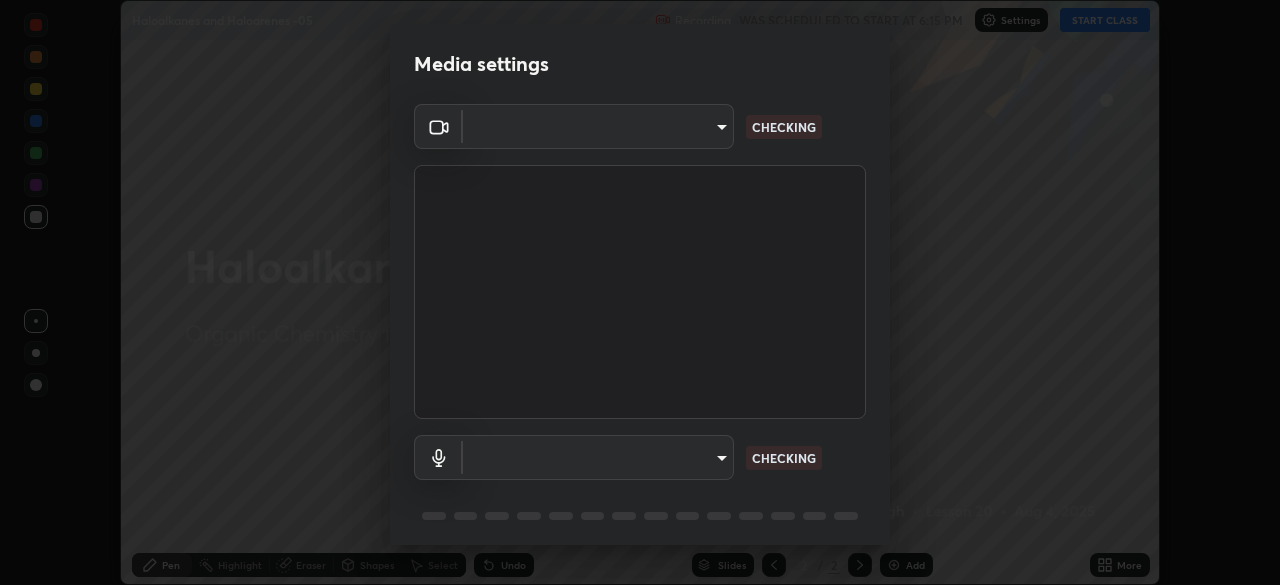 type on "0e50365916b658242f783ed4648cb329f585d10cba28352488c27cd343db3185" 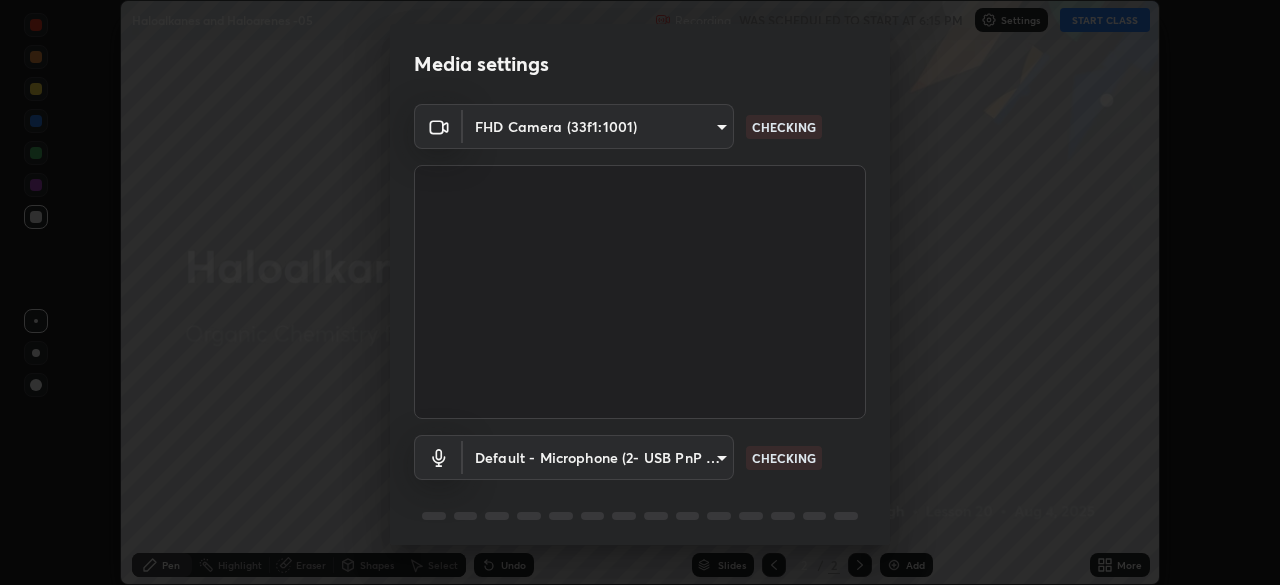 click on "Erase all Haloalkanes and Haloarenes -05 Recording WAS SCHEDULED TO START AT 6:15 PM Settings START CLASS Setting up your live class Haloalkanes and Haloarenes -05 • L20 of Organic Chemistry for NEET Excel (OLD)-2 2026 [FIRST] [LAST] Pen Highlight Eraser Shapes Select Undo Slides 2 / 2 Add More No doubts shared Encourage your learners to ask a doubt for better clarity Report an issue Reason for reporting Buffering Chat not working Audio - Video sync issue Educator video quality low ​ Attach an image Report Media settings FHD Camera ([HARDWARE_ID]) [HASH] CHECKING Default - Microphone (2- USB PnP Sound Device) default CHECKING 1 / 5 Next" at bounding box center (640, 292) 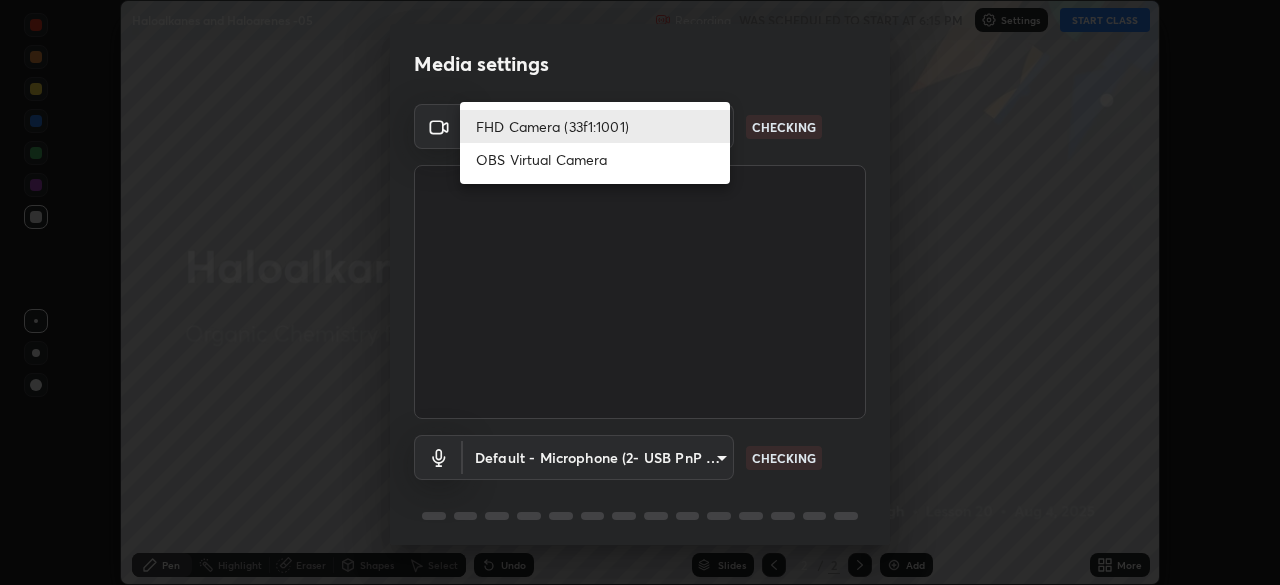 click on "FHD Camera (33f1:1001)" at bounding box center [595, 126] 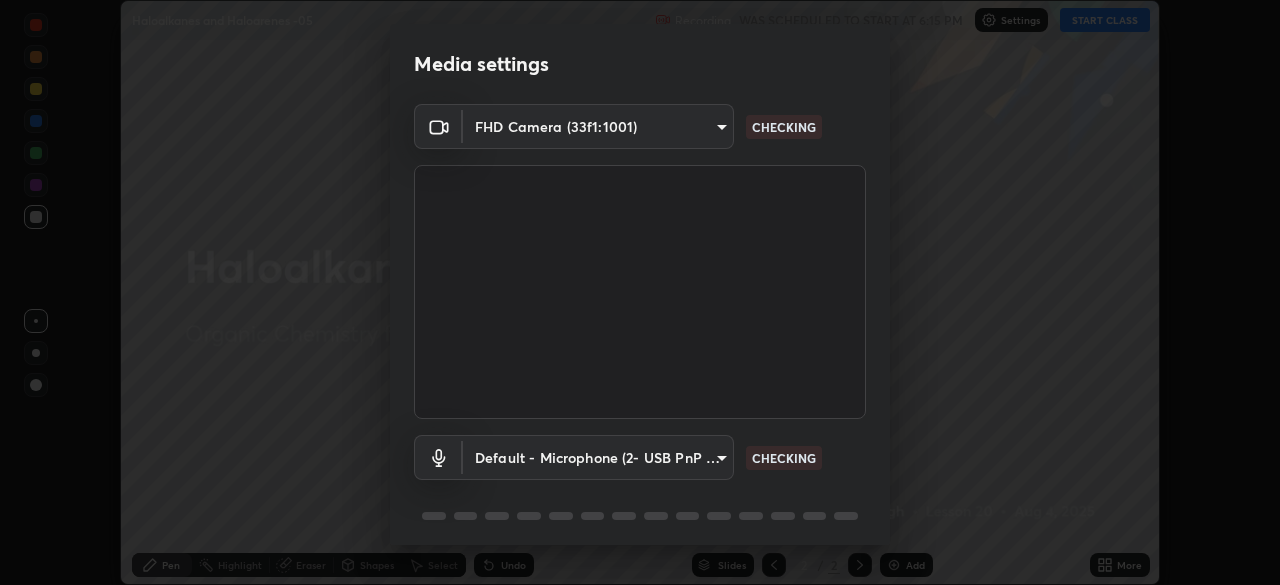 scroll, scrollTop: 71, scrollLeft: 0, axis: vertical 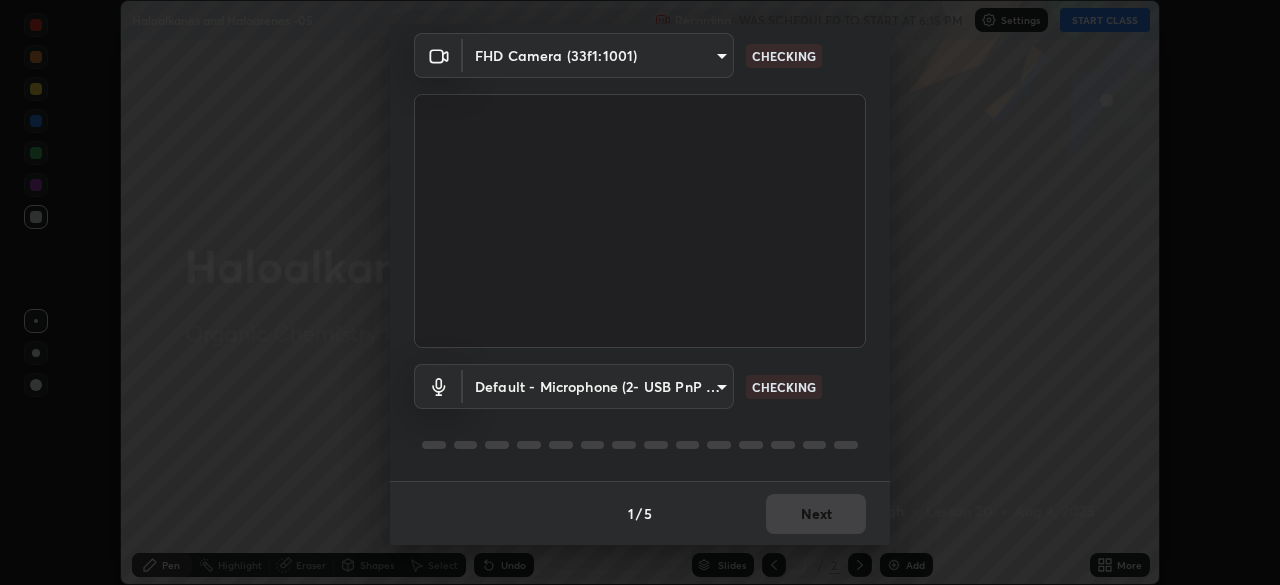 click on "Erase all Haloalkanes and Haloarenes -05 Recording WAS SCHEDULED TO START AT 6:15 PM Settings START CLASS Setting up your live class Haloalkanes and Haloarenes -05 • L20 of Organic Chemistry for NEET Excel (OLD)-2 2026 [FIRST] [LAST] Pen Highlight Eraser Shapes Select Undo Slides 2 / 2 Add More No doubts shared Encourage your learners to ask a doubt for better clarity Report an issue Reason for reporting Buffering Chat not working Audio - Video sync issue Educator video quality low ​ Attach an image Report Media settings FHD Camera ([HARDWARE_ID]) [HASH] CHECKING Default - Microphone (2- USB PnP Sound Device) default CHECKING 1 / 5 Next" at bounding box center (640, 292) 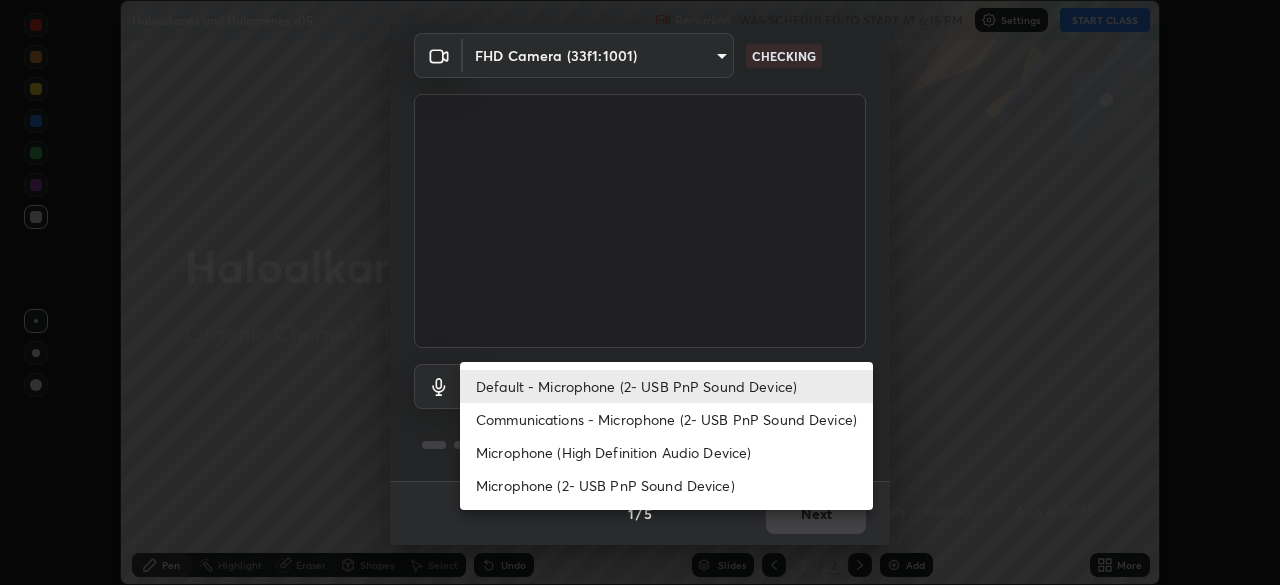 click on "Communications - Microphone (2- USB PnP Sound Device)" at bounding box center (666, 419) 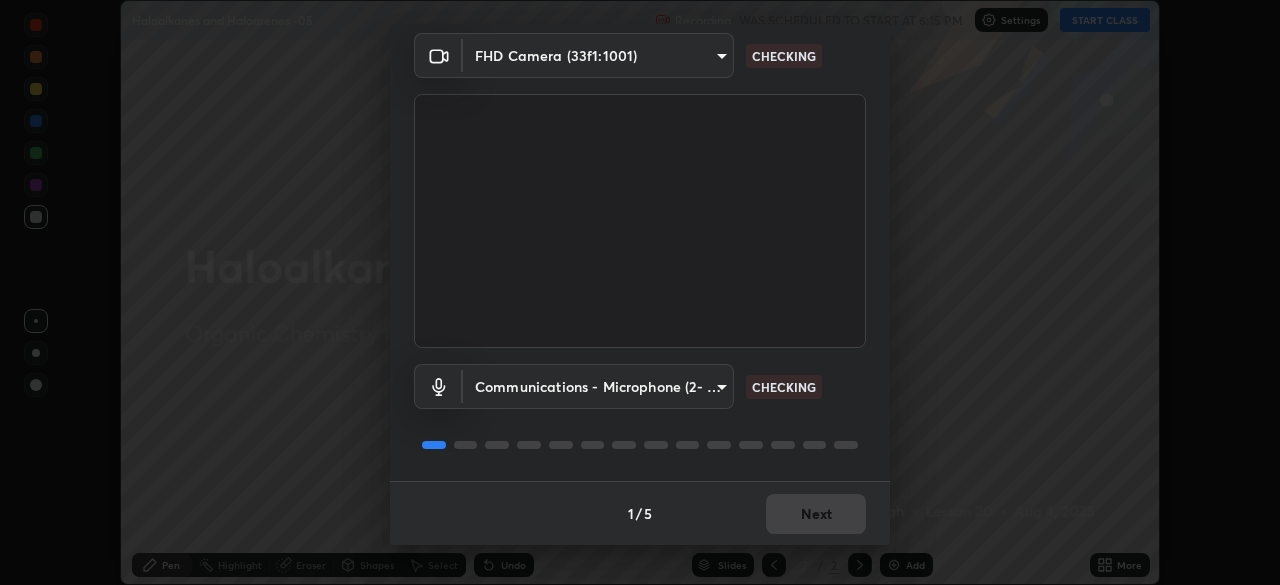 click on "Erase all Haloalkanes and Haloarenes -05 Recording WAS SCHEDULED TO START AT 6:15 PM Settings START CLASS Setting up your live class Haloalkanes and Haloarenes -05 • L20 of Organic Chemistry for NEET Excel (OLD)-2 2026 [FIRST] [LAST] Pen Highlight Eraser Shapes Select Undo Slides 2 / 2 Add More No doubts shared Encourage your learners to ask a doubt for better clarity Report an issue Reason for reporting Buffering Chat not working Audio - Video sync issue Educator video quality low ​ Attach an image Report Media settings FHD Camera ([HARDWARE_ID]) [HASH] CHECKING Communications - Microphone (2- USB PnP Sound Device) communications CHECKING 1 / 5 Next" at bounding box center [640, 292] 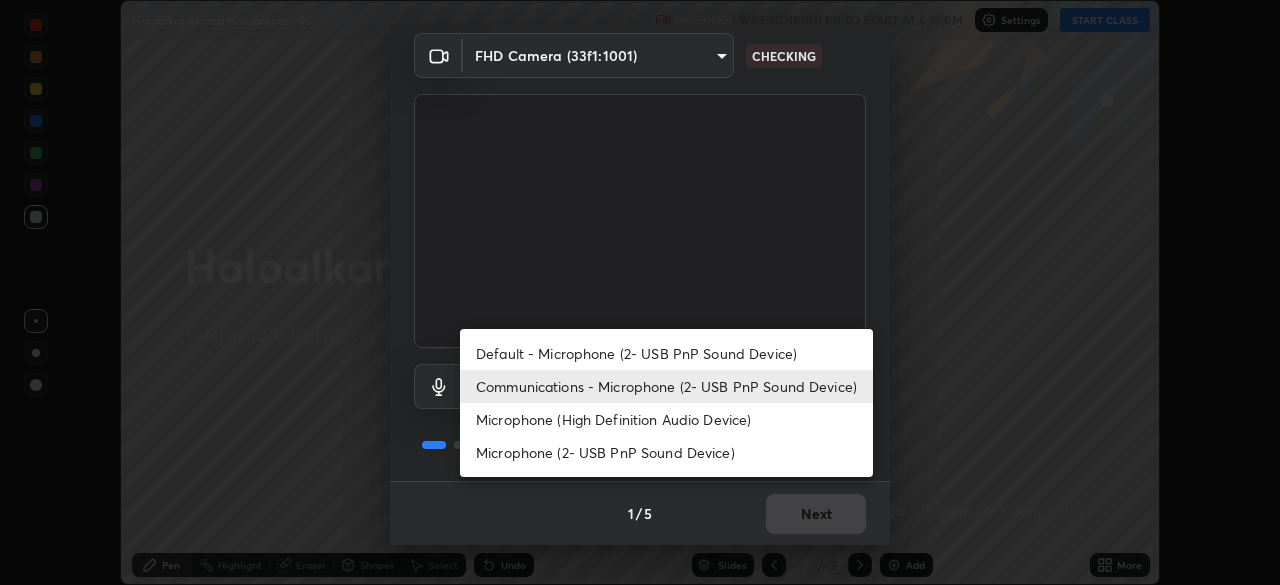 click on "Default - Microphone (2- USB PnP Sound Device)" at bounding box center (666, 353) 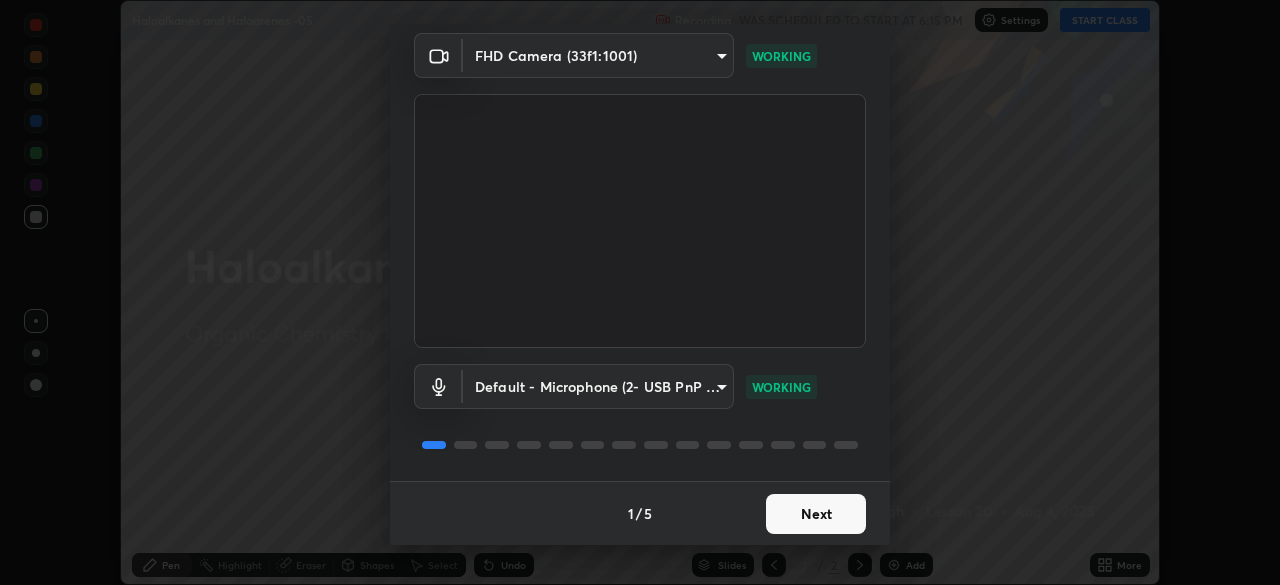 click on "Next" at bounding box center [816, 514] 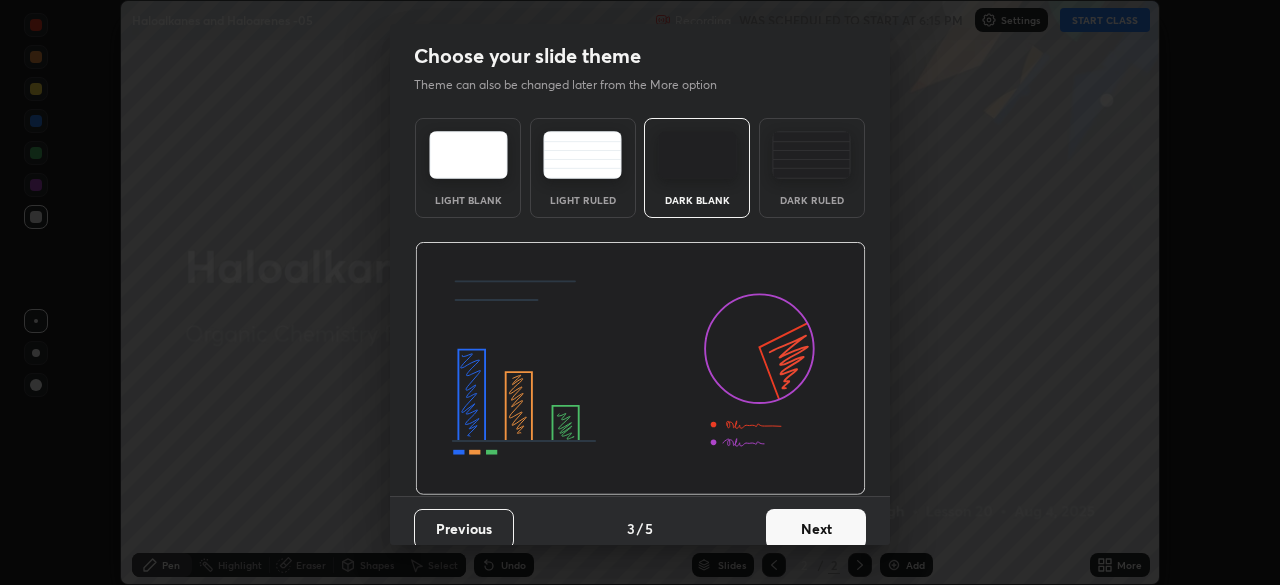 click on "Next" at bounding box center [816, 529] 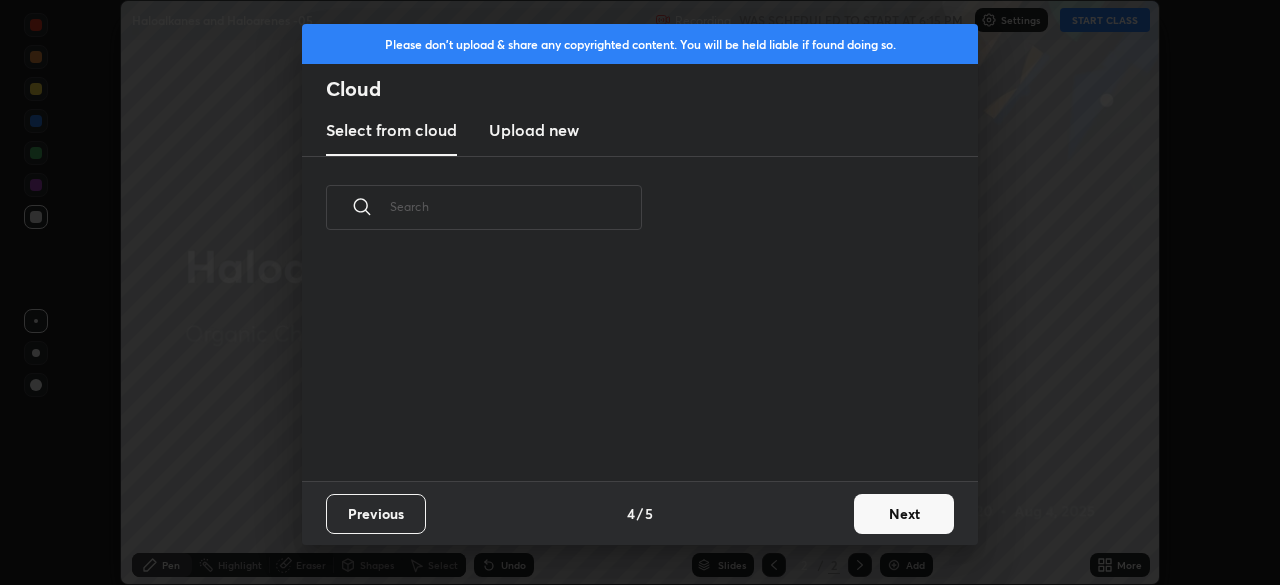 click on "Next" at bounding box center [904, 514] 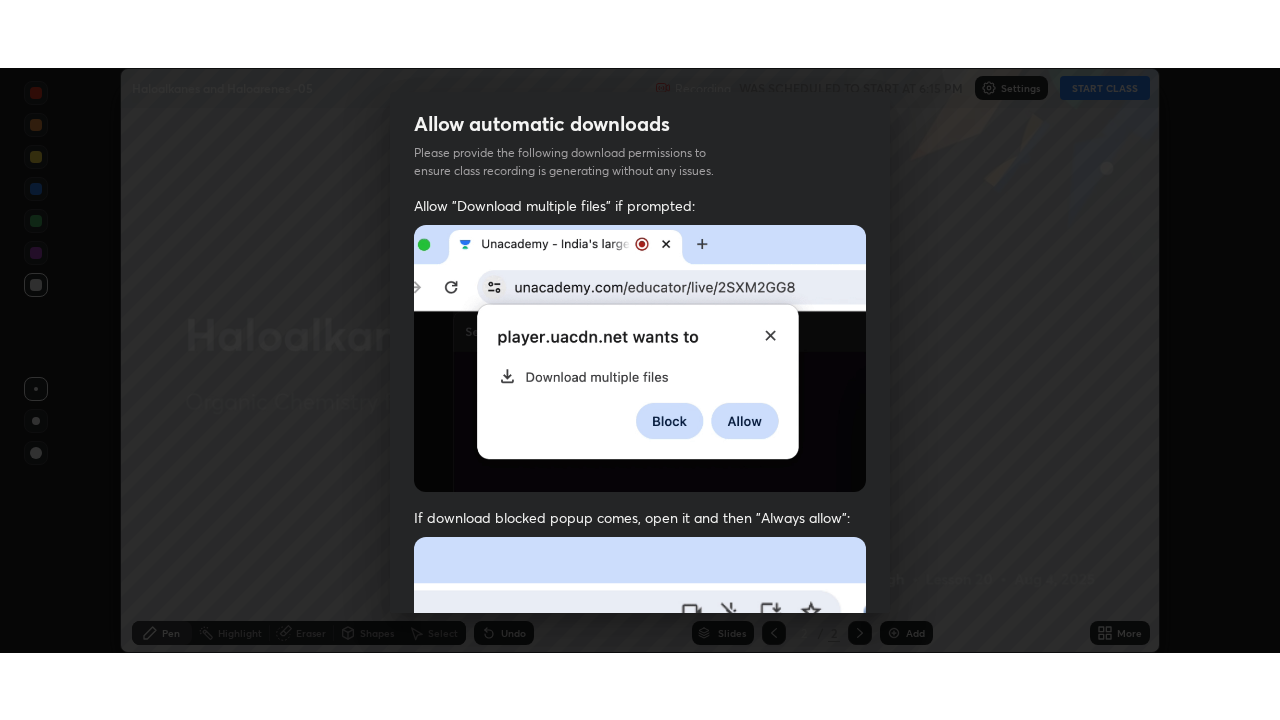 scroll, scrollTop: 479, scrollLeft: 0, axis: vertical 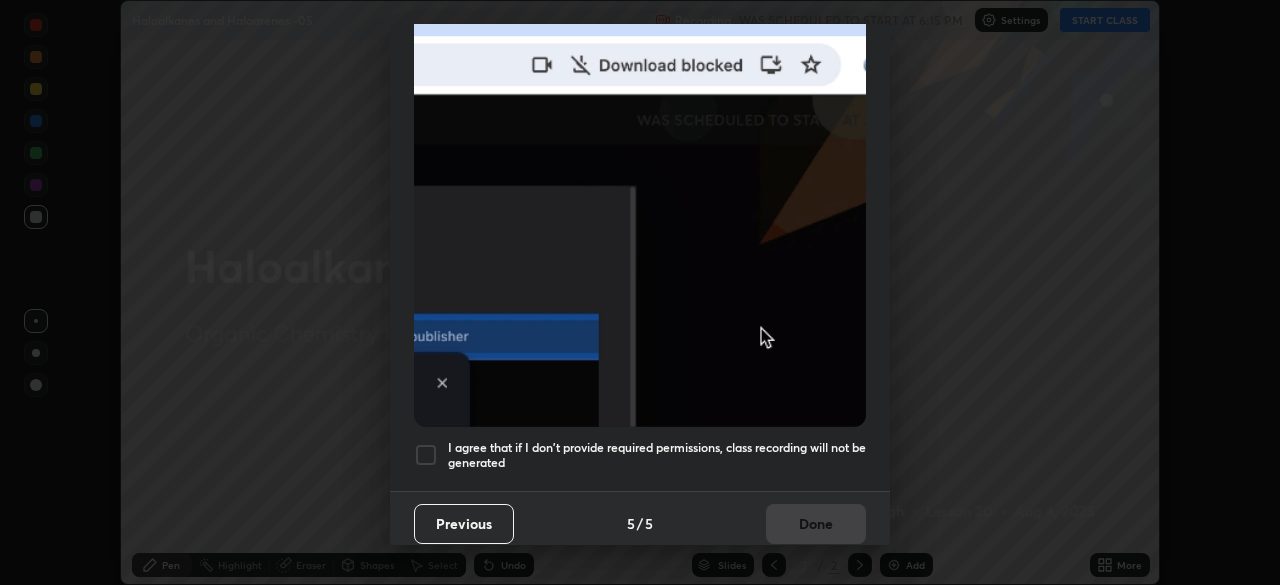 click at bounding box center [426, 455] 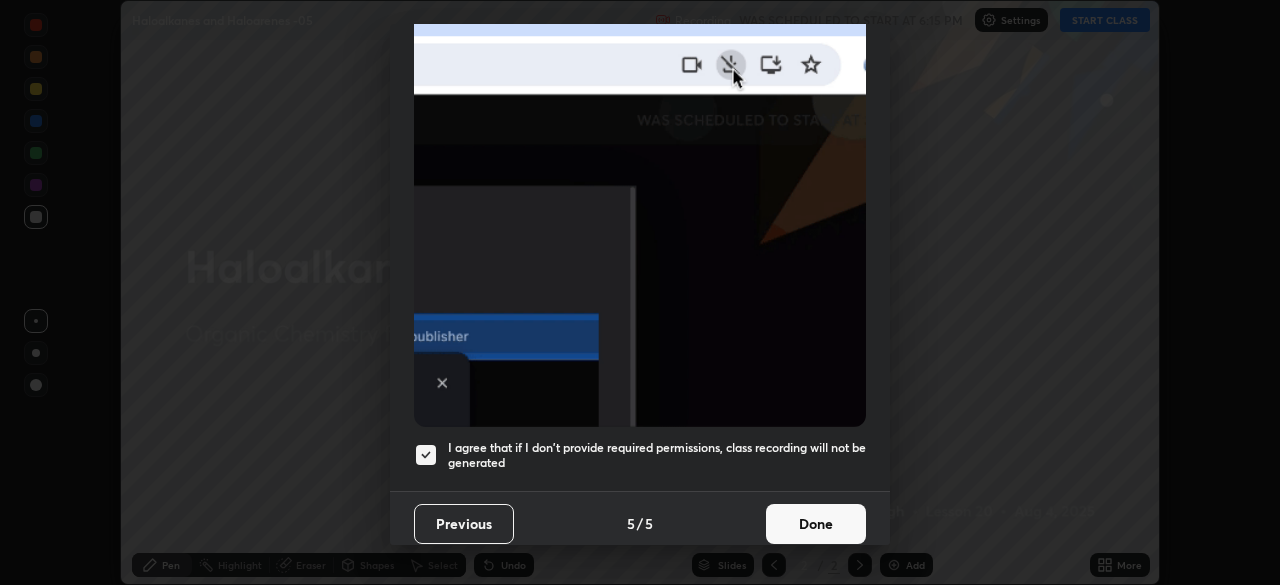 click on "Done" at bounding box center [816, 524] 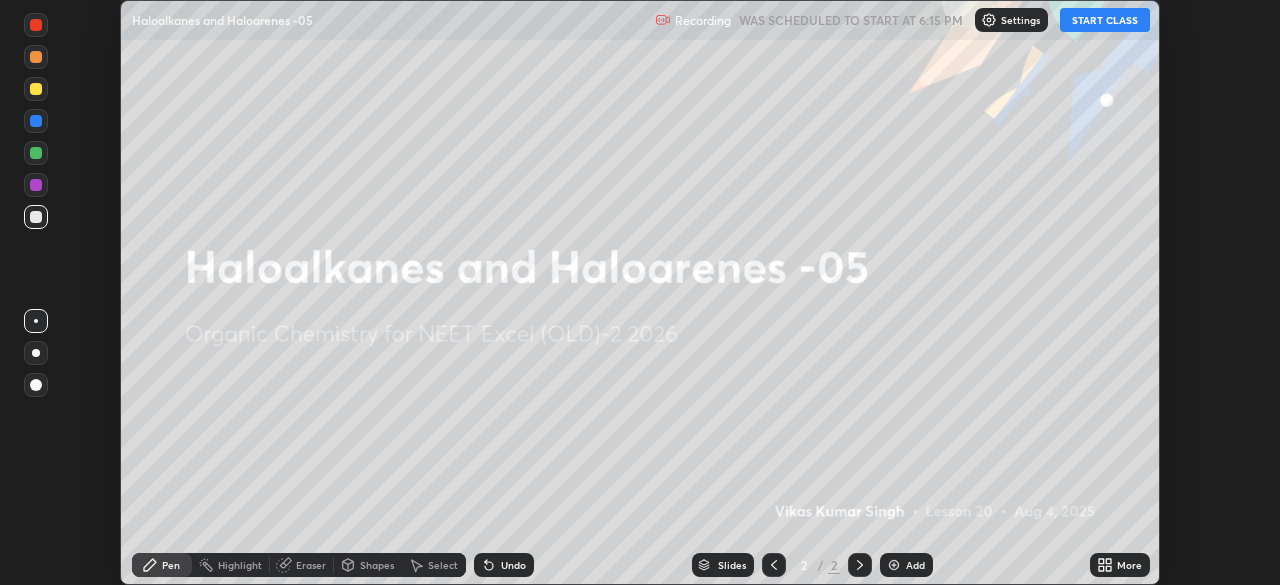 click 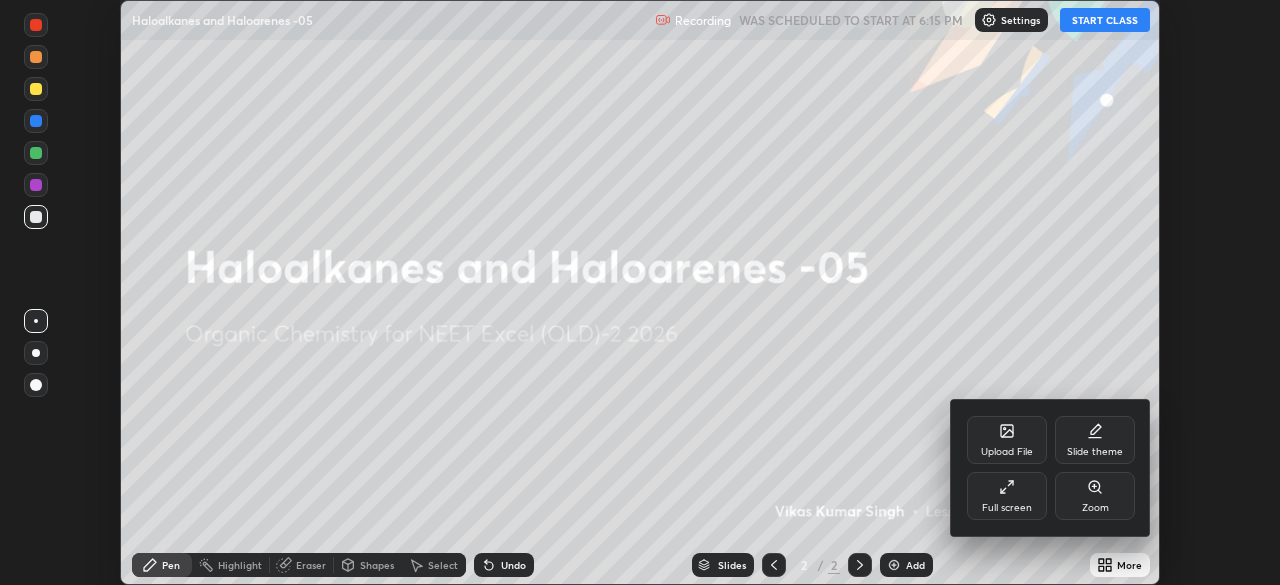 click on "Full screen" at bounding box center (1007, 508) 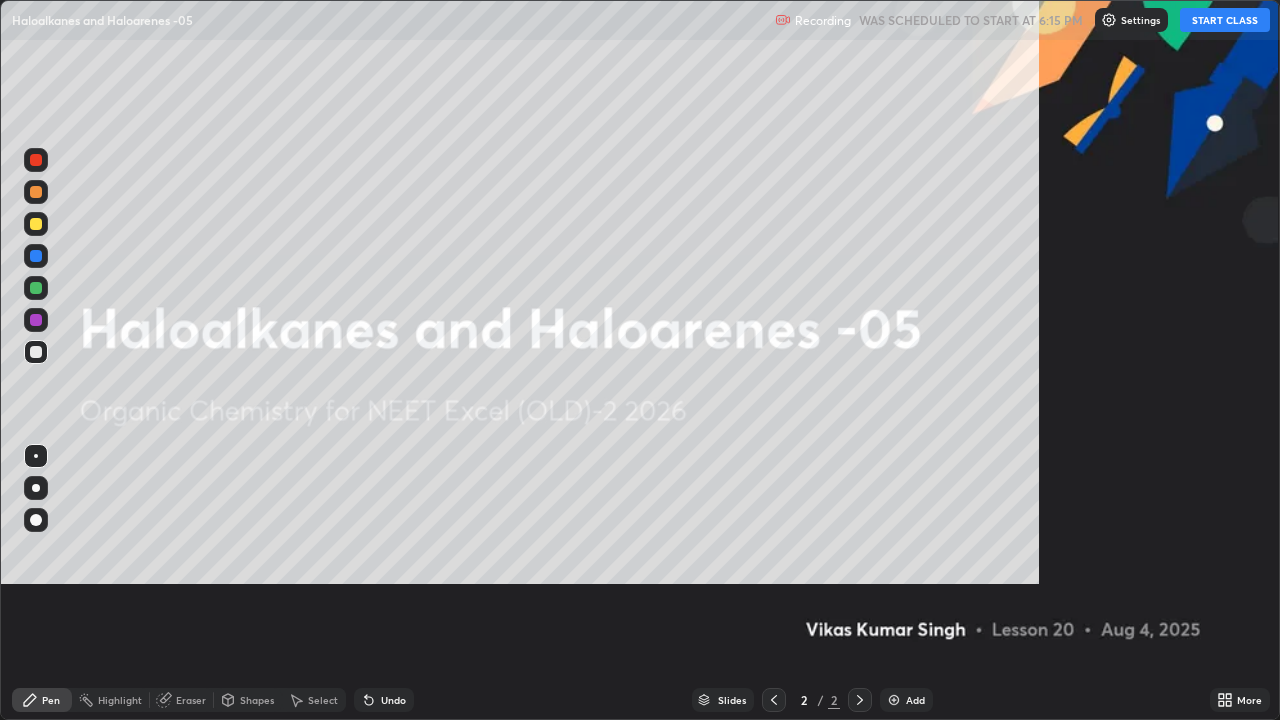 scroll, scrollTop: 99280, scrollLeft: 98720, axis: both 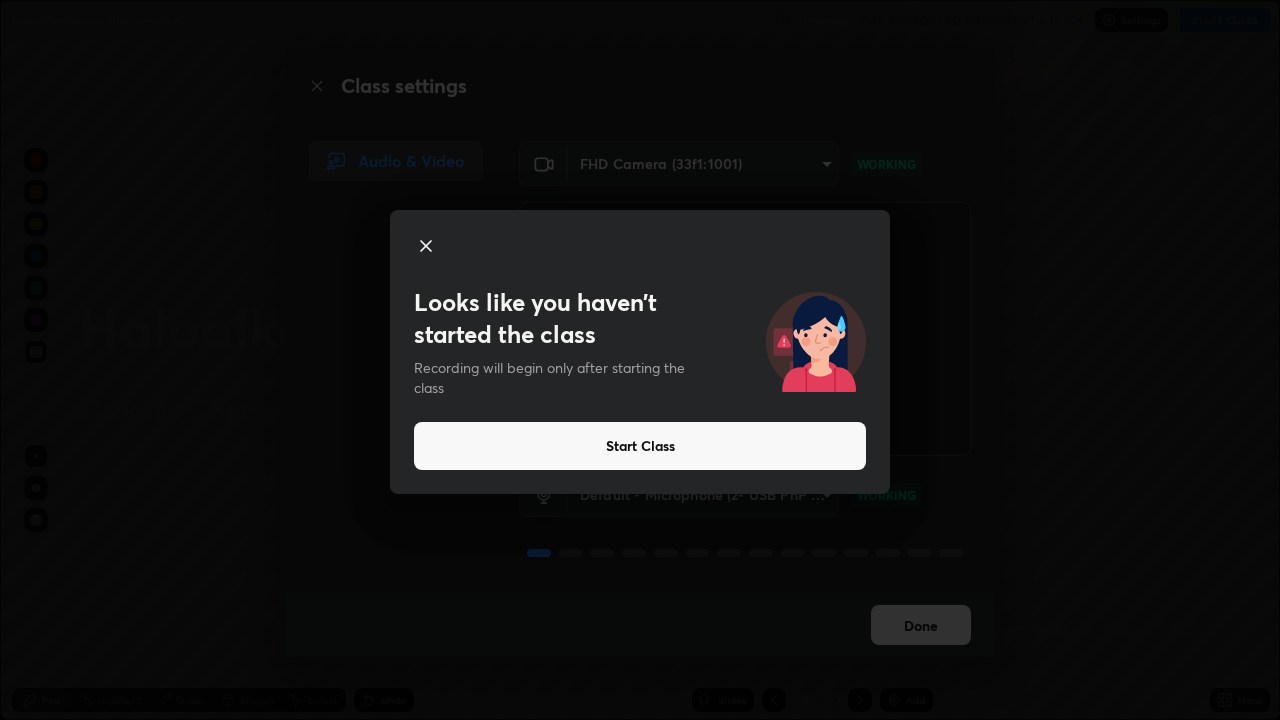 click on "Start Class" at bounding box center [640, 446] 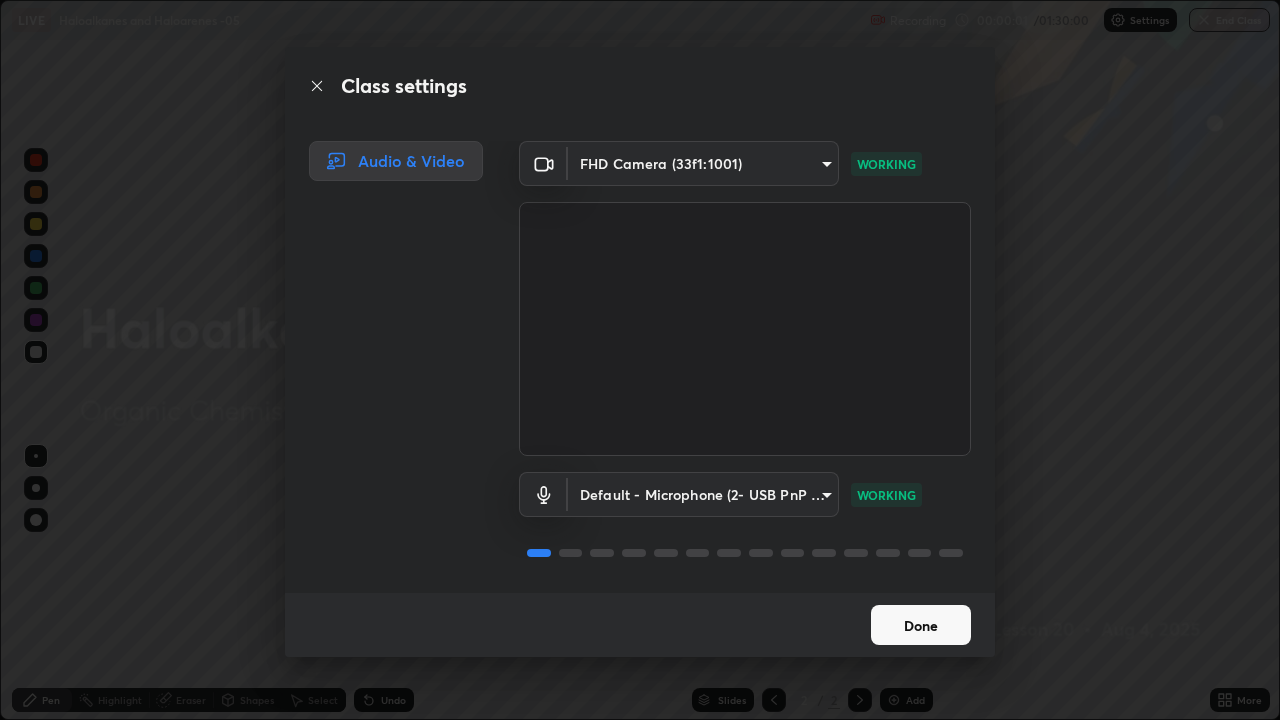 click on "Done" at bounding box center (921, 625) 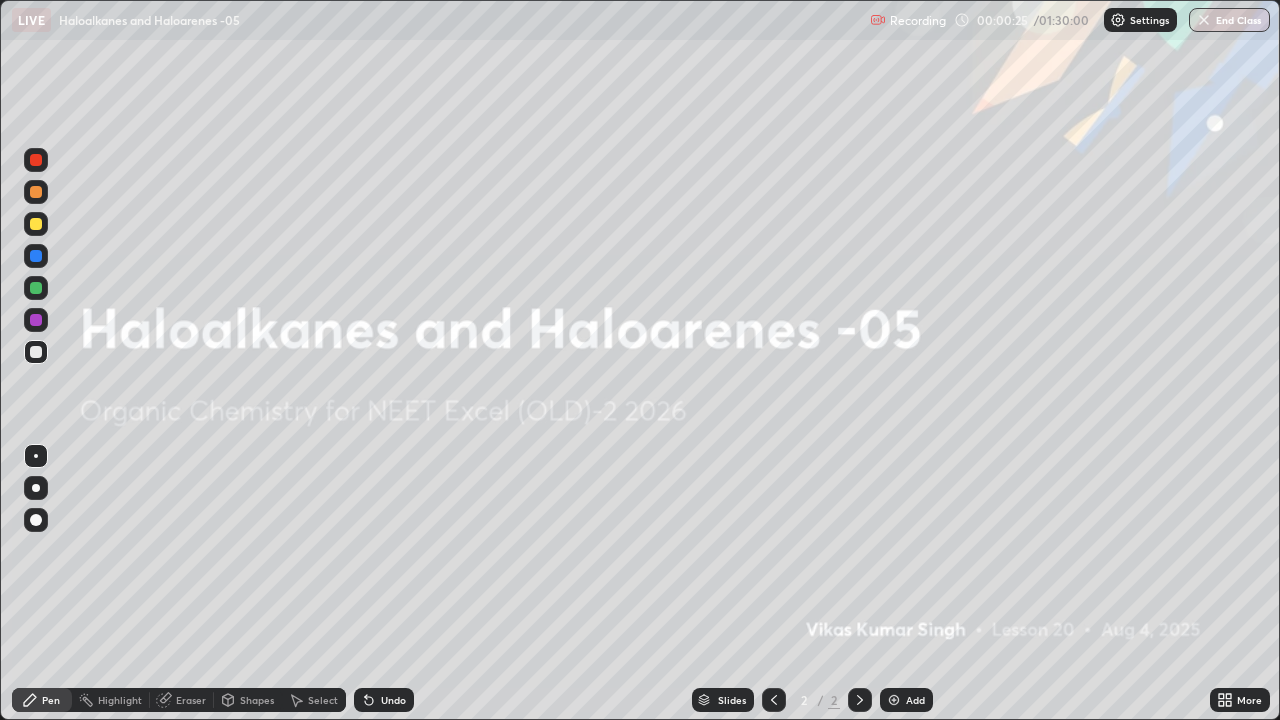click on "Add" at bounding box center (915, 700) 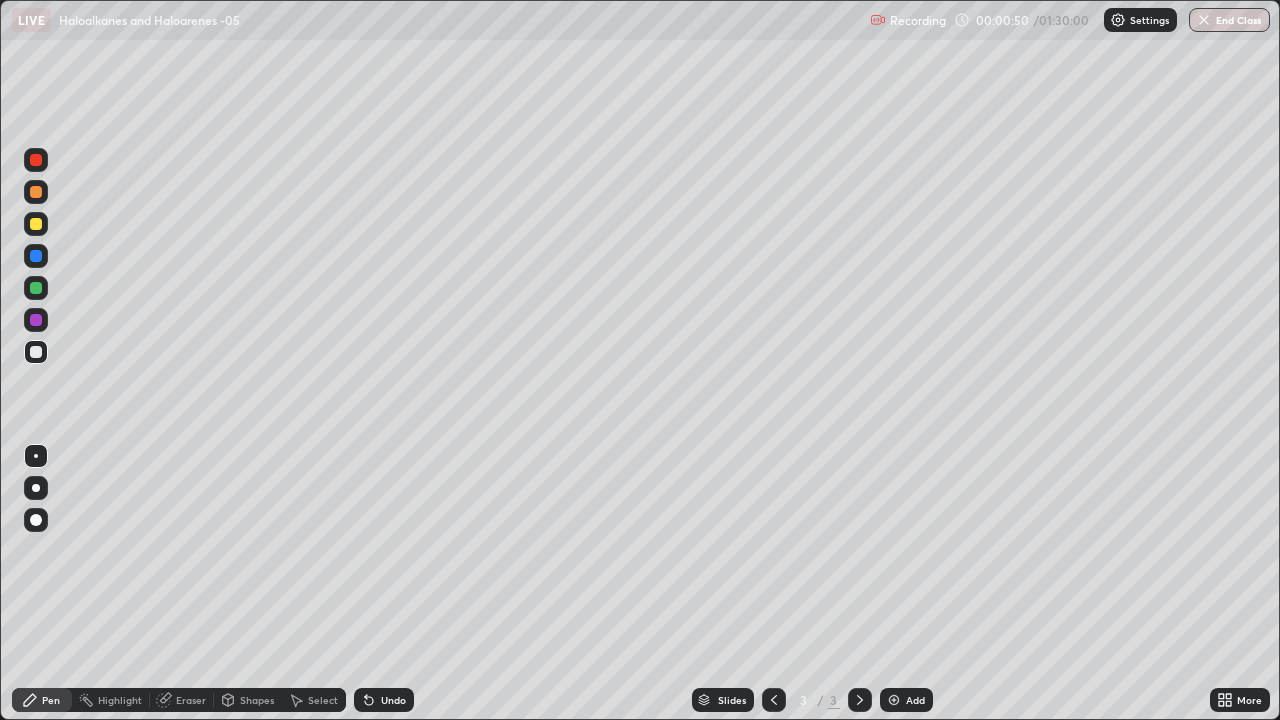 click at bounding box center (36, 160) 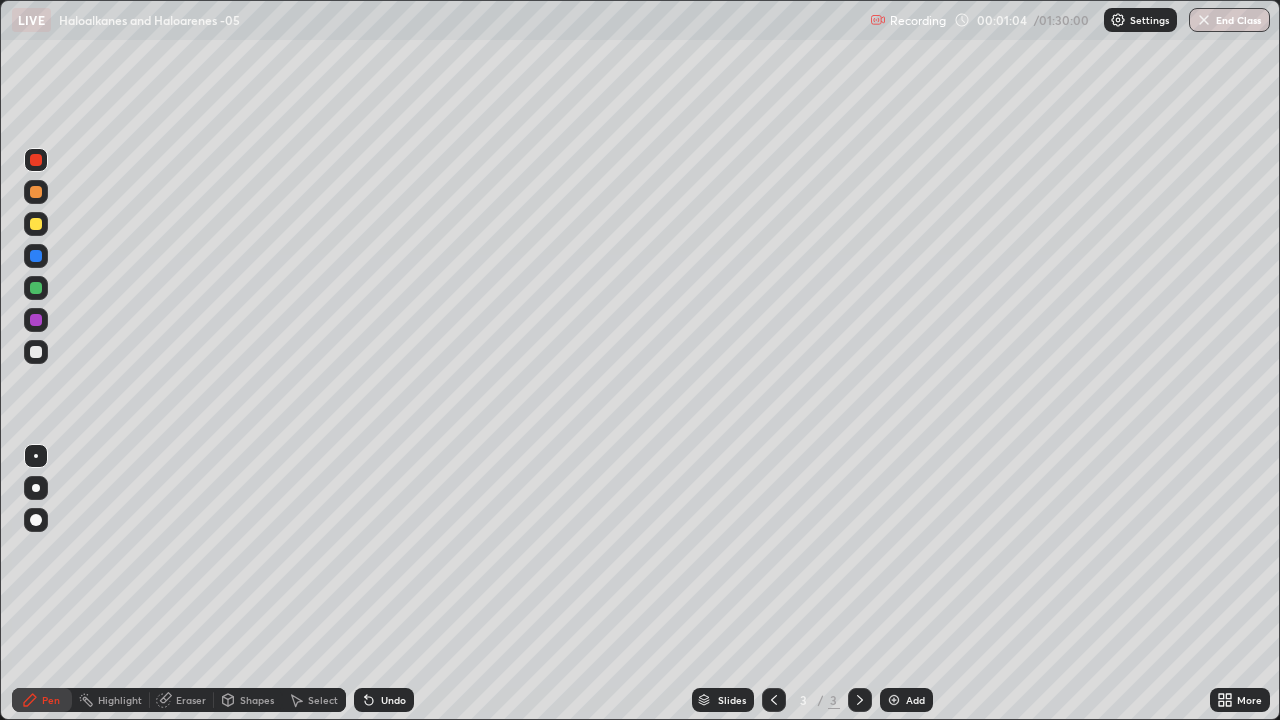 click at bounding box center [36, 352] 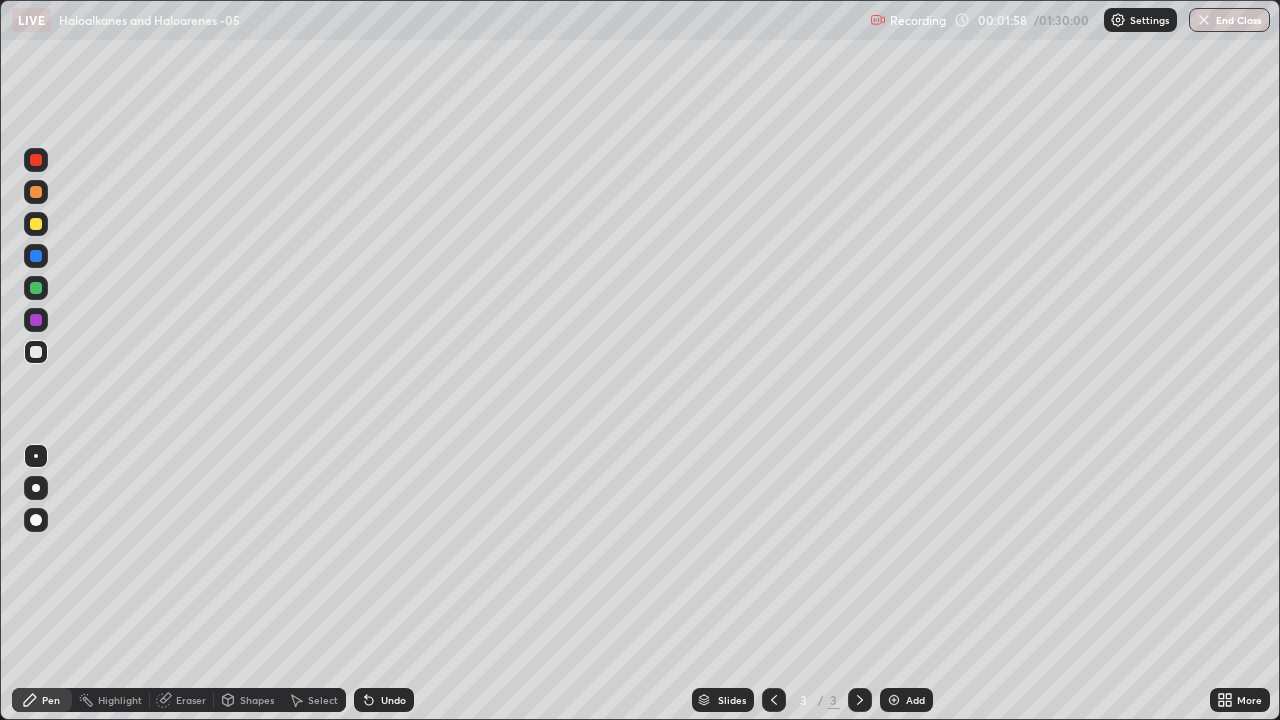 click on "Undo" at bounding box center [384, 700] 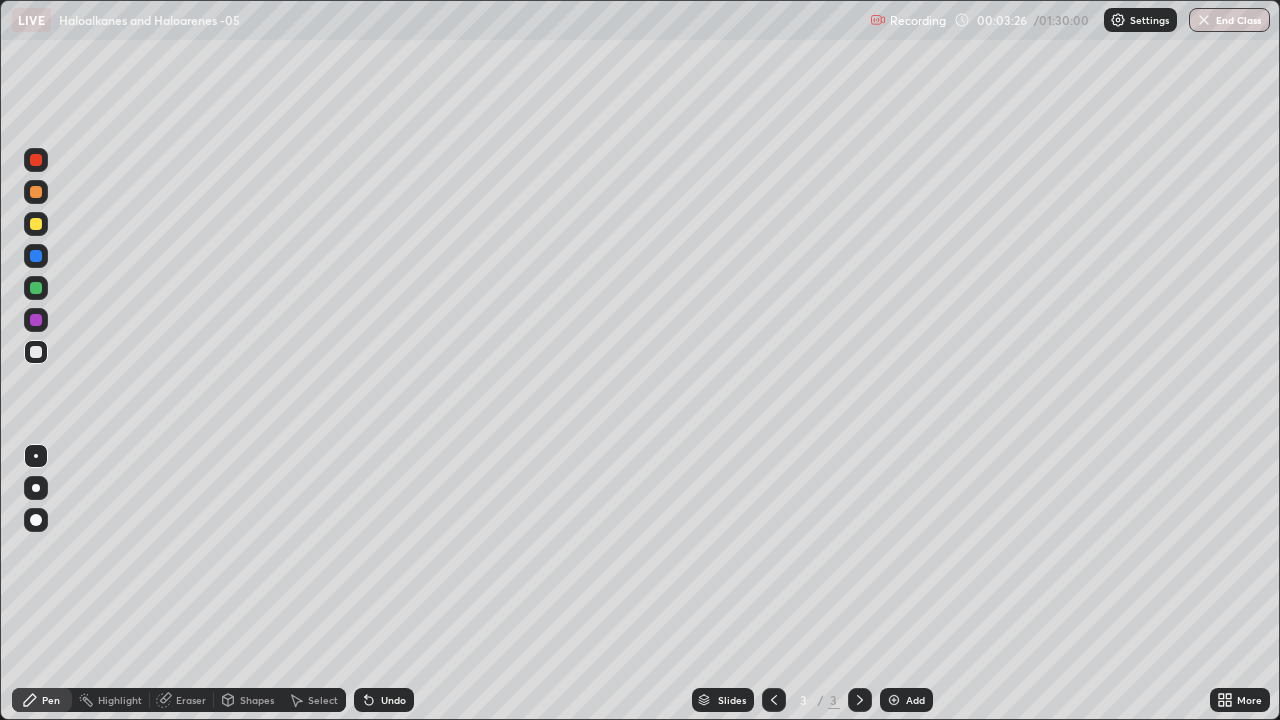 click 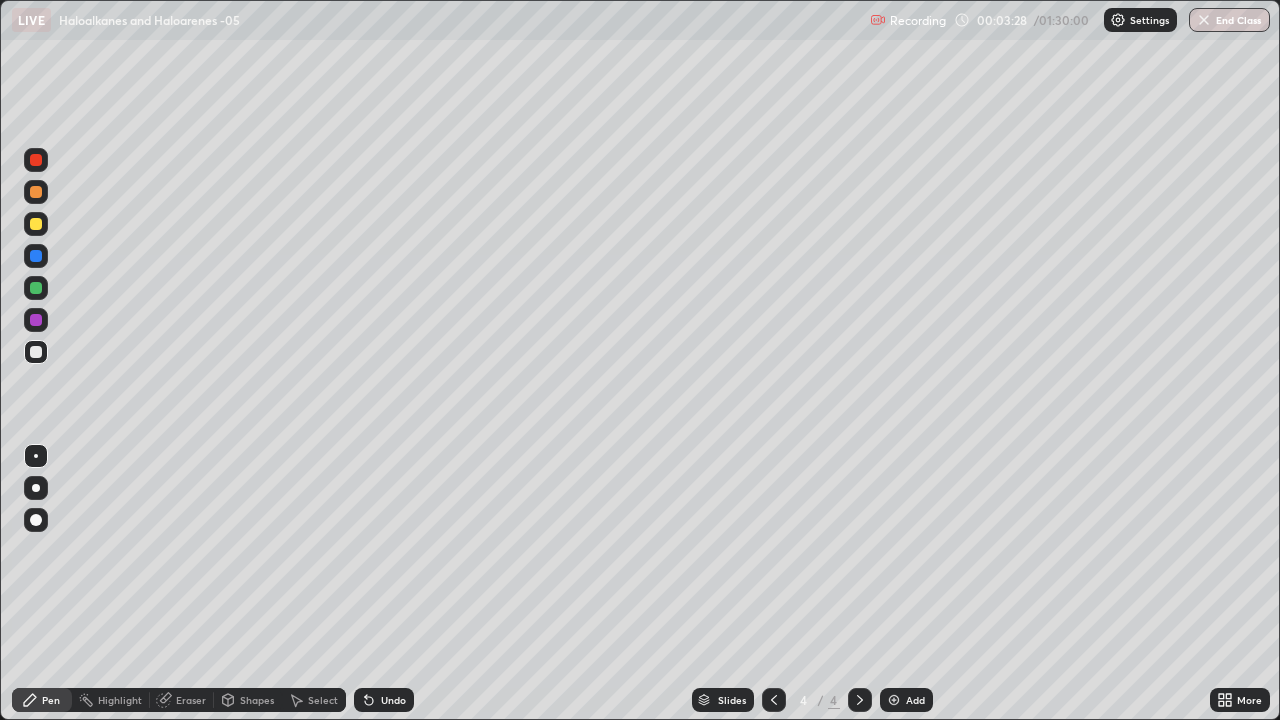 click at bounding box center [36, 160] 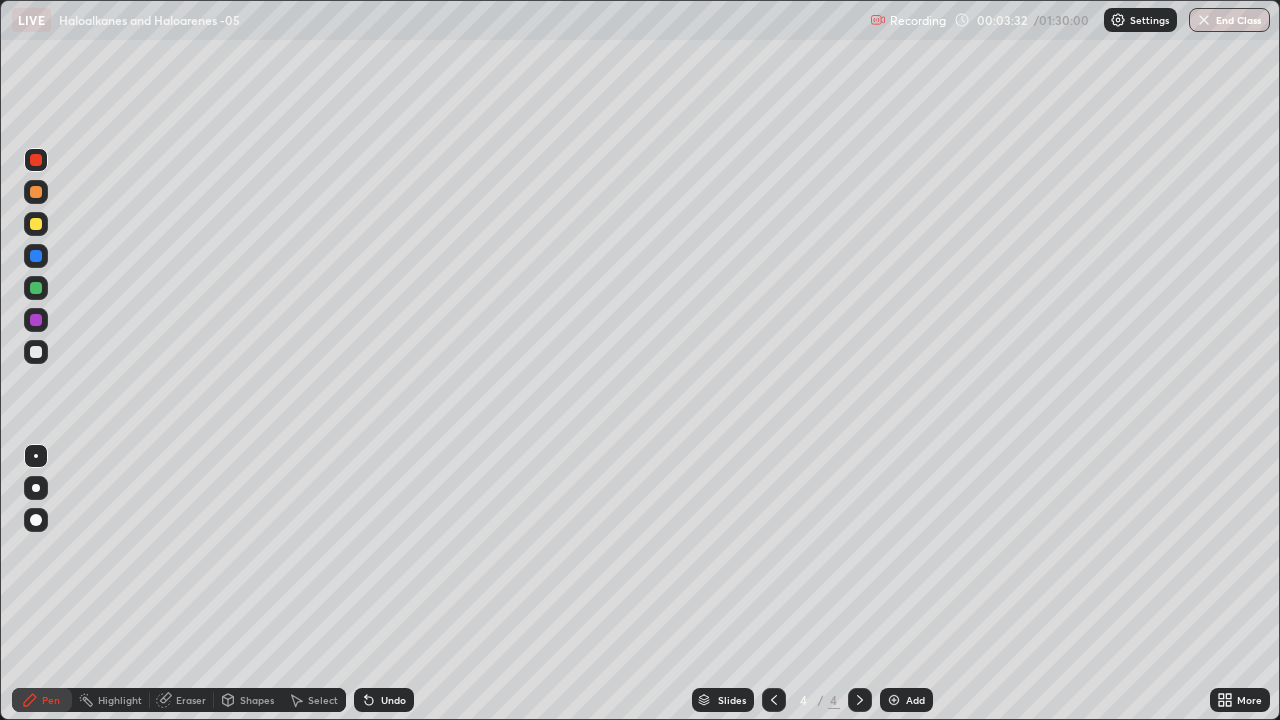 click at bounding box center (36, 352) 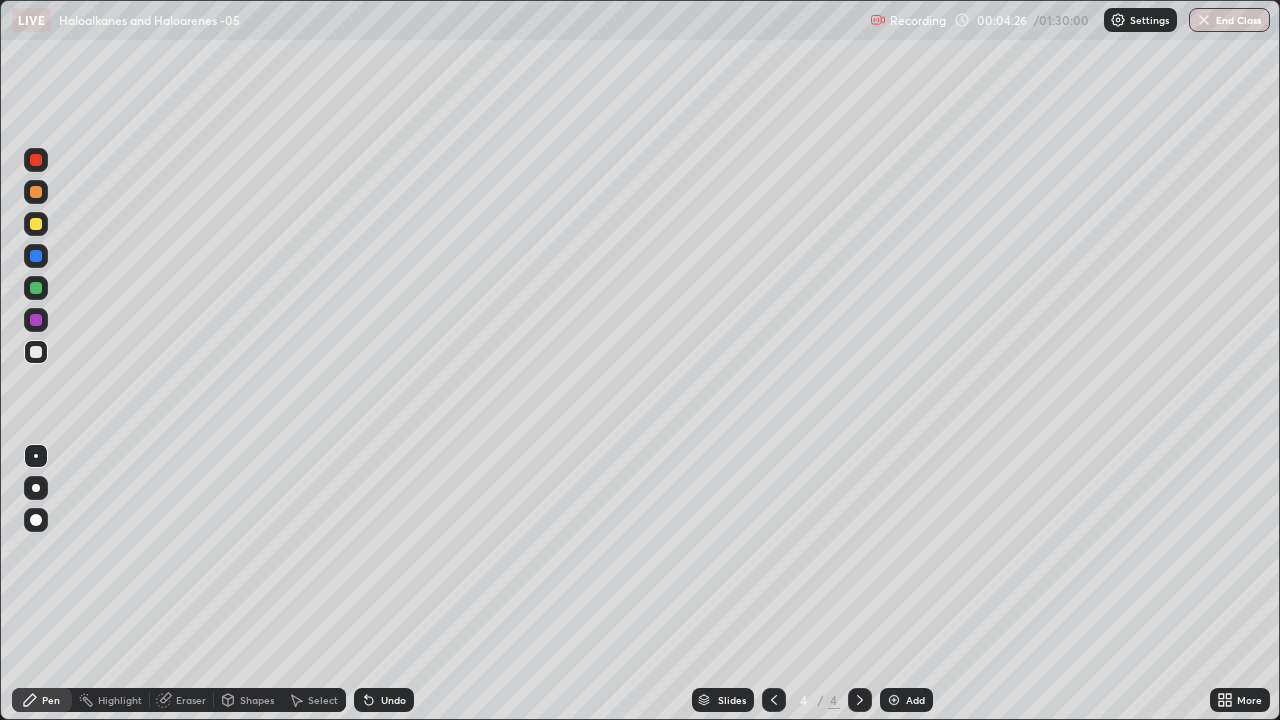 click at bounding box center (36, 352) 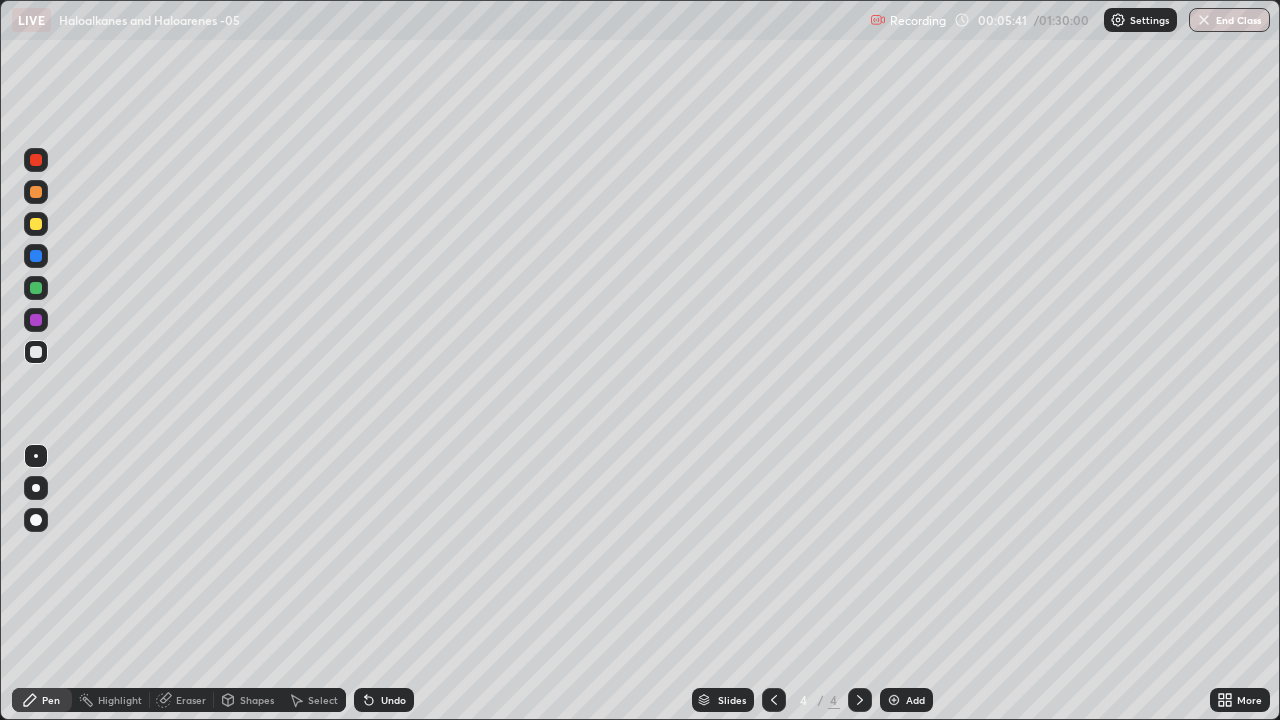 click on "Undo" at bounding box center (384, 700) 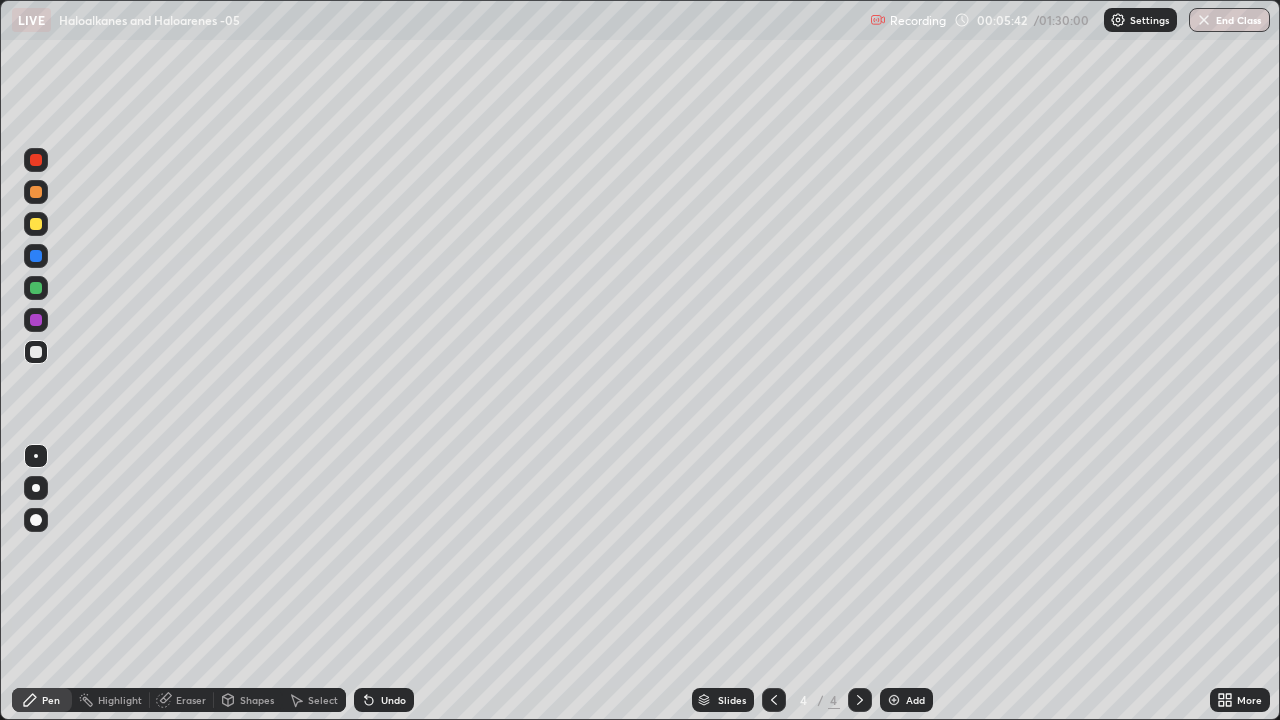 click on "Undo" at bounding box center [384, 700] 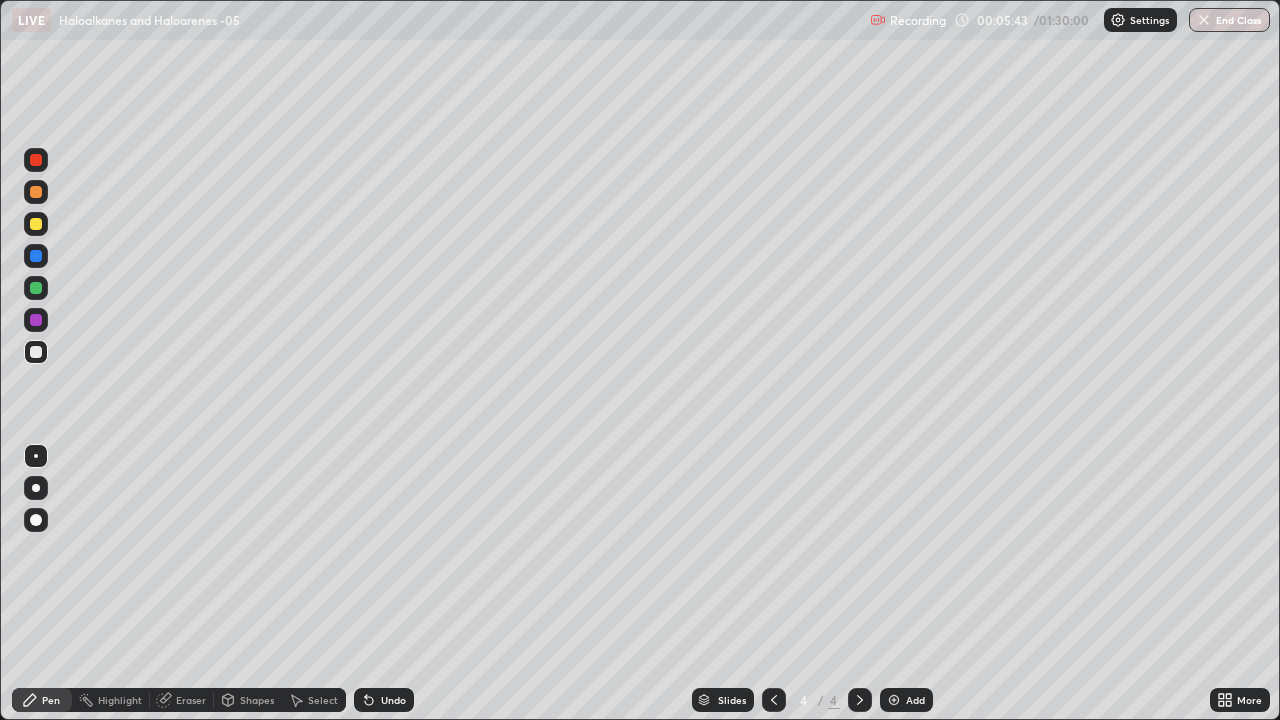 click on "Undo" at bounding box center (384, 700) 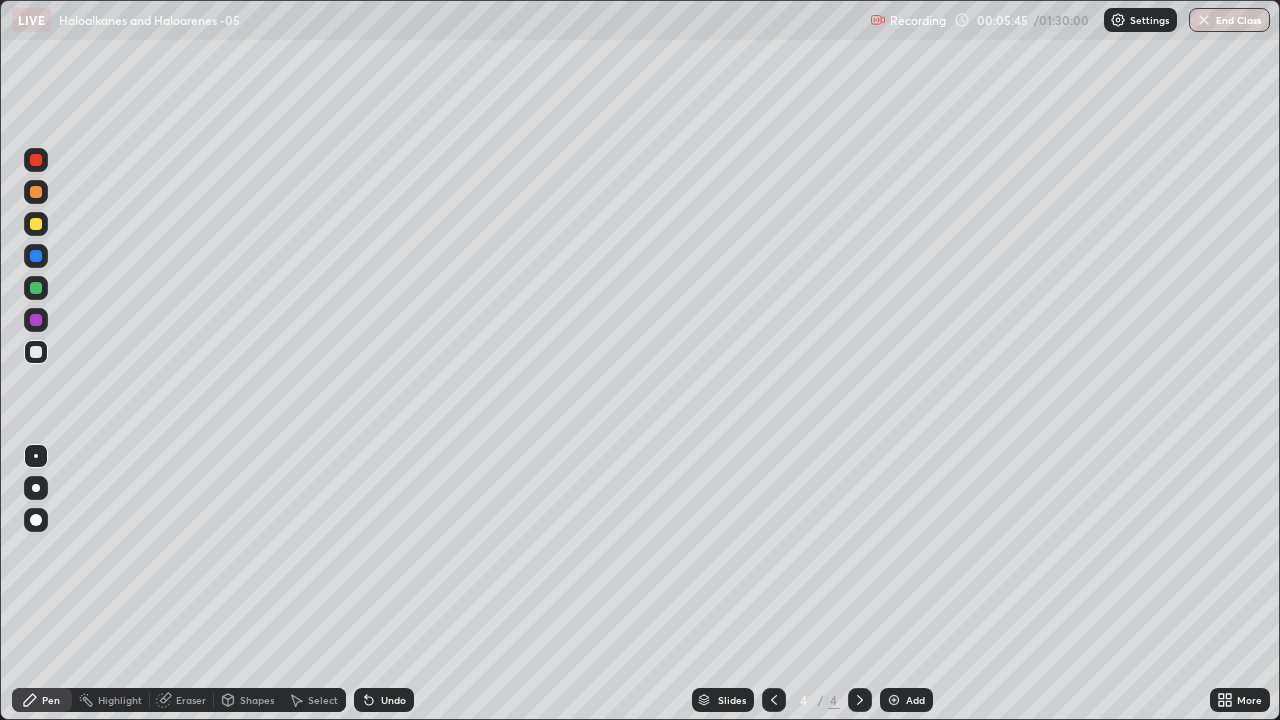 click at bounding box center (36, 352) 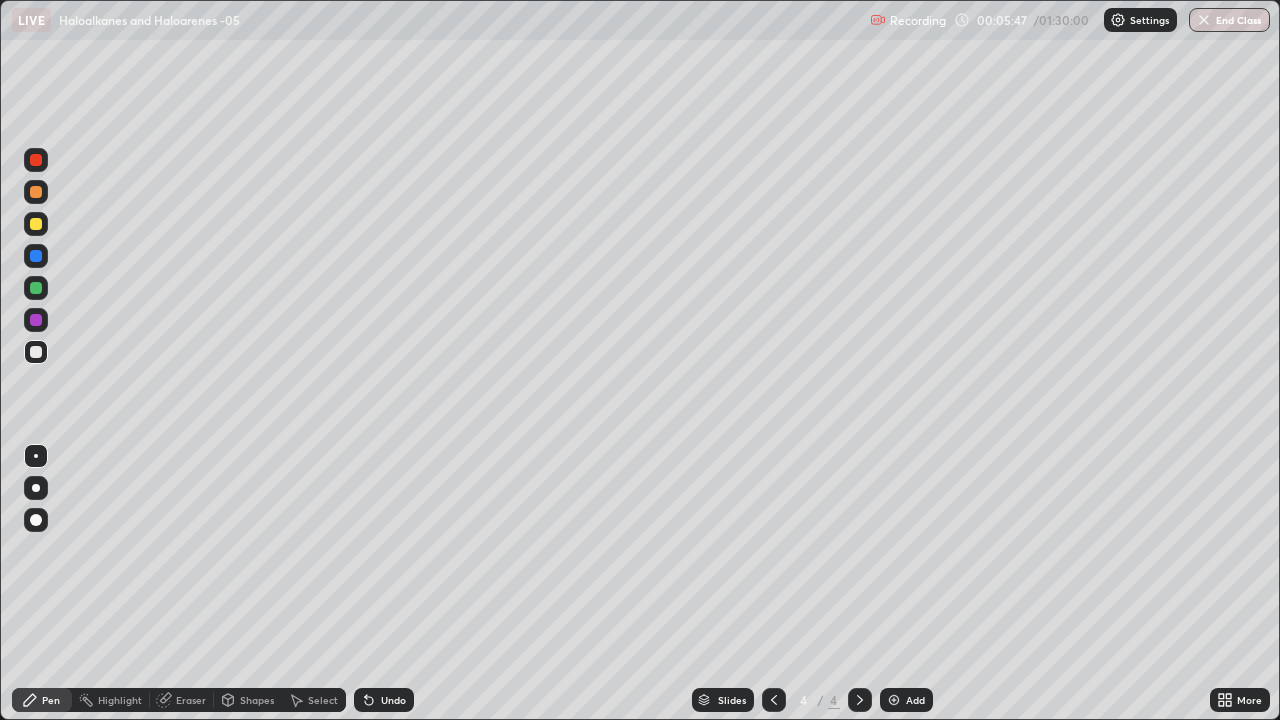 click at bounding box center (36, 352) 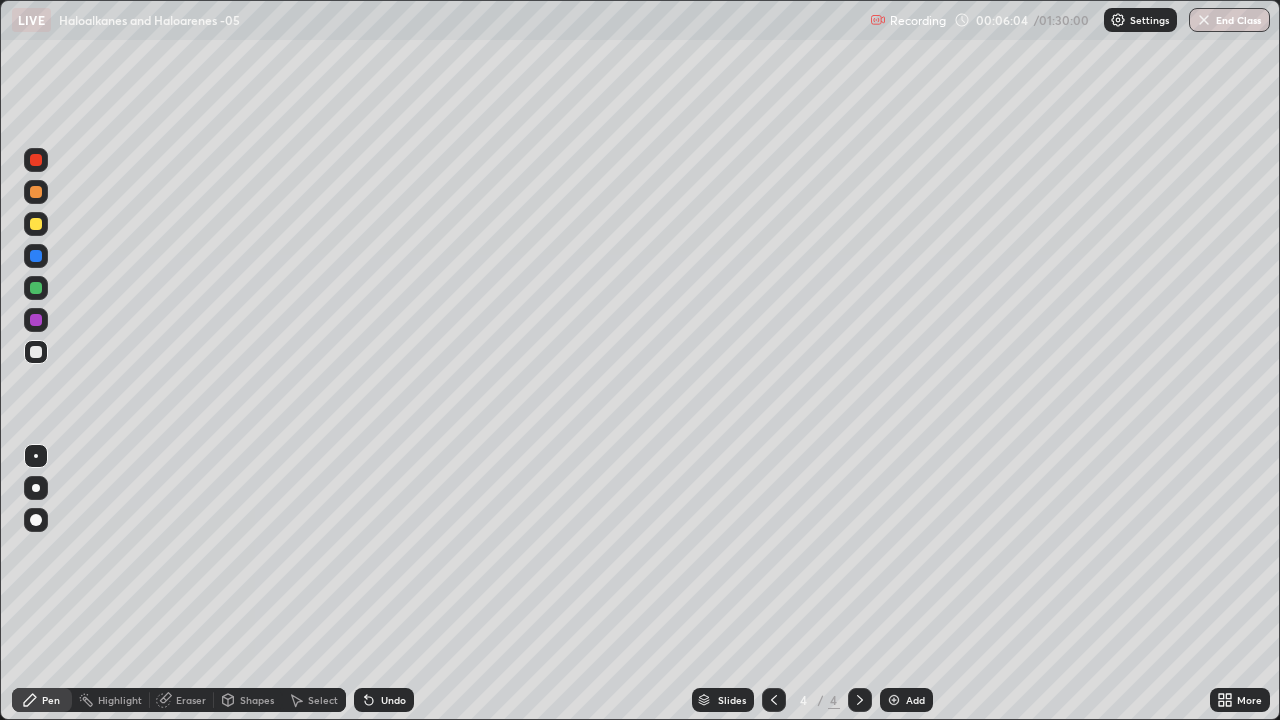click on "Undo" at bounding box center (384, 700) 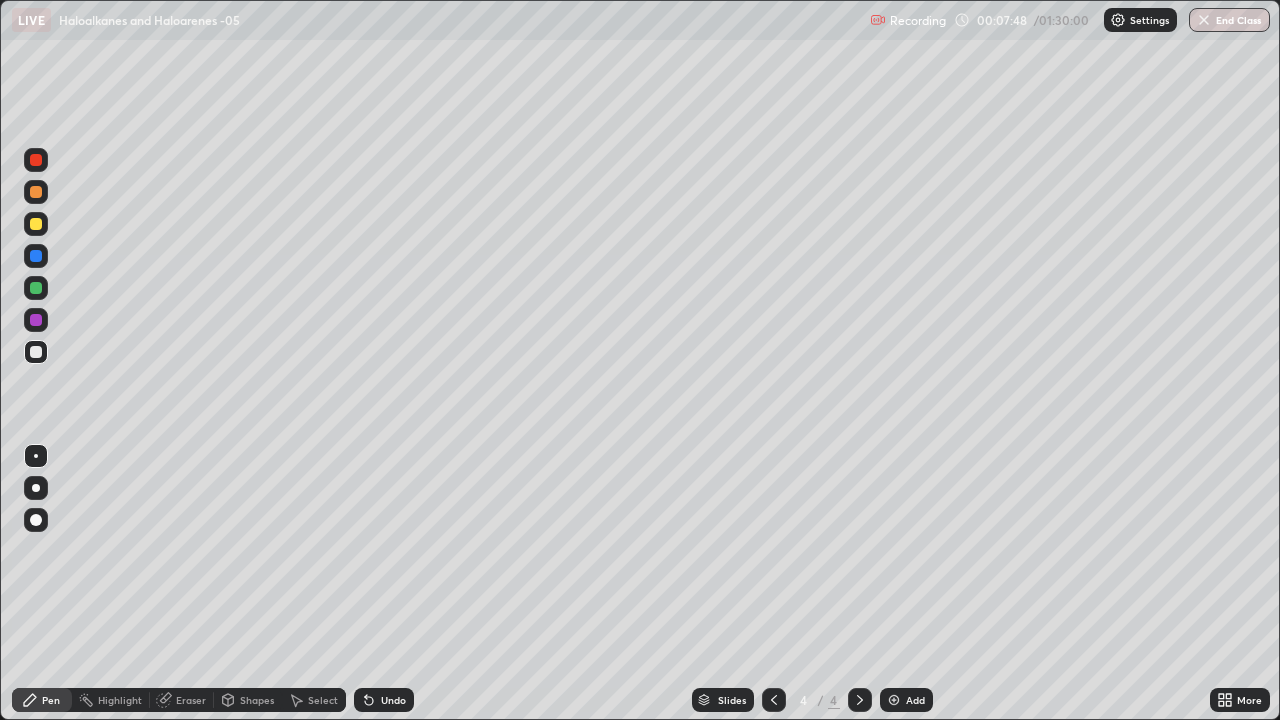 click on "Undo" at bounding box center [393, 700] 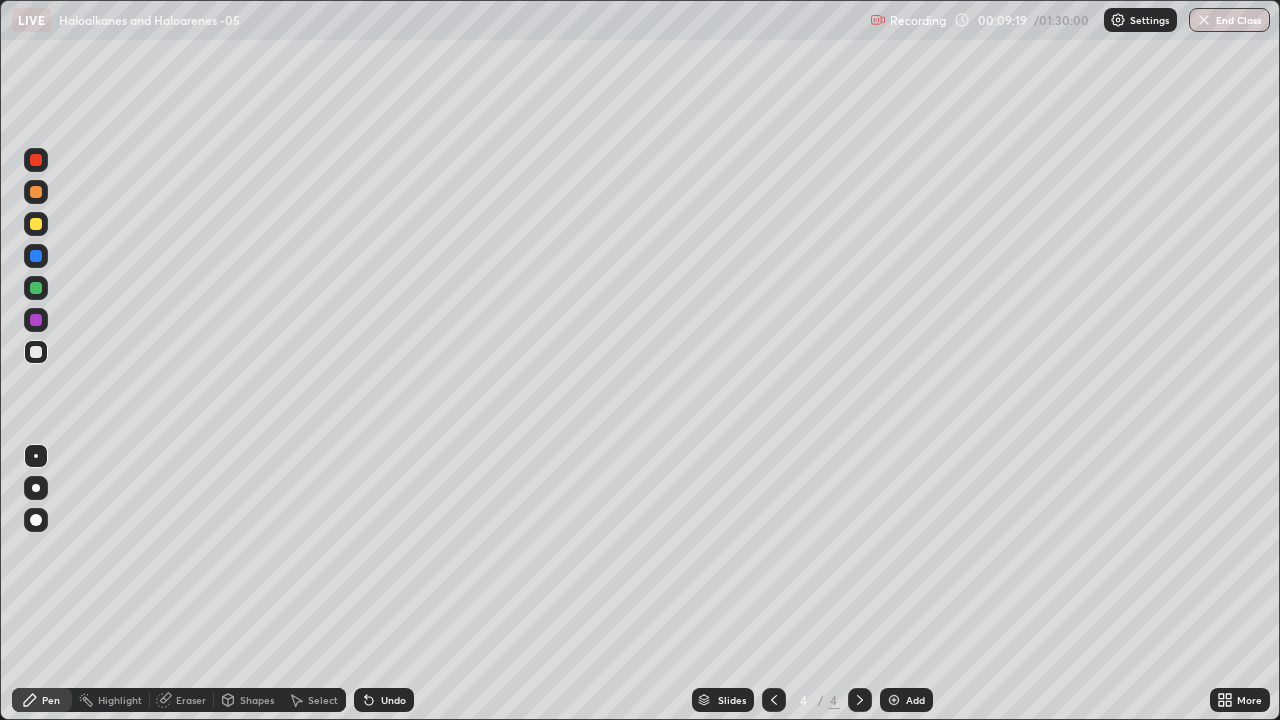 click at bounding box center (36, 288) 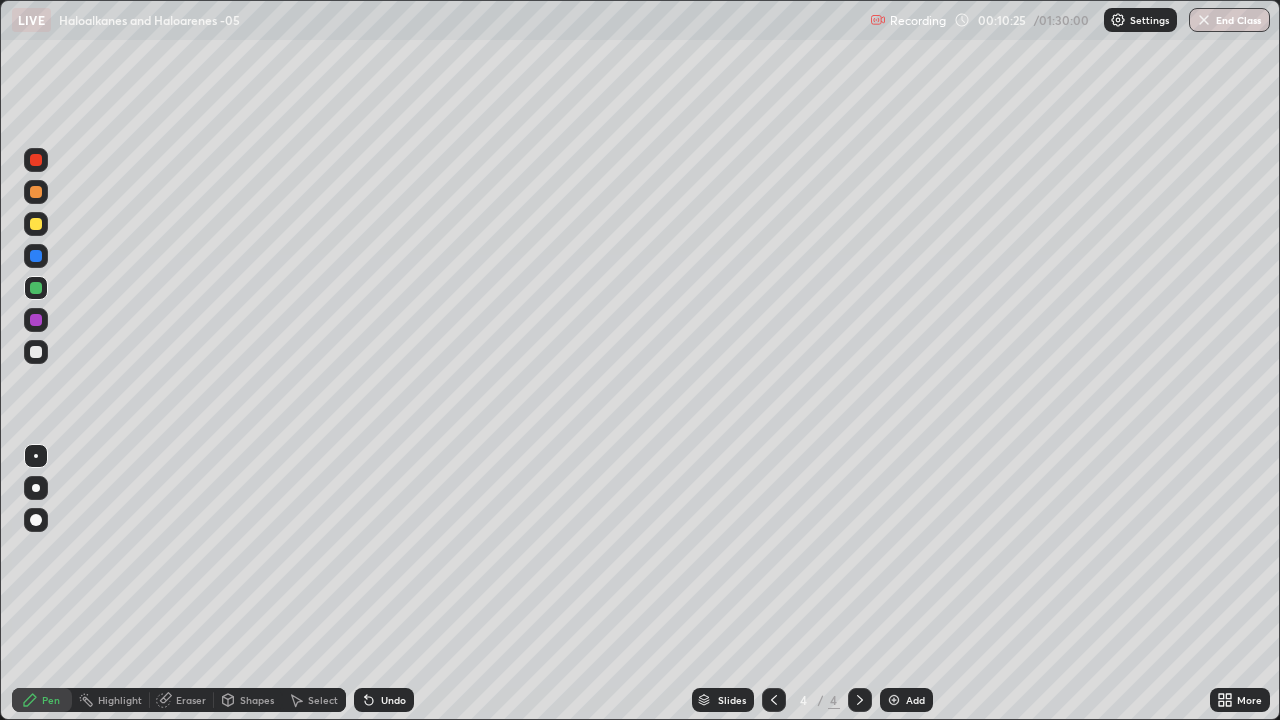 click at bounding box center [36, 224] 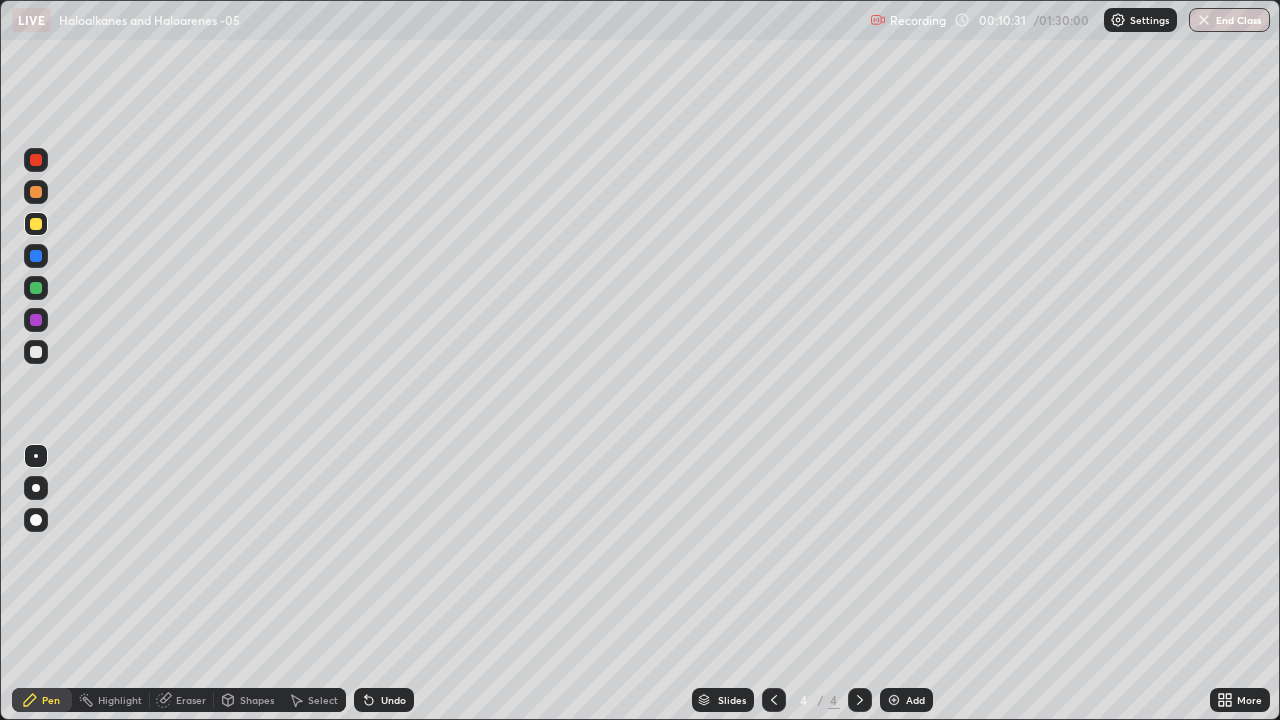 click at bounding box center (36, 352) 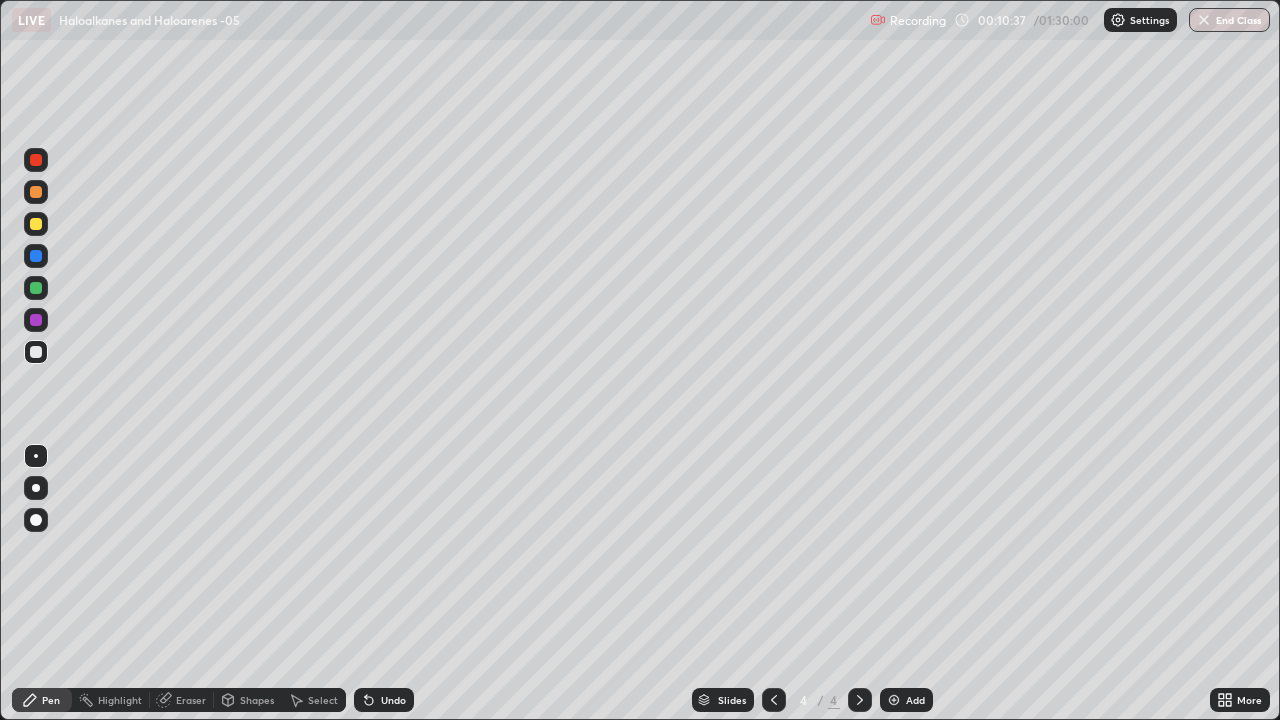 click on "Undo" at bounding box center [393, 700] 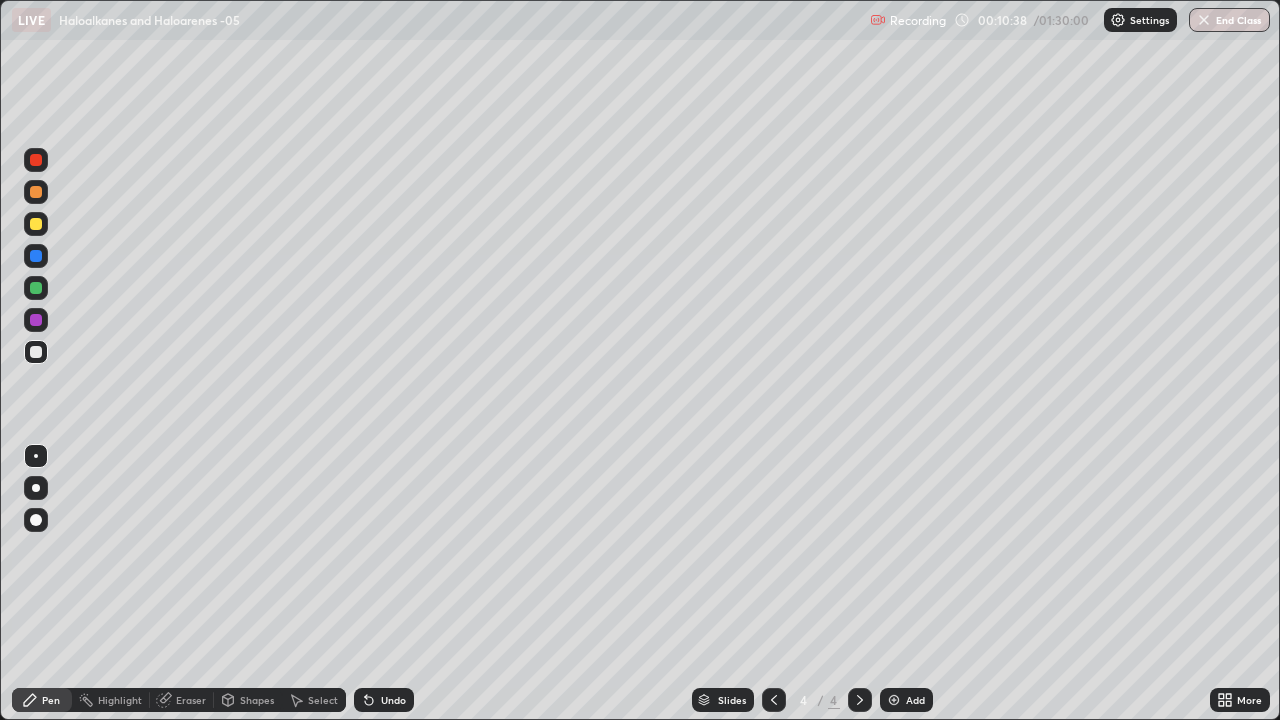 click on "Undo" at bounding box center [384, 700] 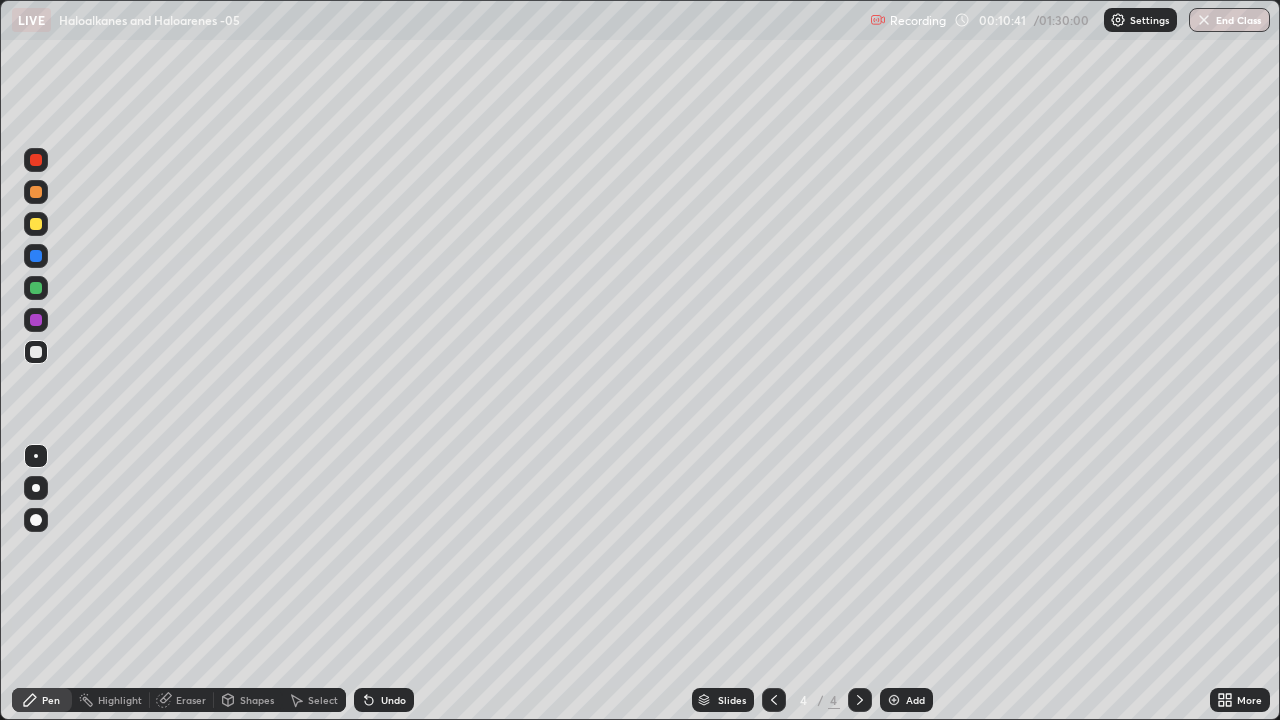 click on "Undo" at bounding box center (393, 700) 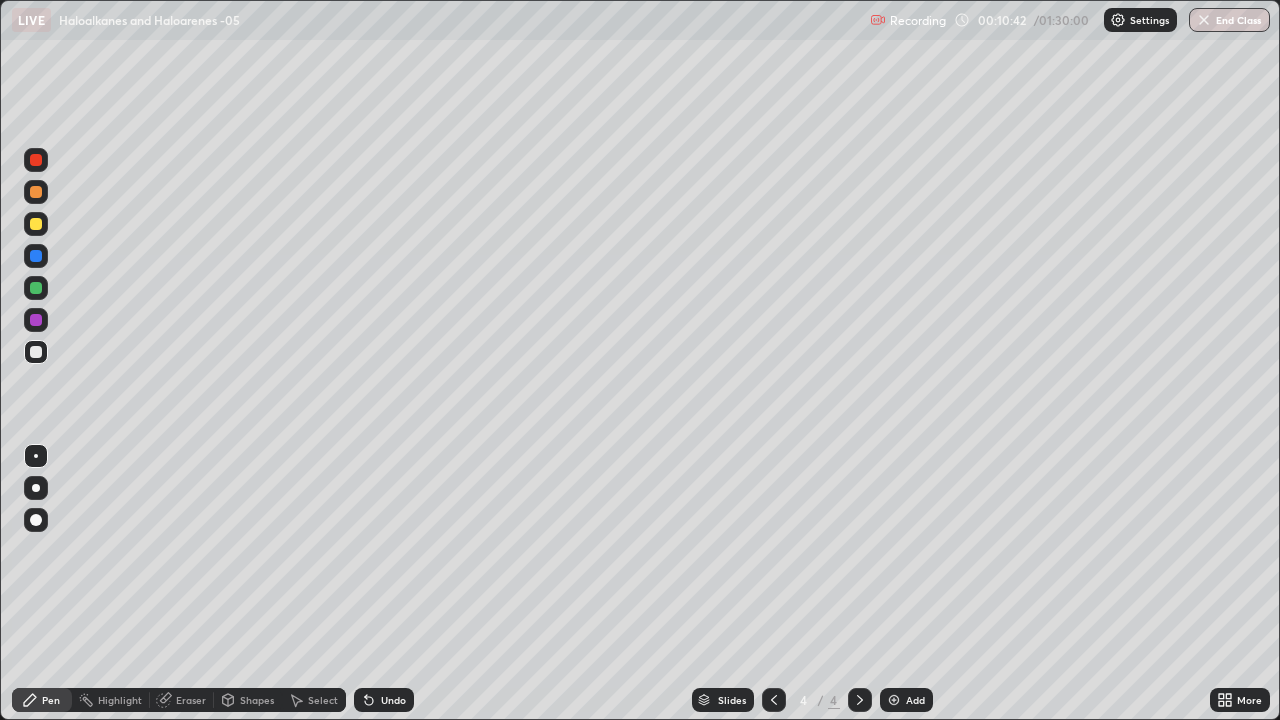 click on "Undo" at bounding box center (393, 700) 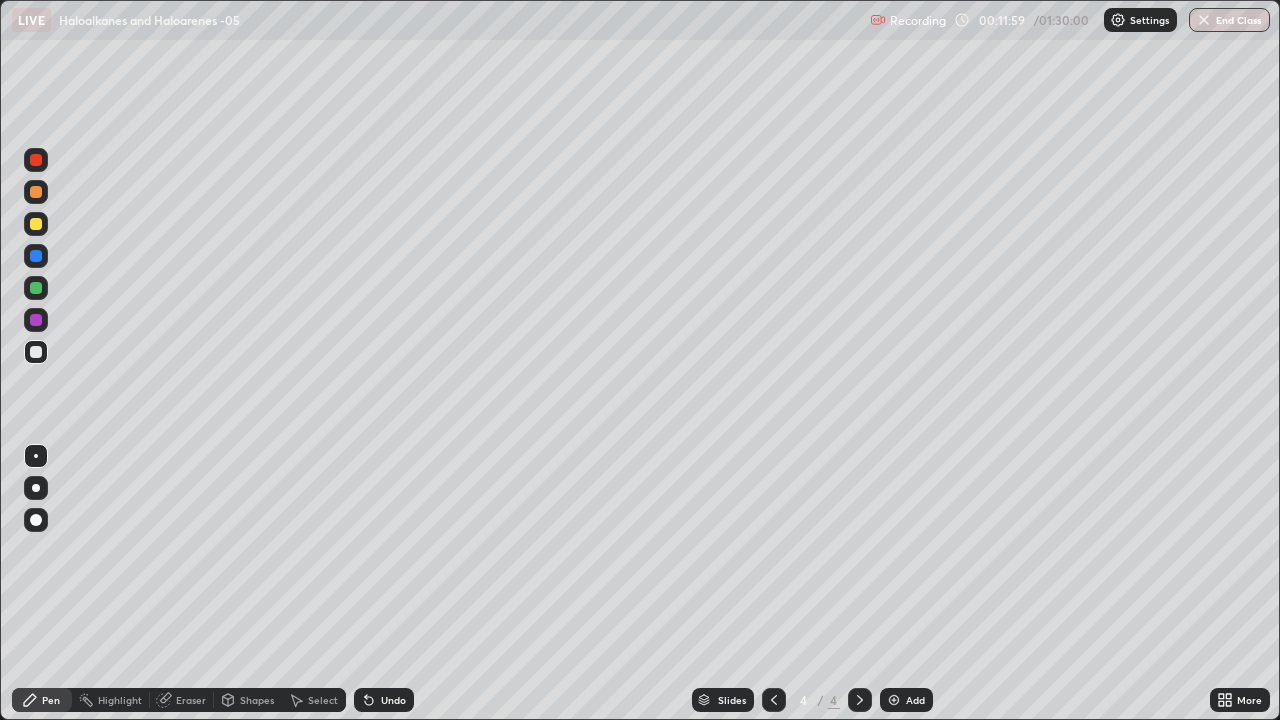 click at bounding box center [36, 288] 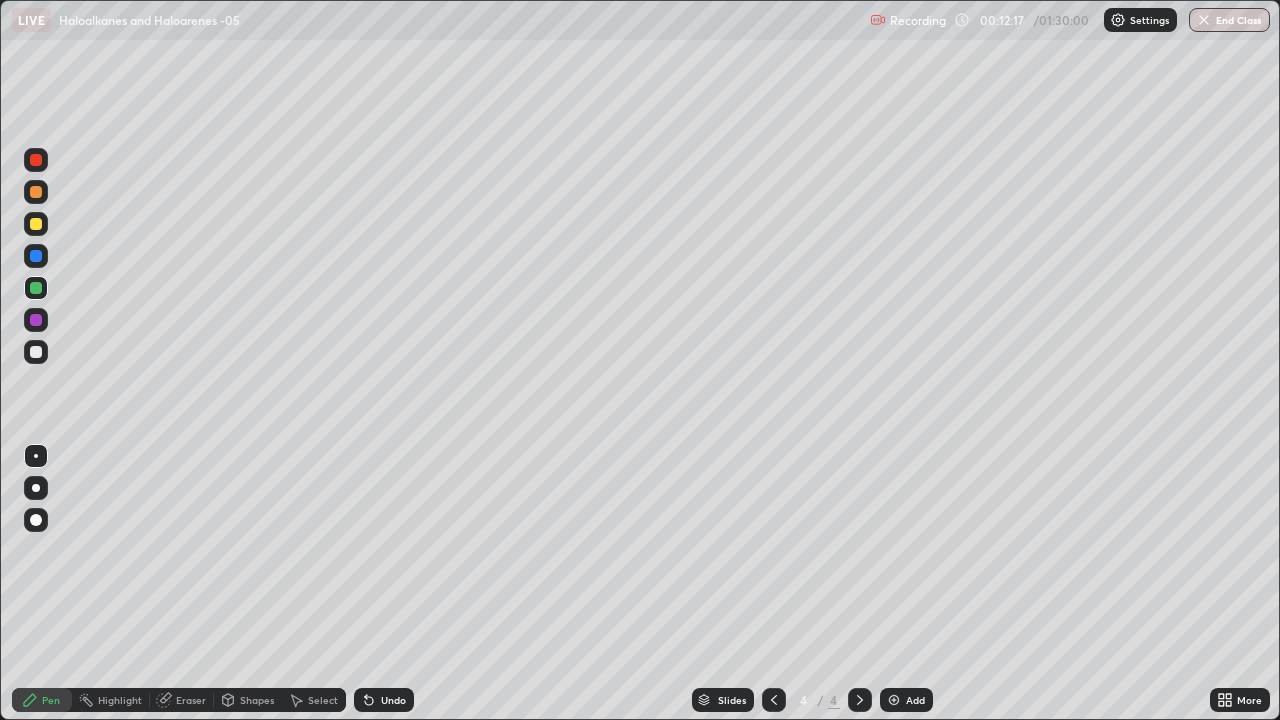 click at bounding box center [36, 352] 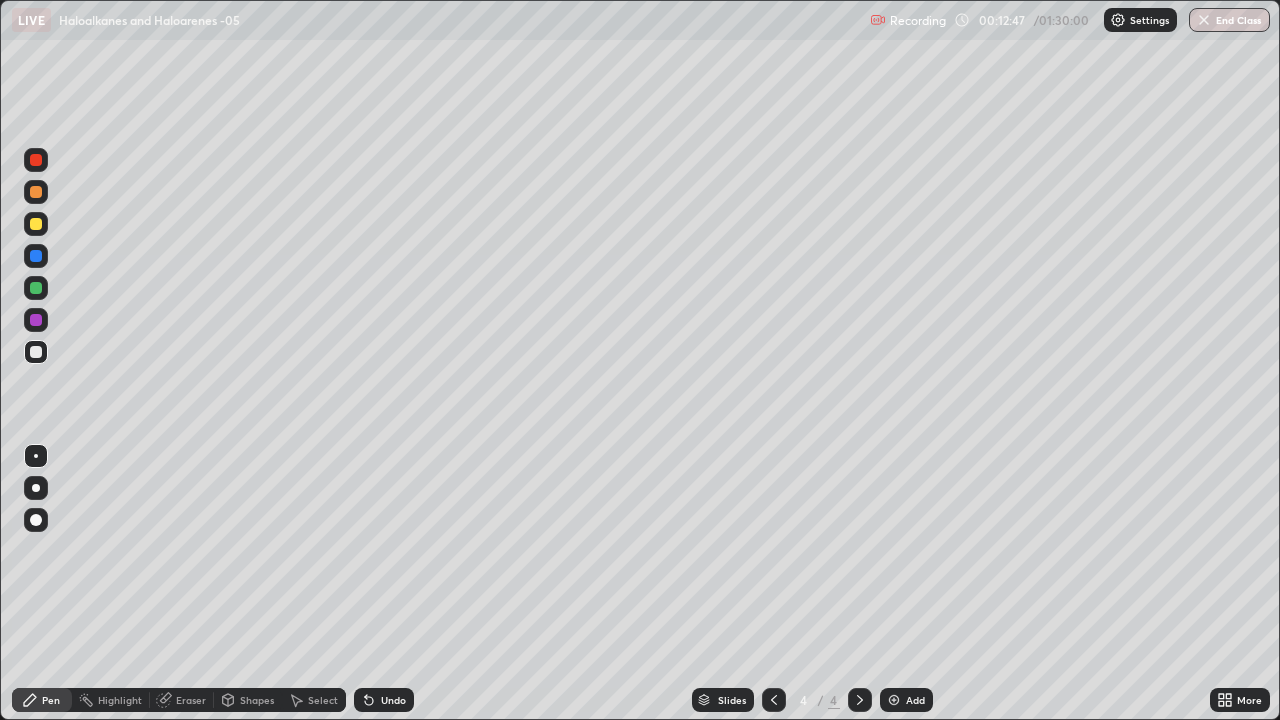 click at bounding box center [36, 256] 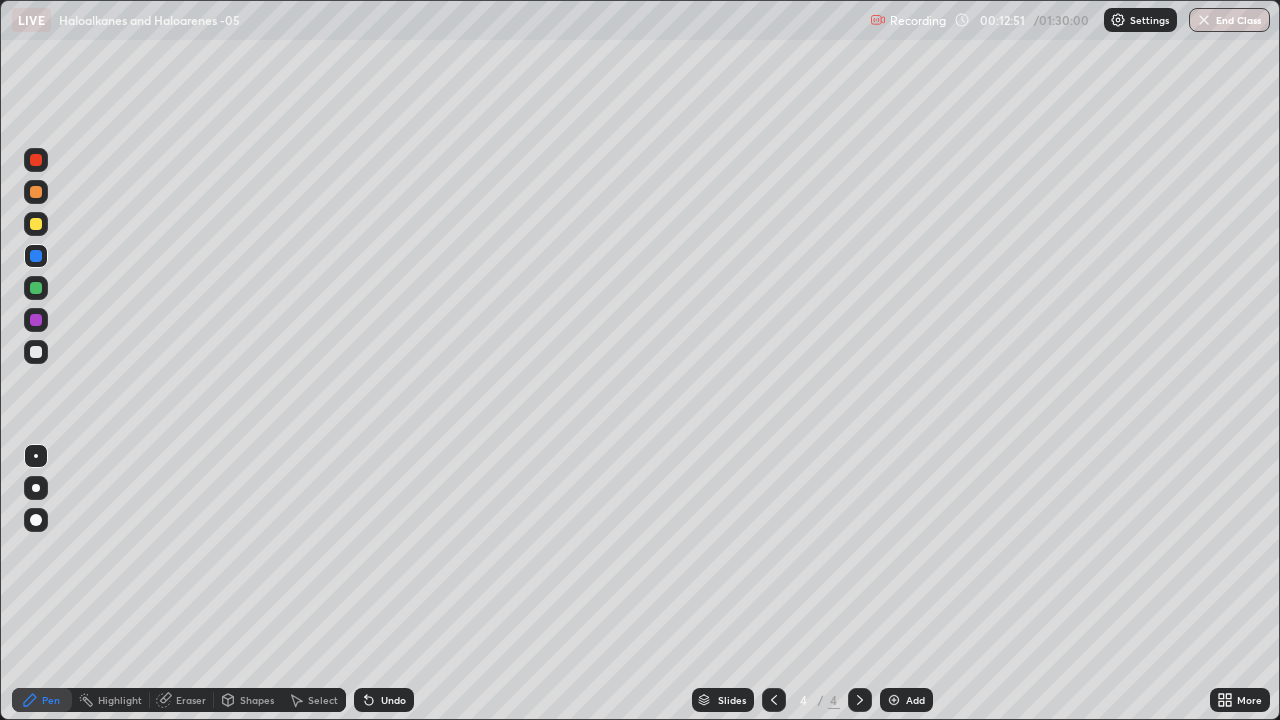 click at bounding box center [36, 352] 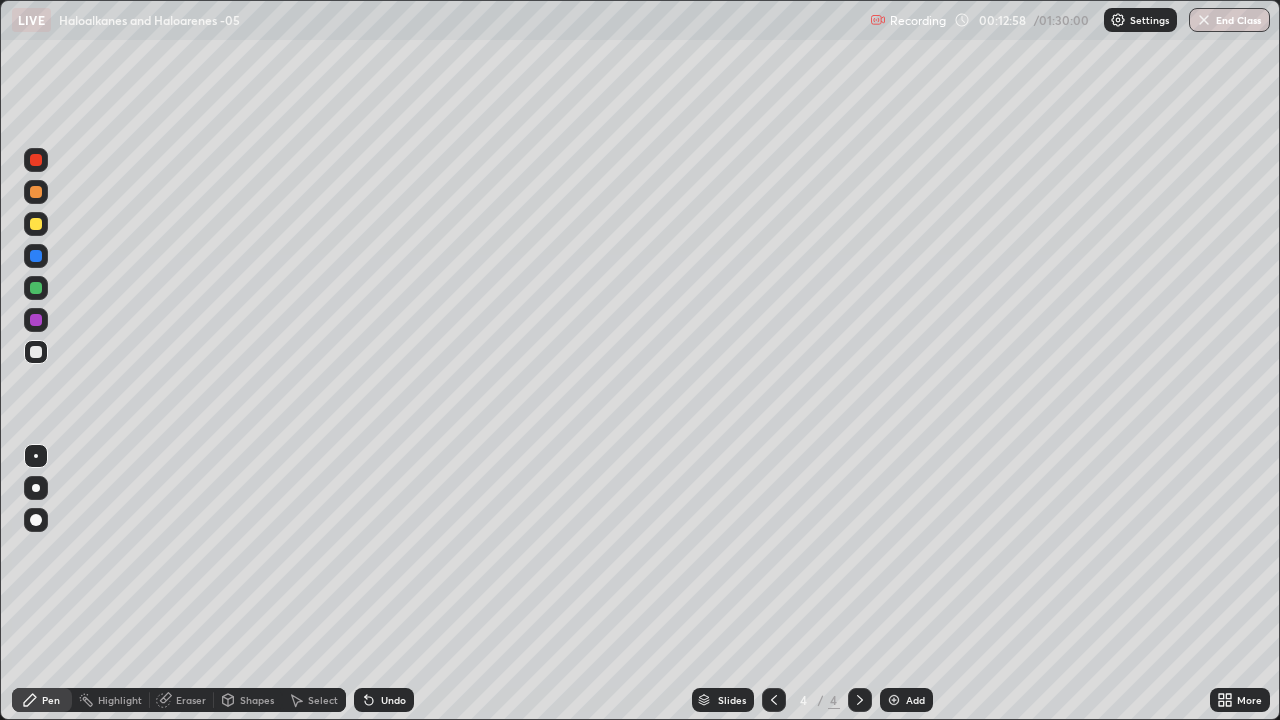 click at bounding box center (36, 160) 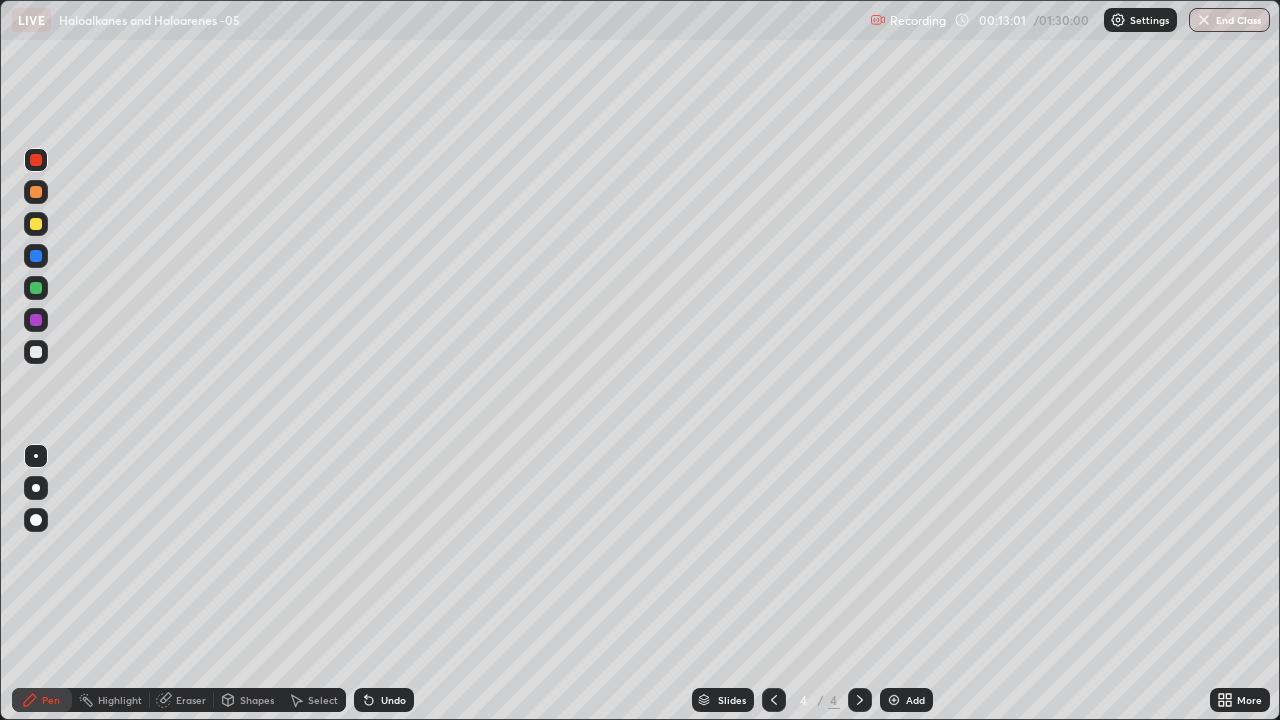 click on "Eraser" at bounding box center [191, 700] 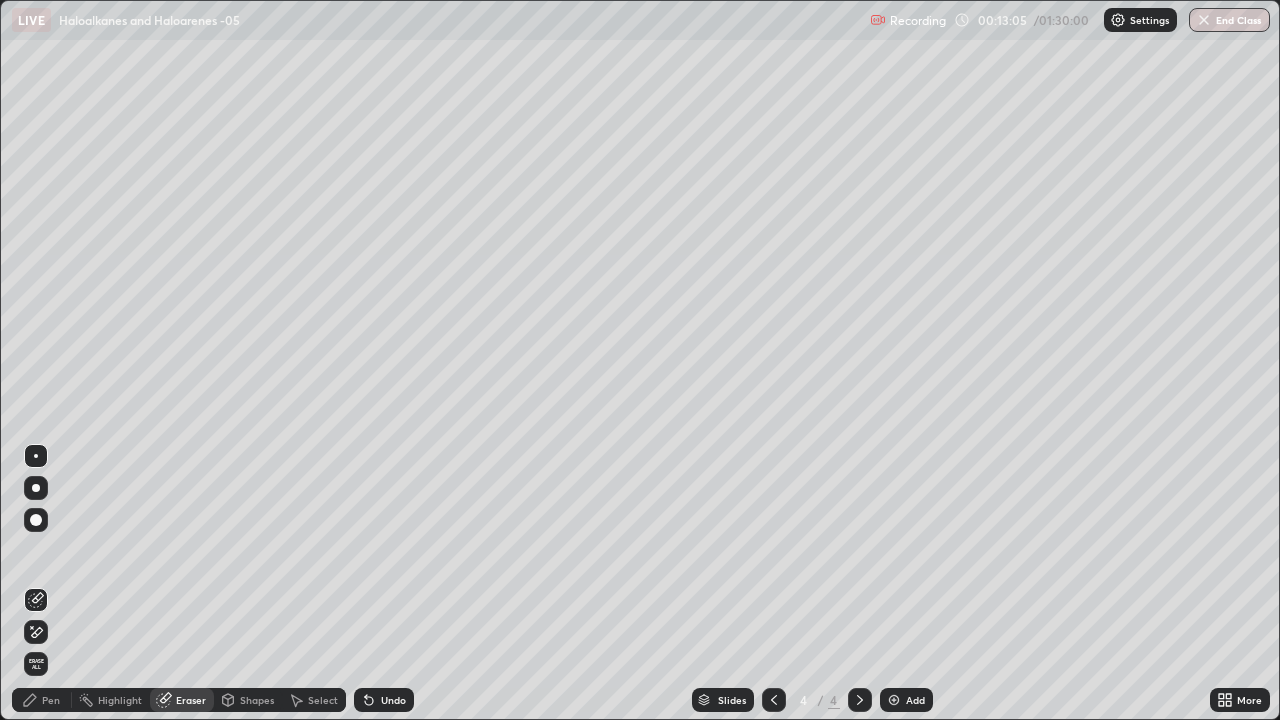 click on "Pen" at bounding box center (51, 700) 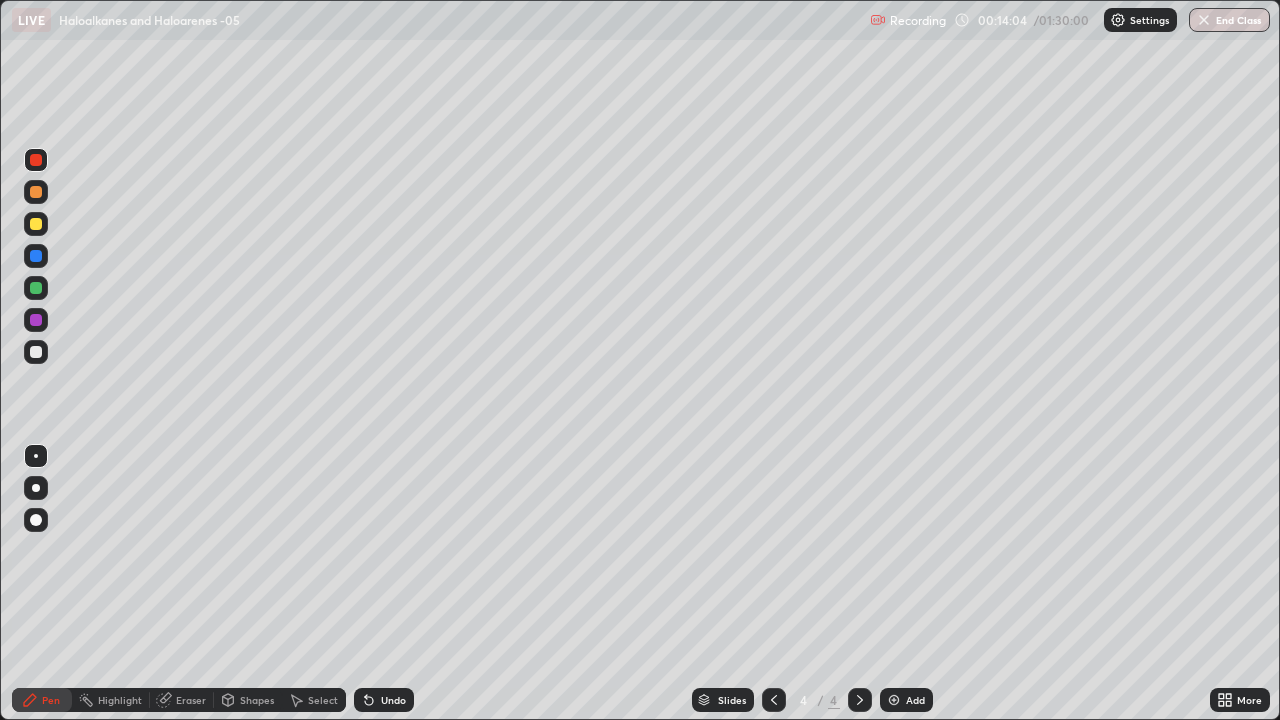 click at bounding box center (36, 352) 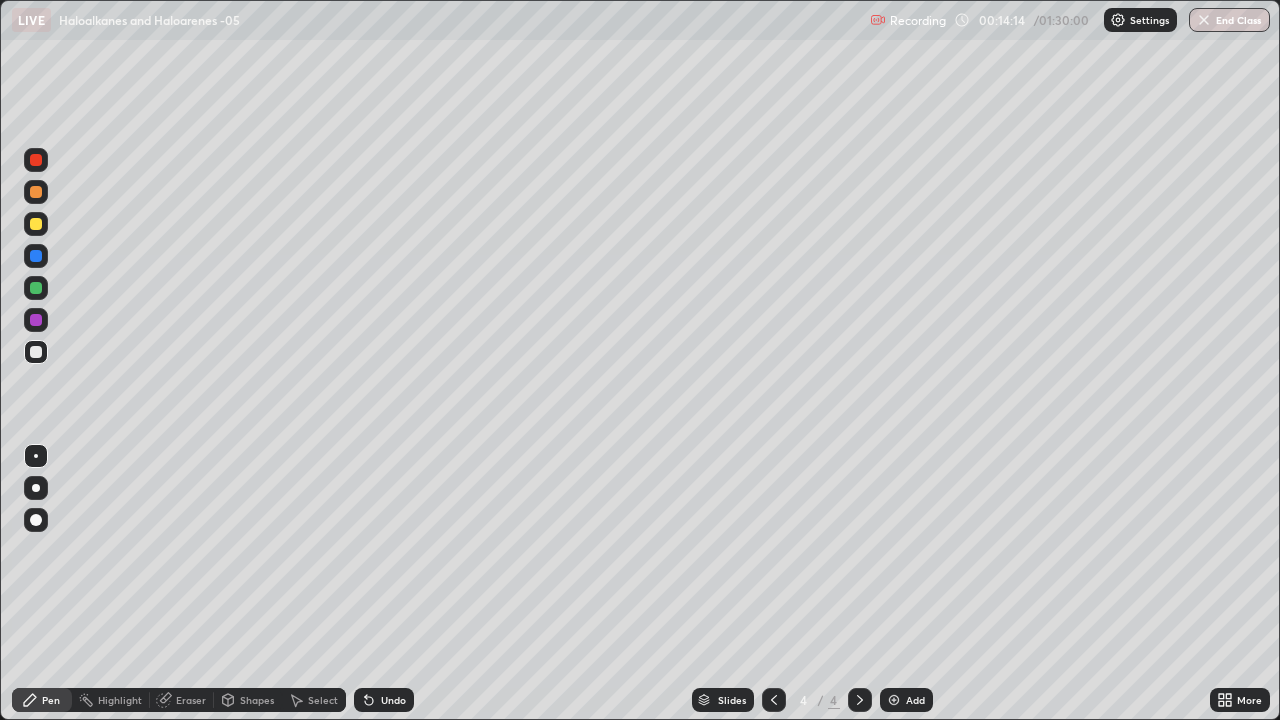 click on "Undo" at bounding box center (393, 700) 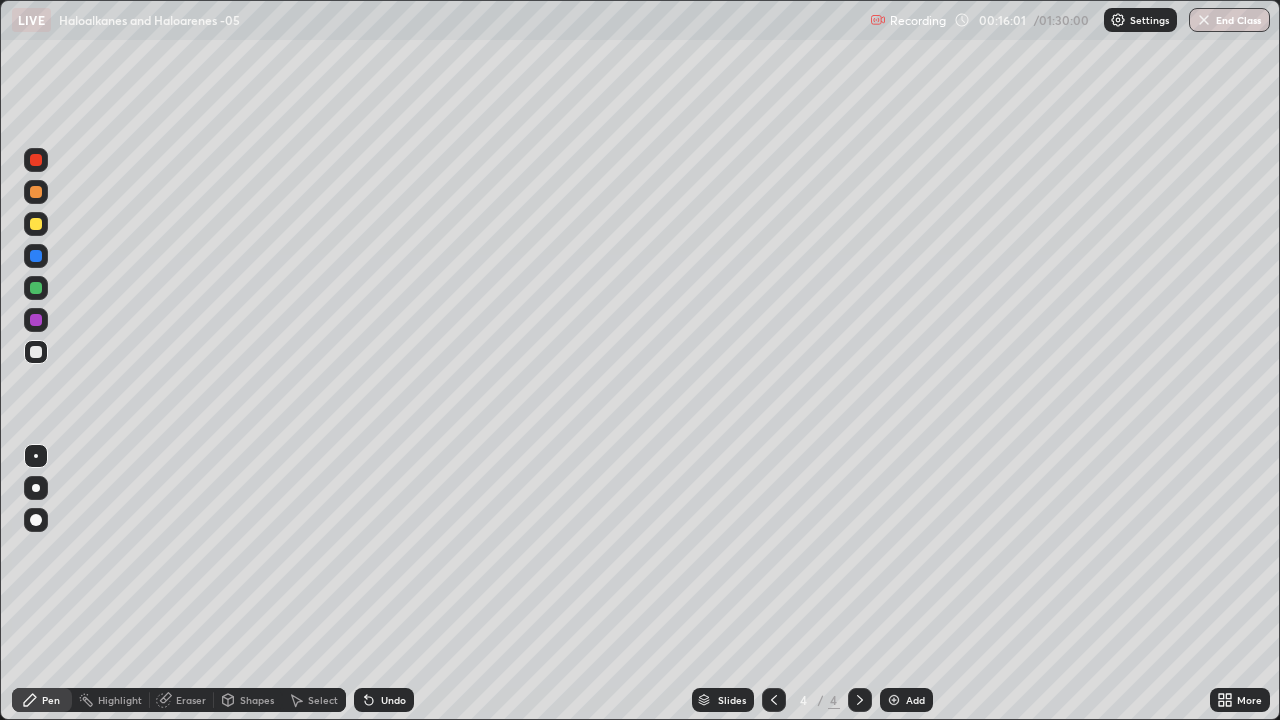 click at bounding box center (36, 192) 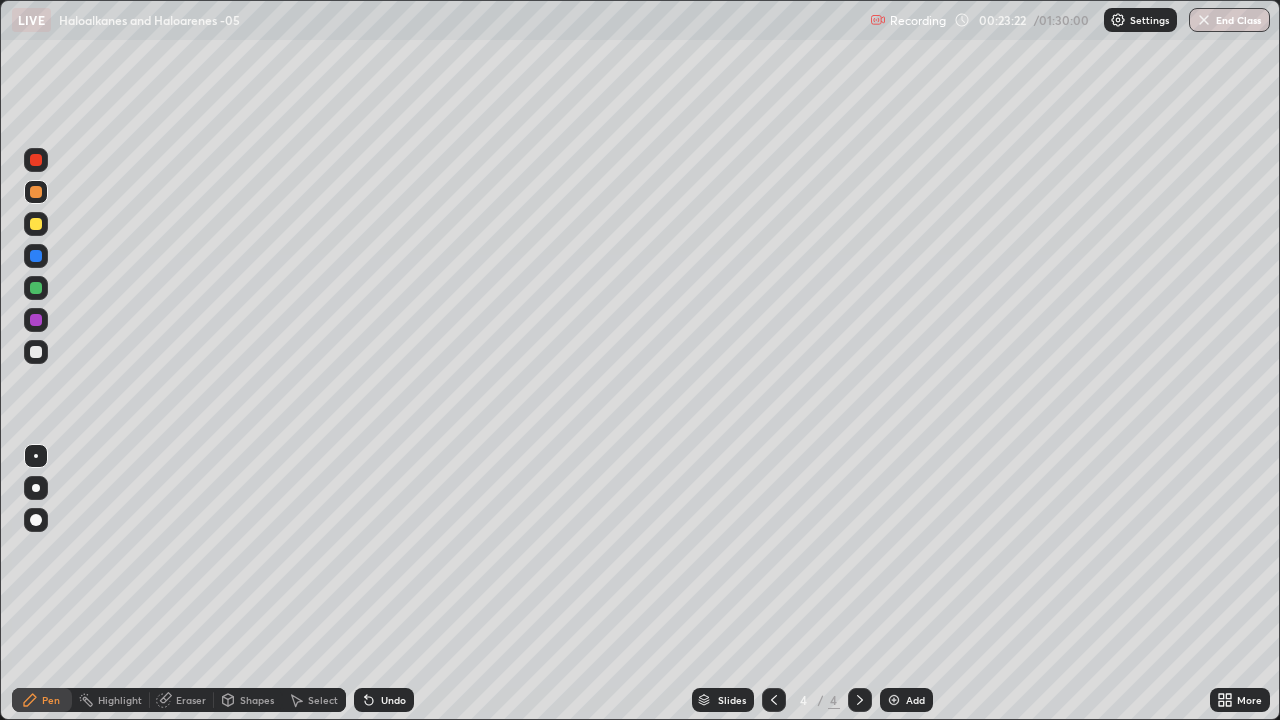 click at bounding box center [36, 224] 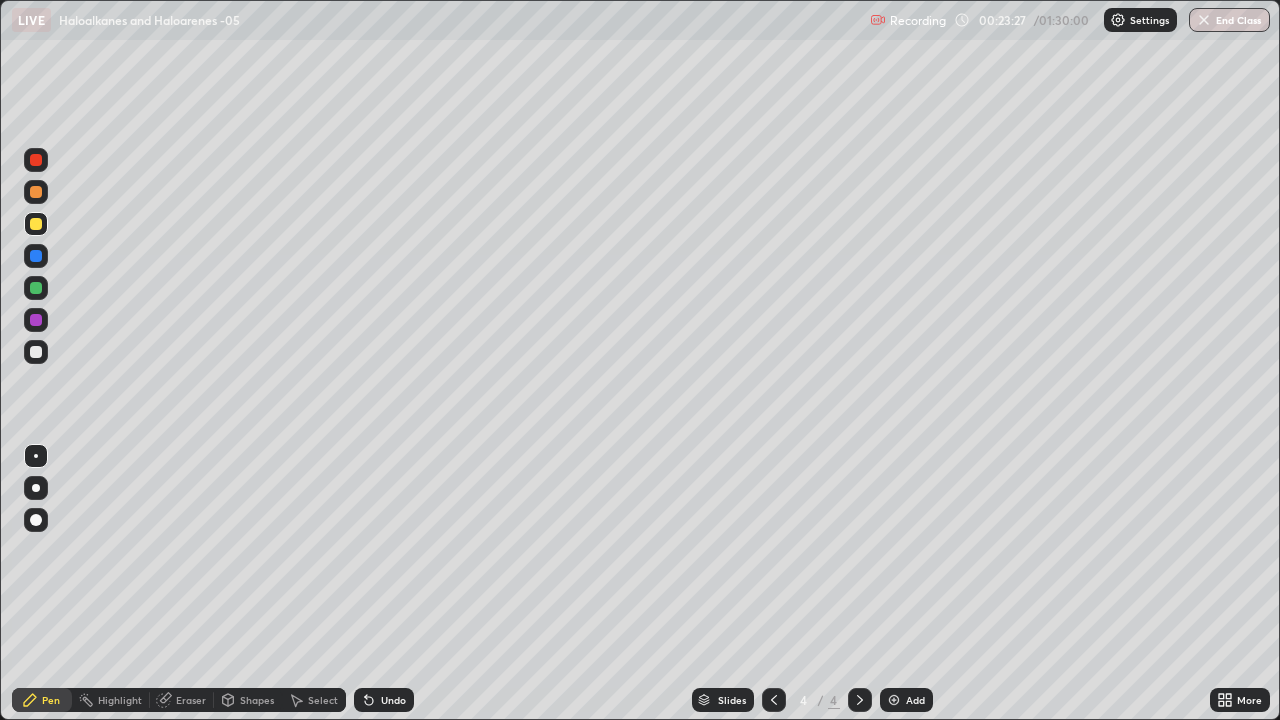 click at bounding box center (36, 352) 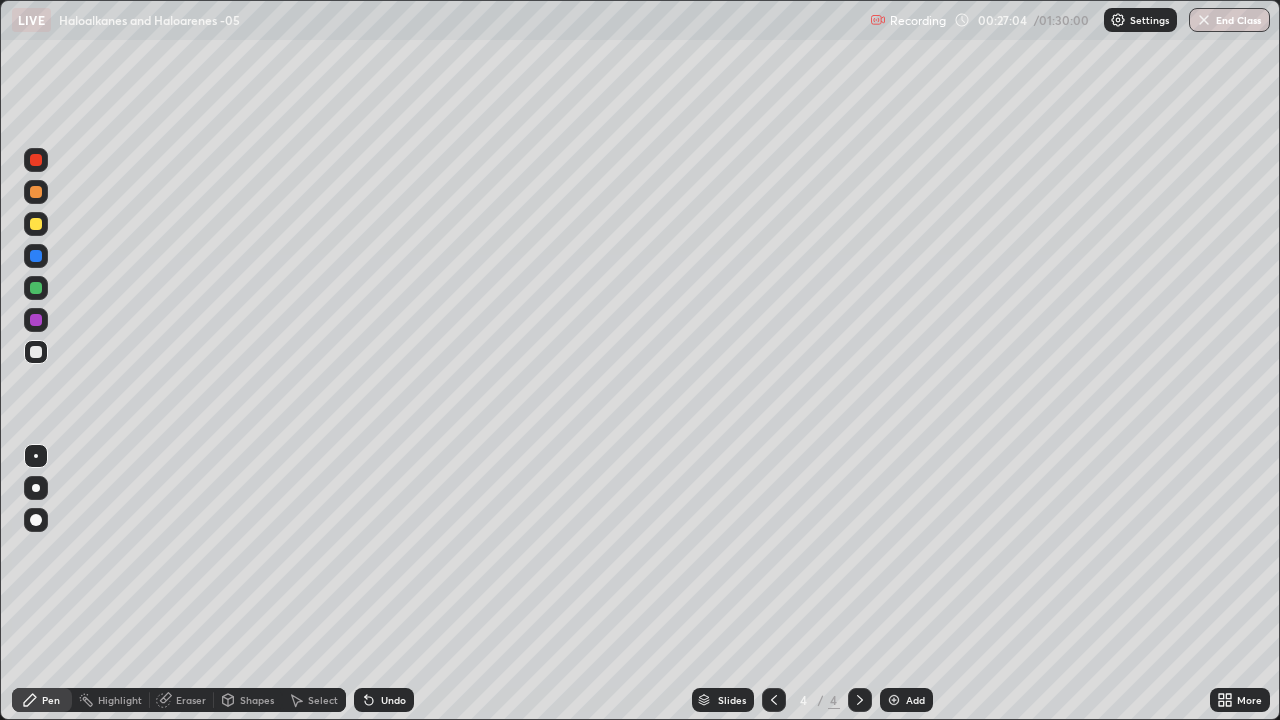 click on "Add" at bounding box center [915, 700] 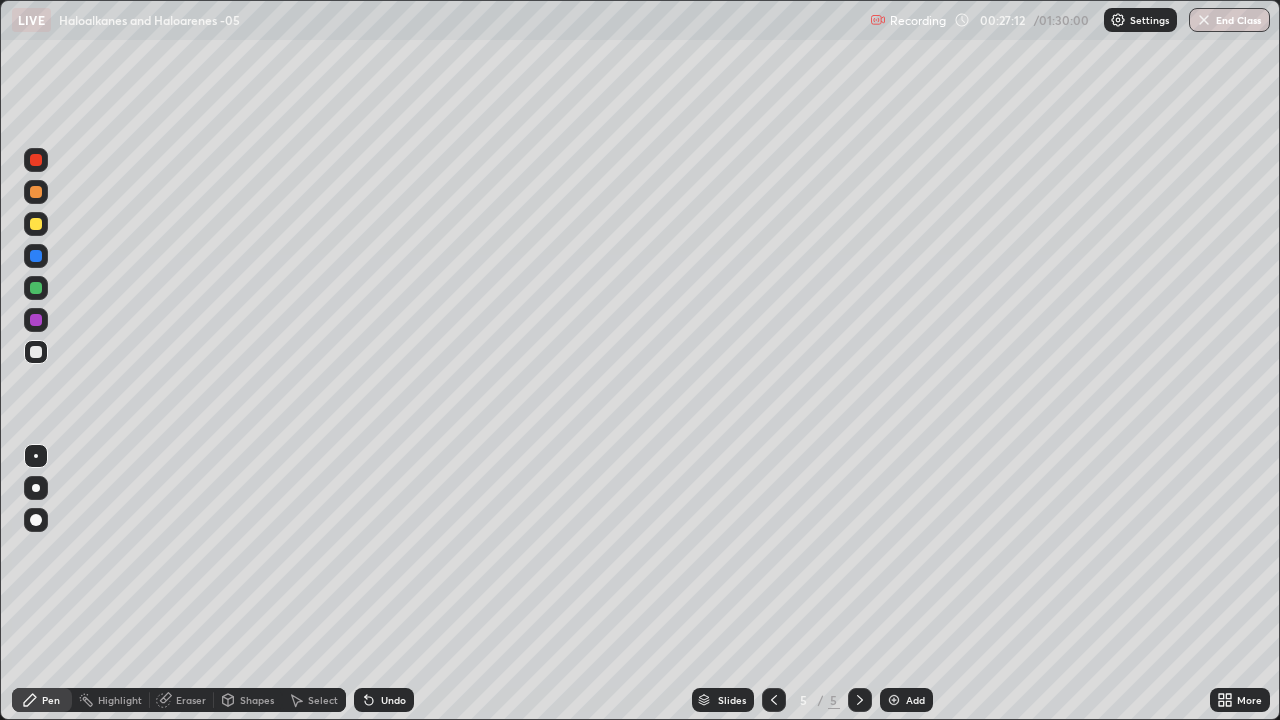 click 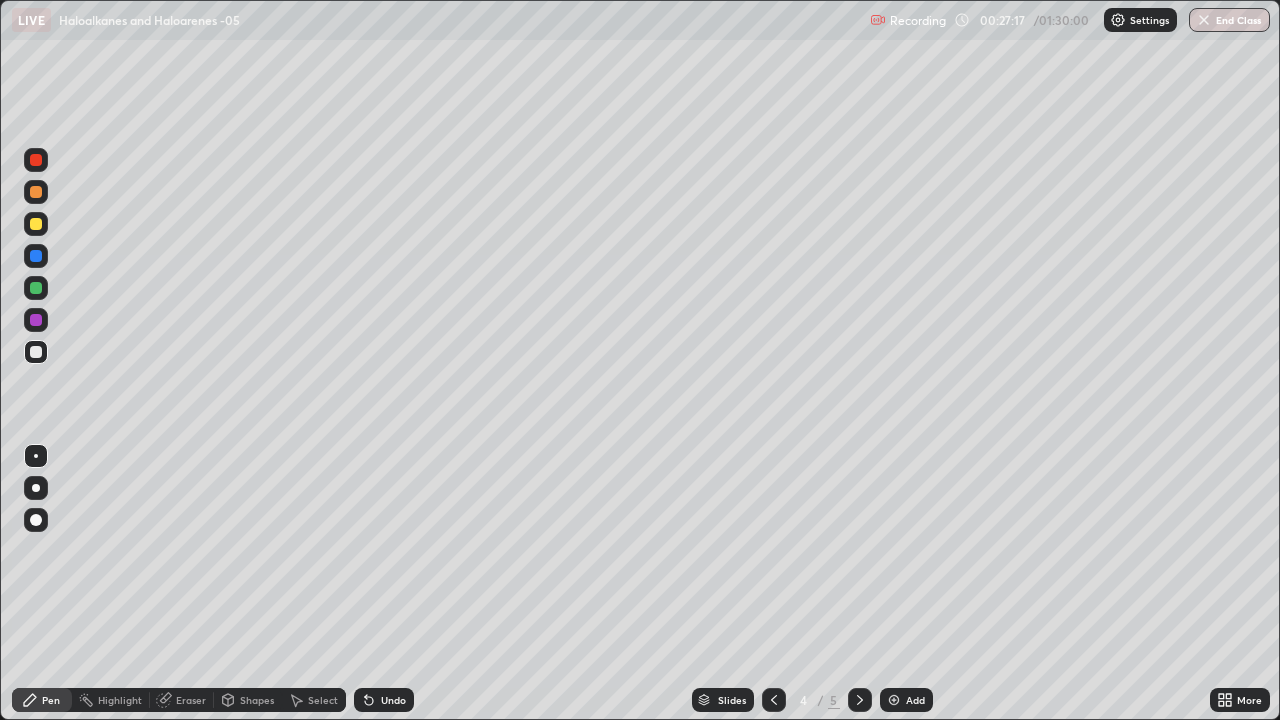 click 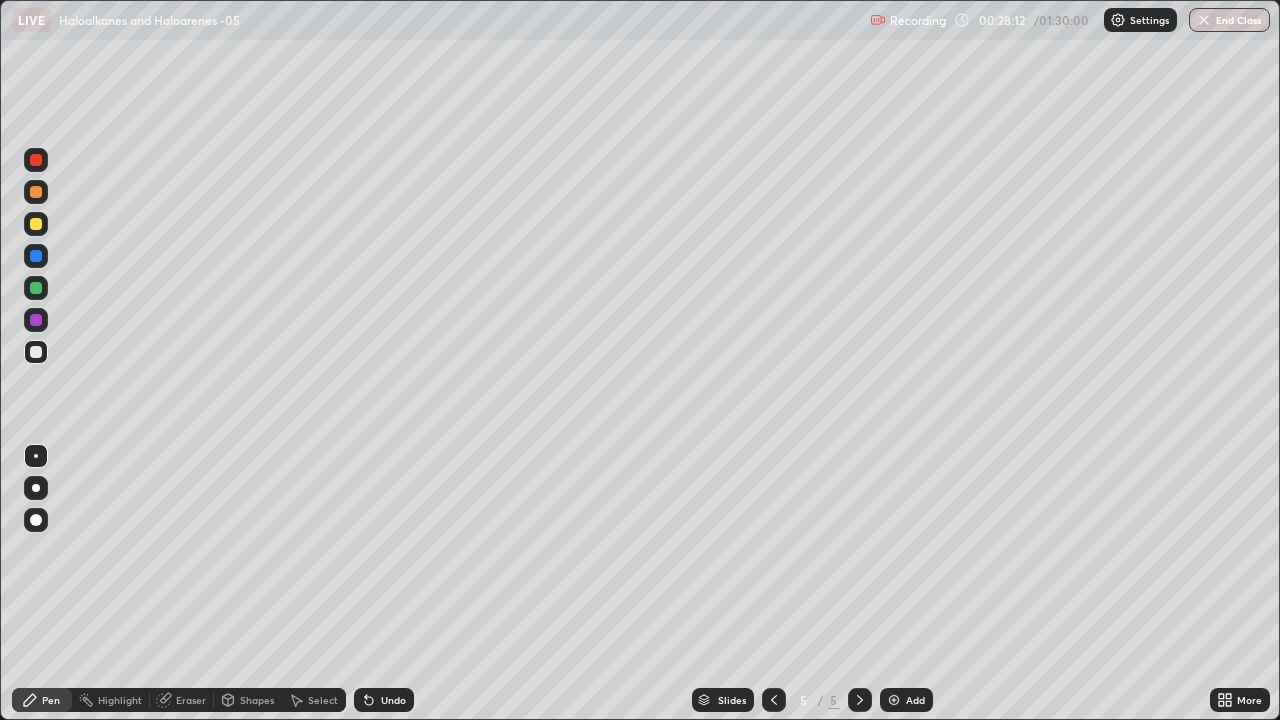 click 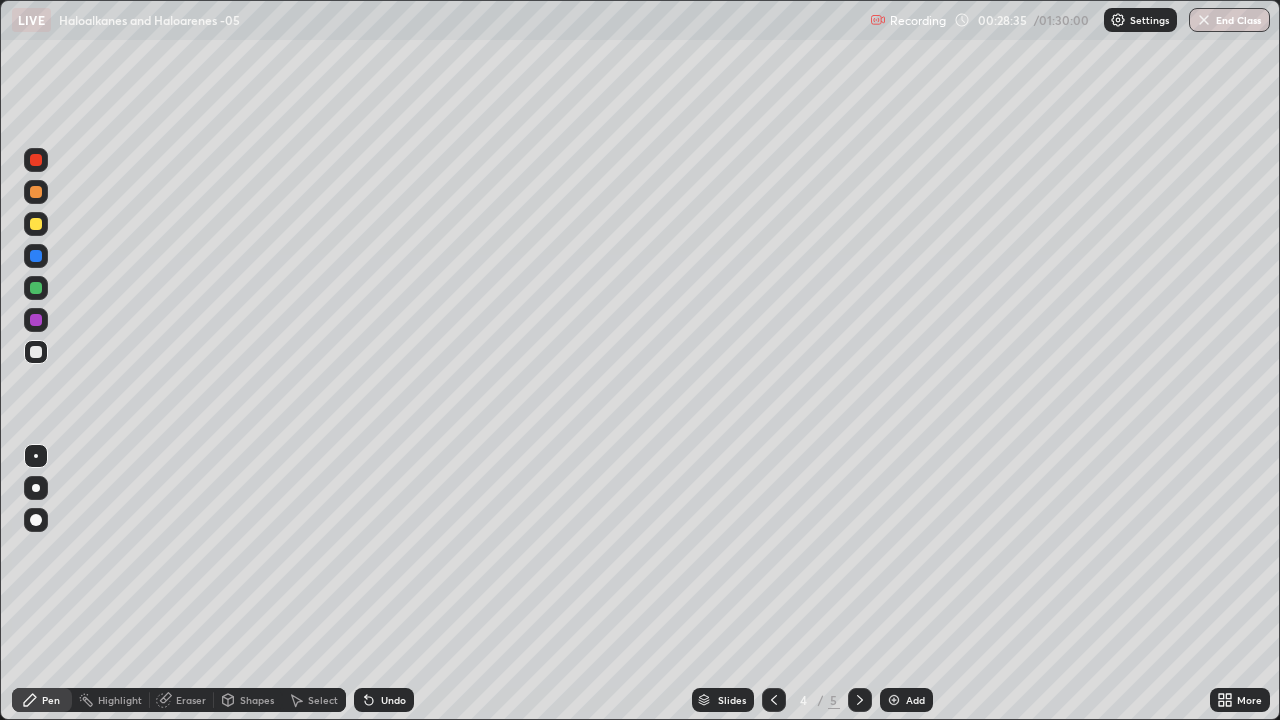click 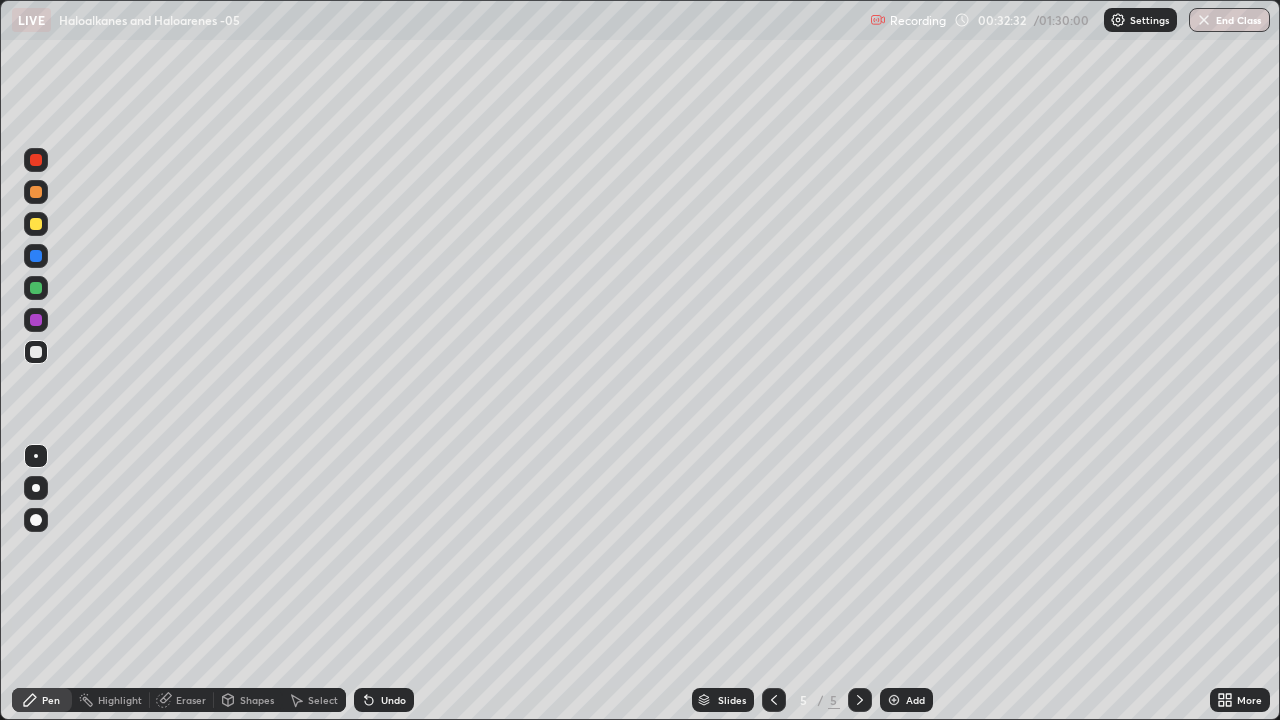 click on "Add" at bounding box center [915, 700] 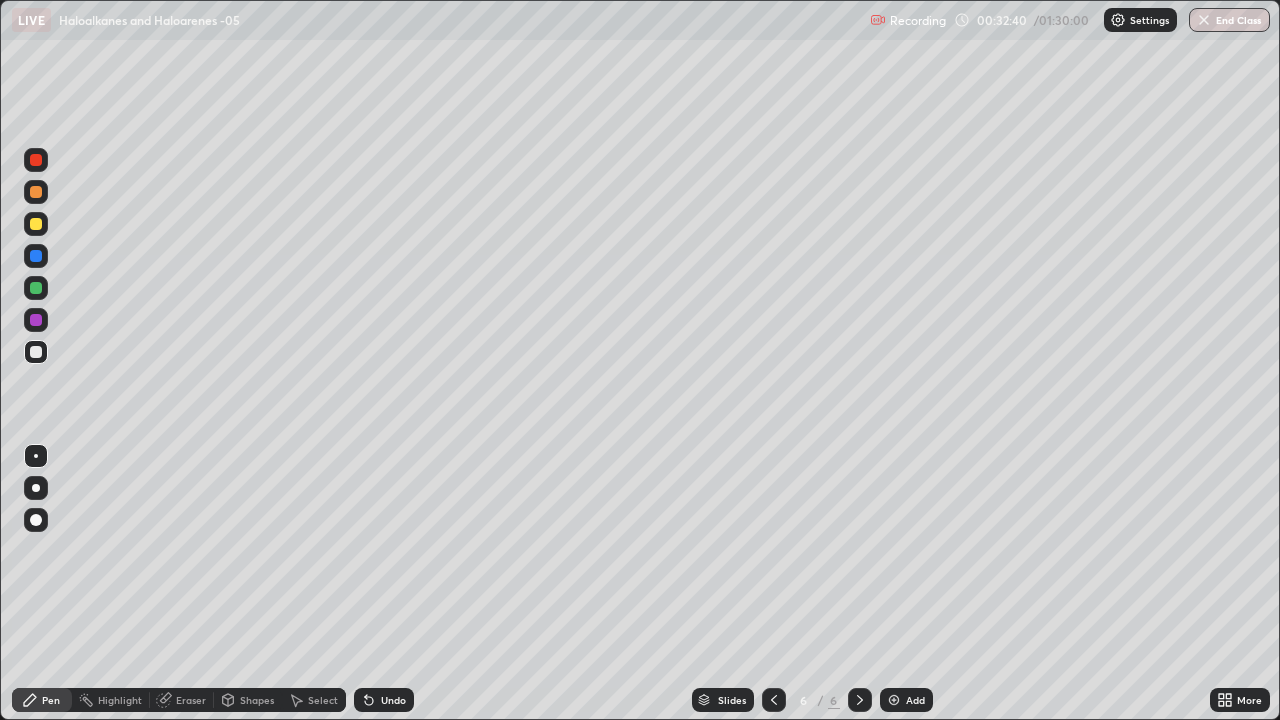 click at bounding box center (36, 352) 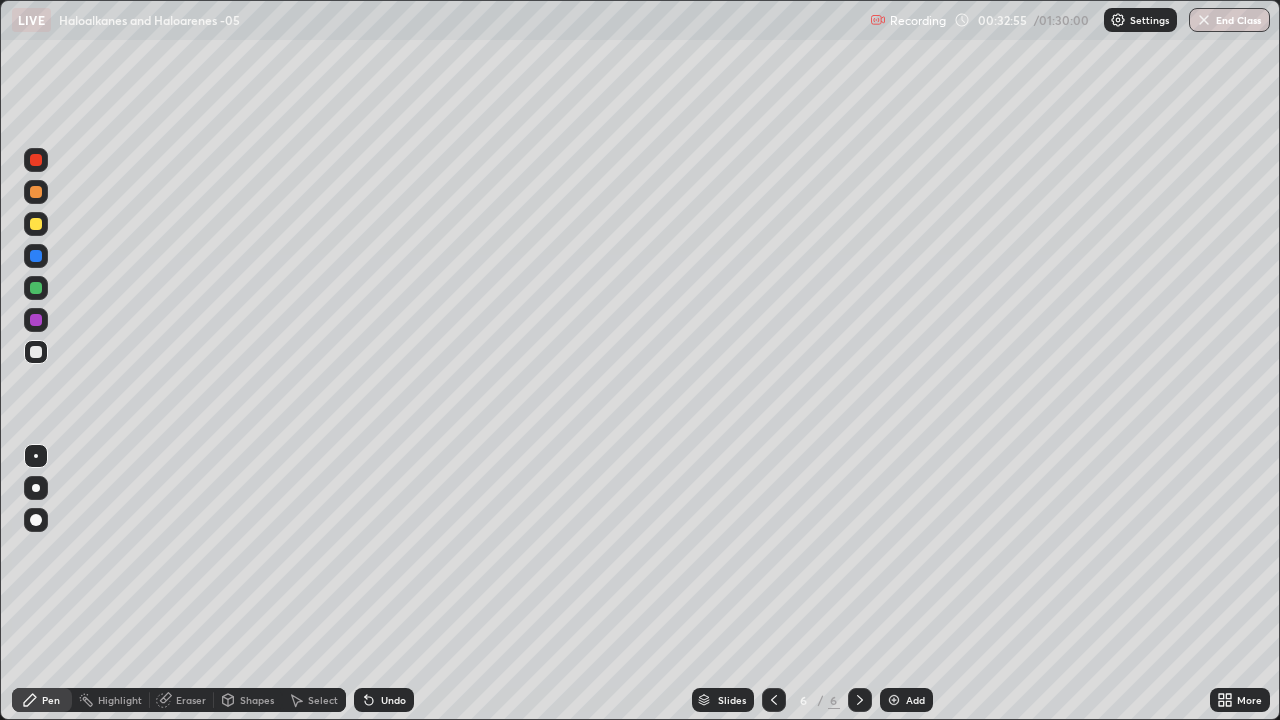 click at bounding box center (36, 160) 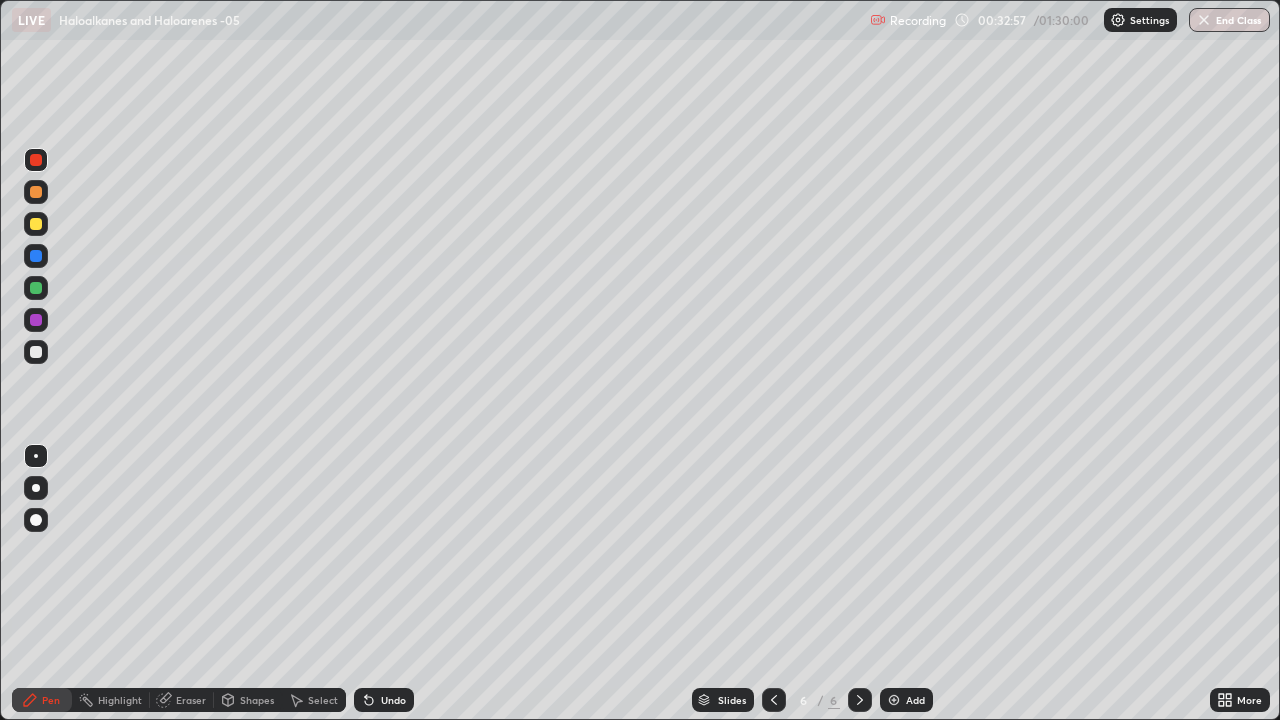 click at bounding box center [36, 352] 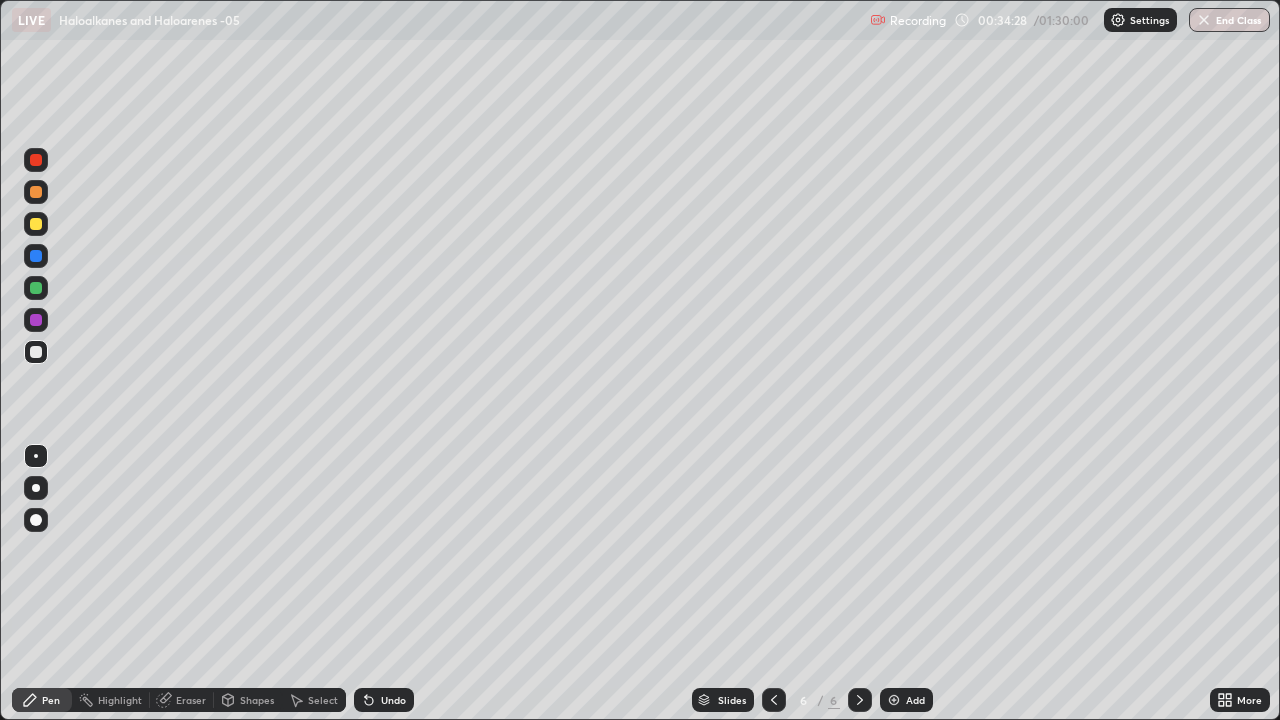 click at bounding box center [36, 256] 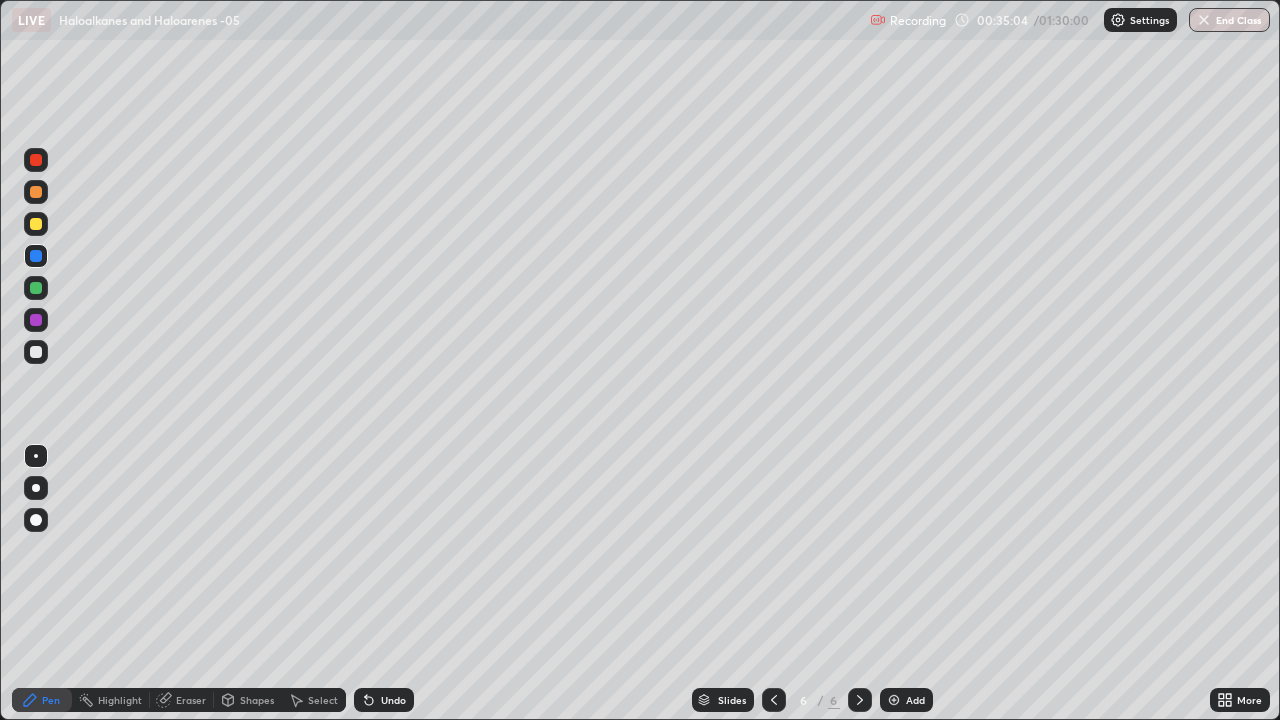 click at bounding box center [36, 160] 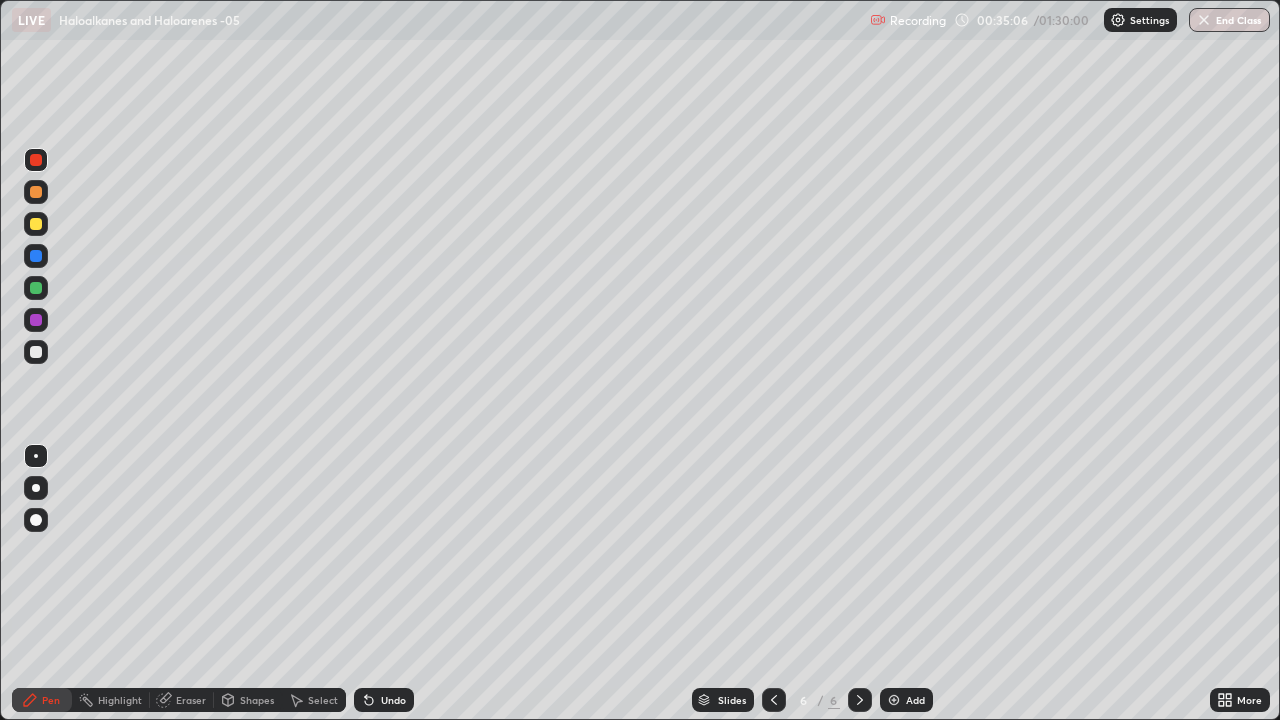 click at bounding box center [36, 352] 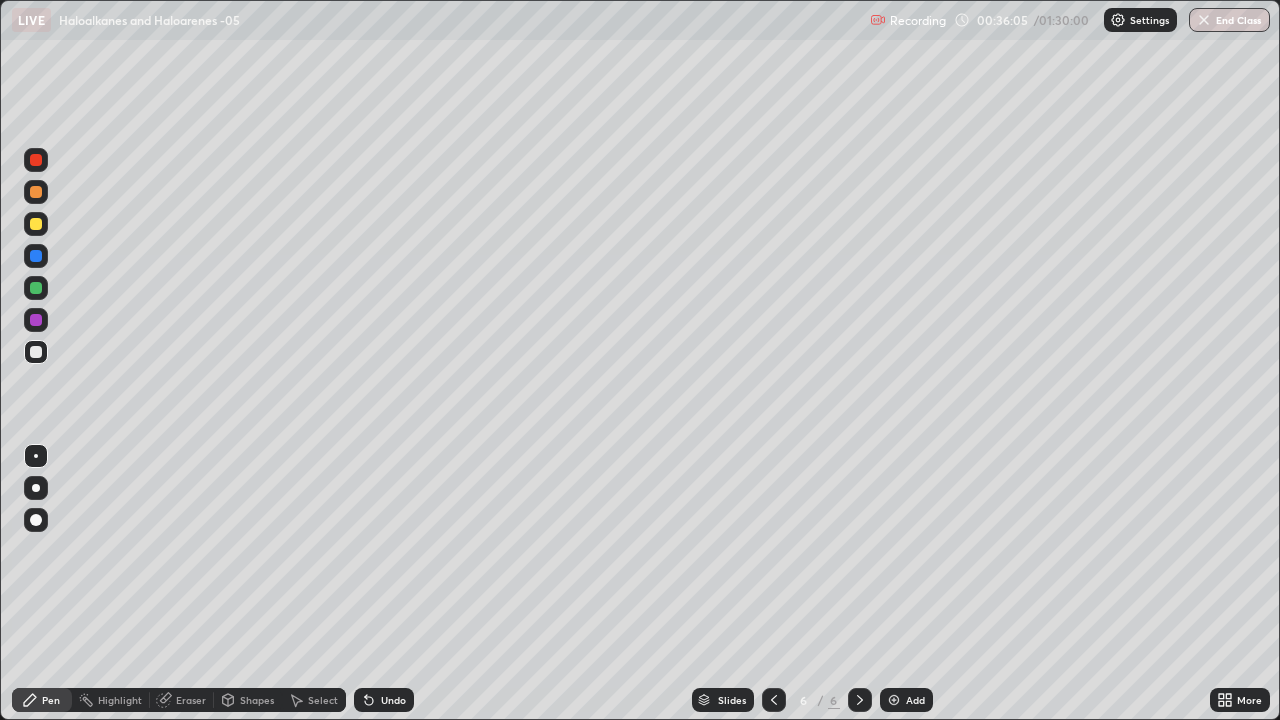 click on "Undo" at bounding box center [393, 700] 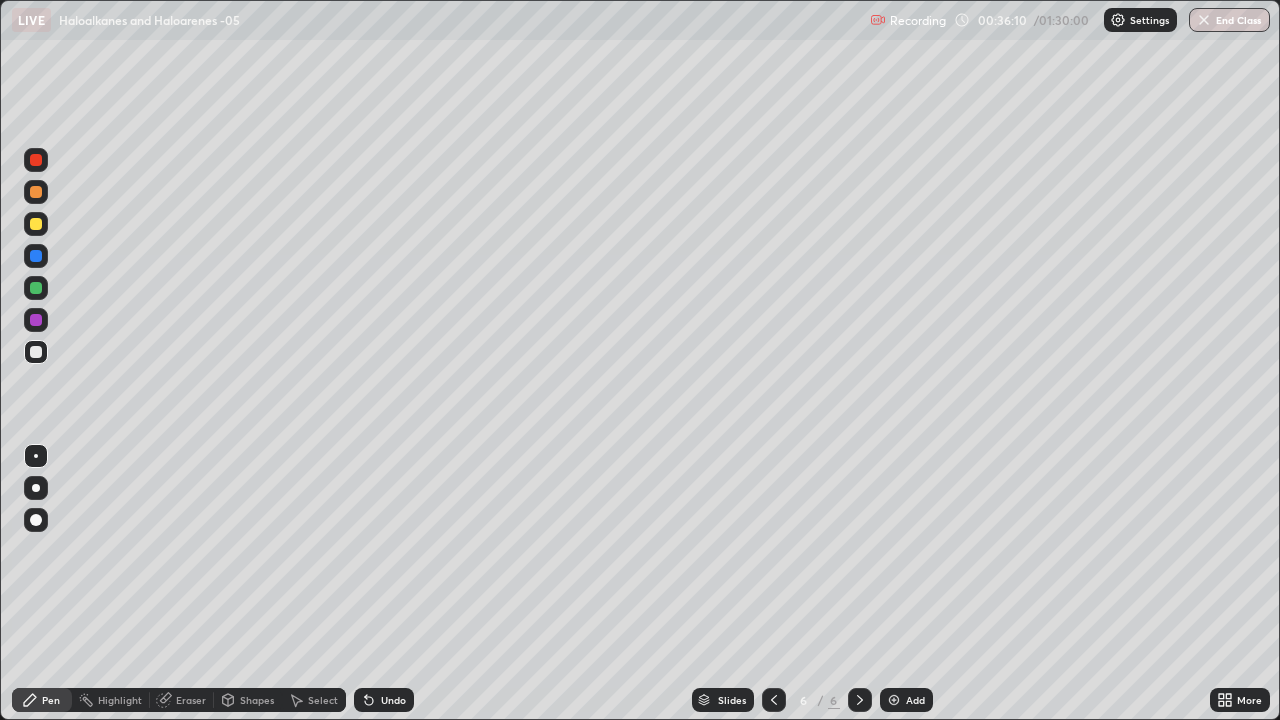 click at bounding box center [36, 256] 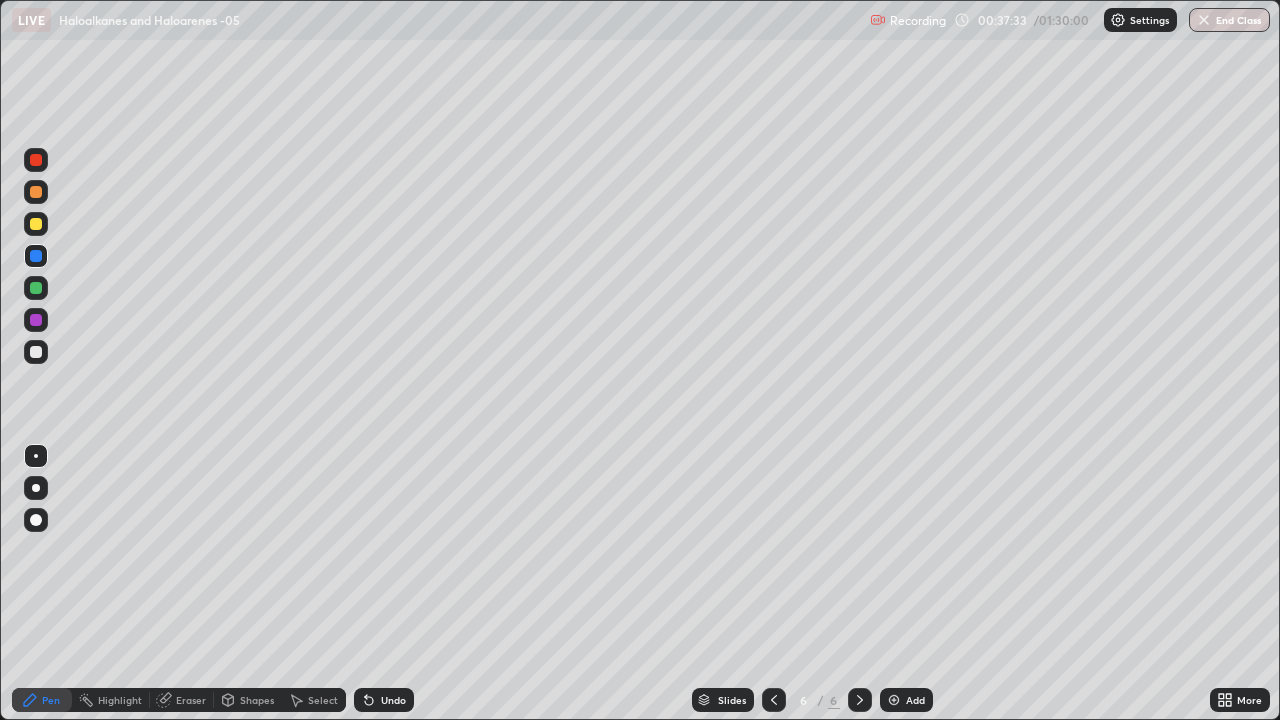 click on "Add" at bounding box center (915, 700) 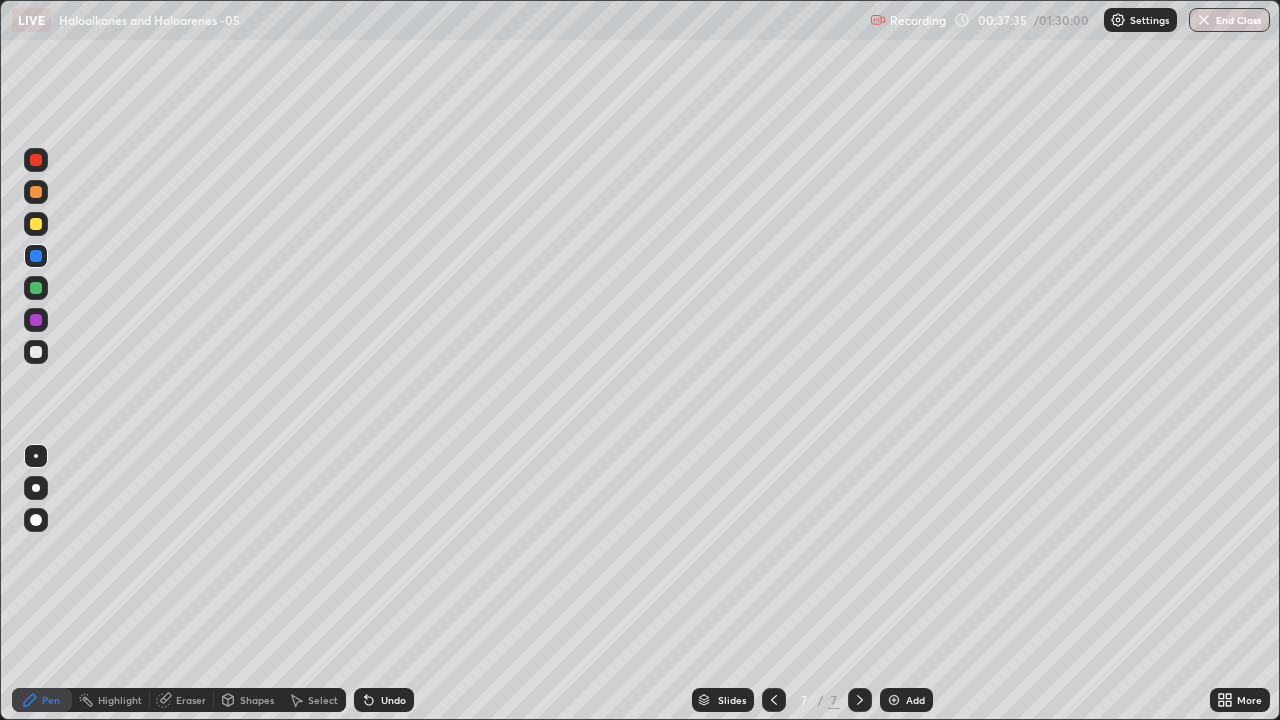 click at bounding box center [36, 160] 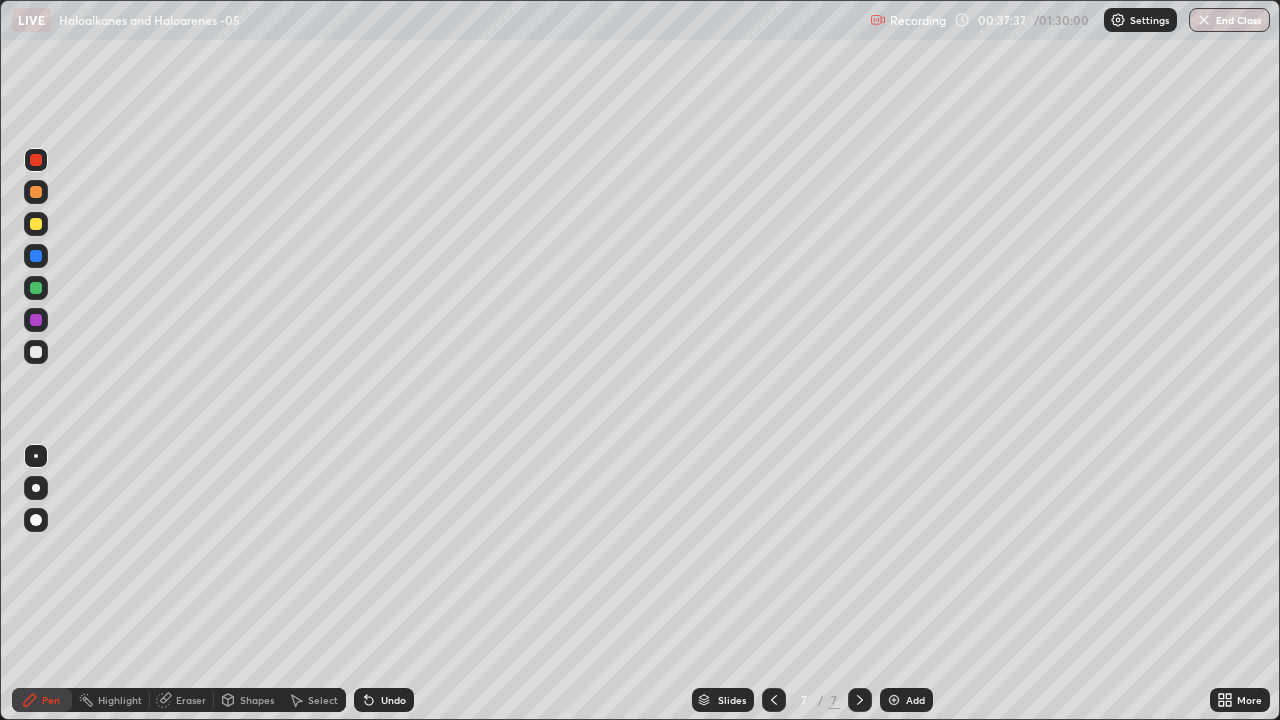 click at bounding box center [36, 352] 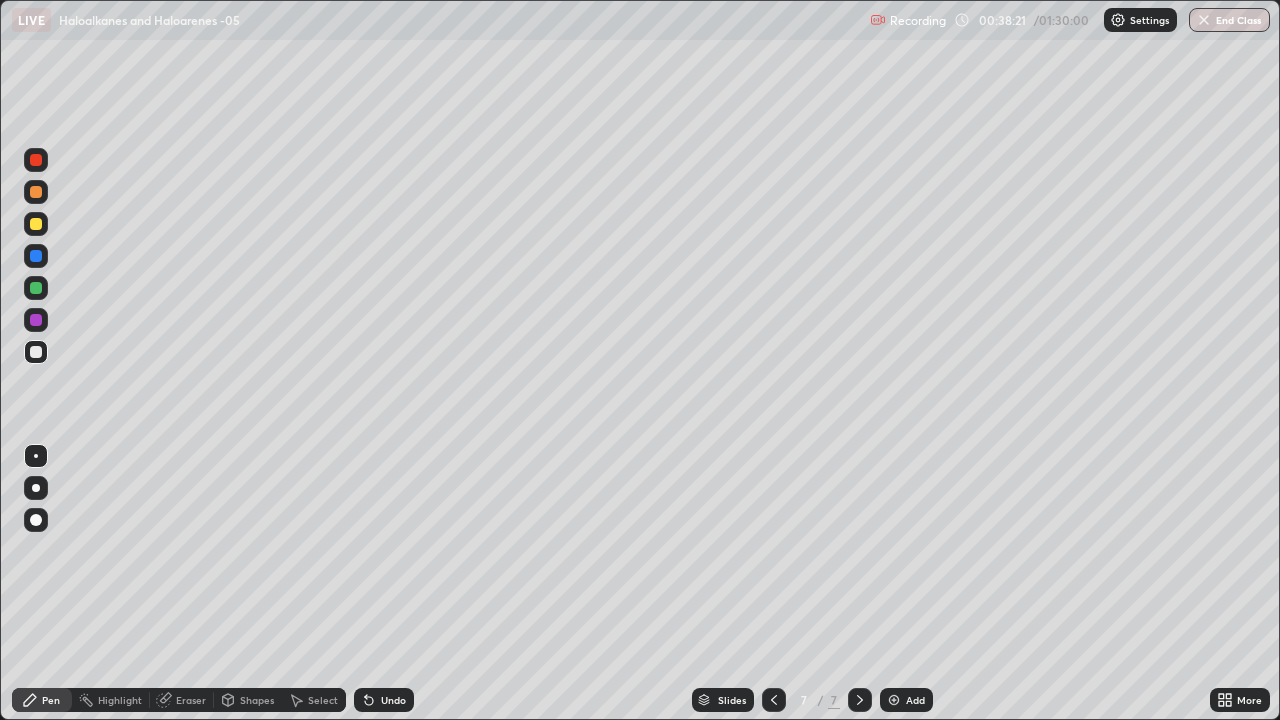 click at bounding box center (36, 256) 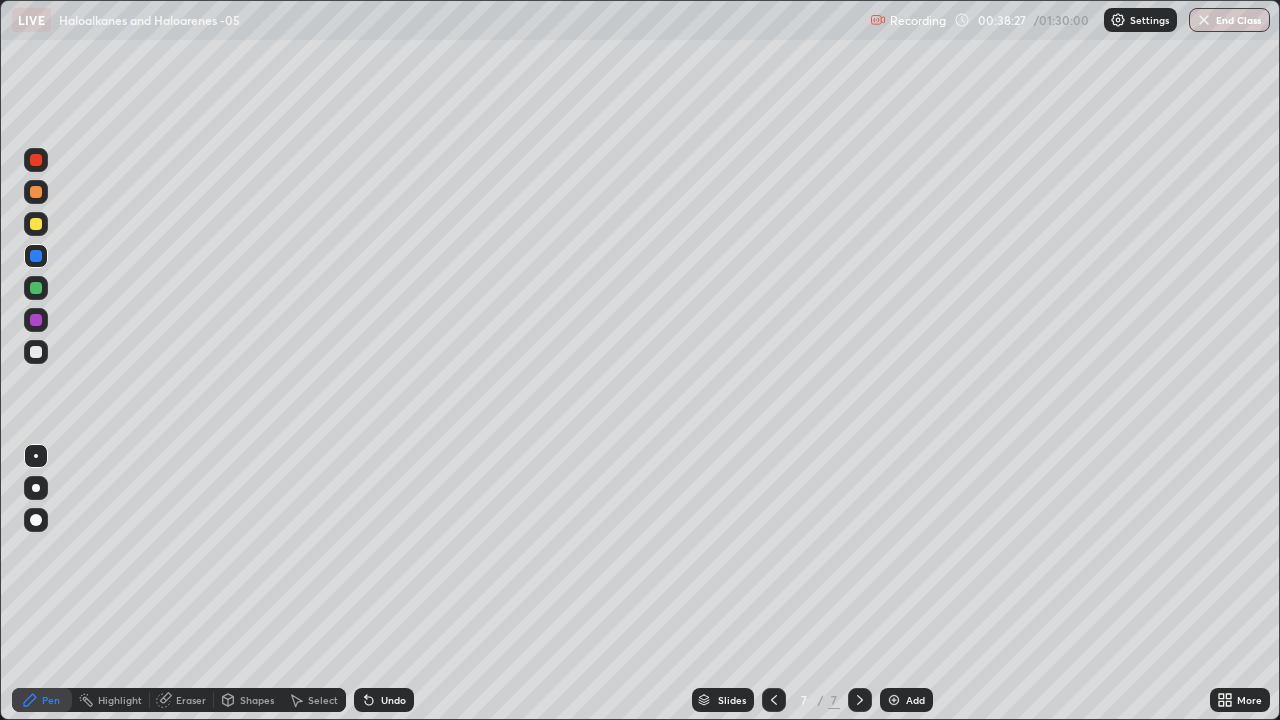 click at bounding box center (36, 352) 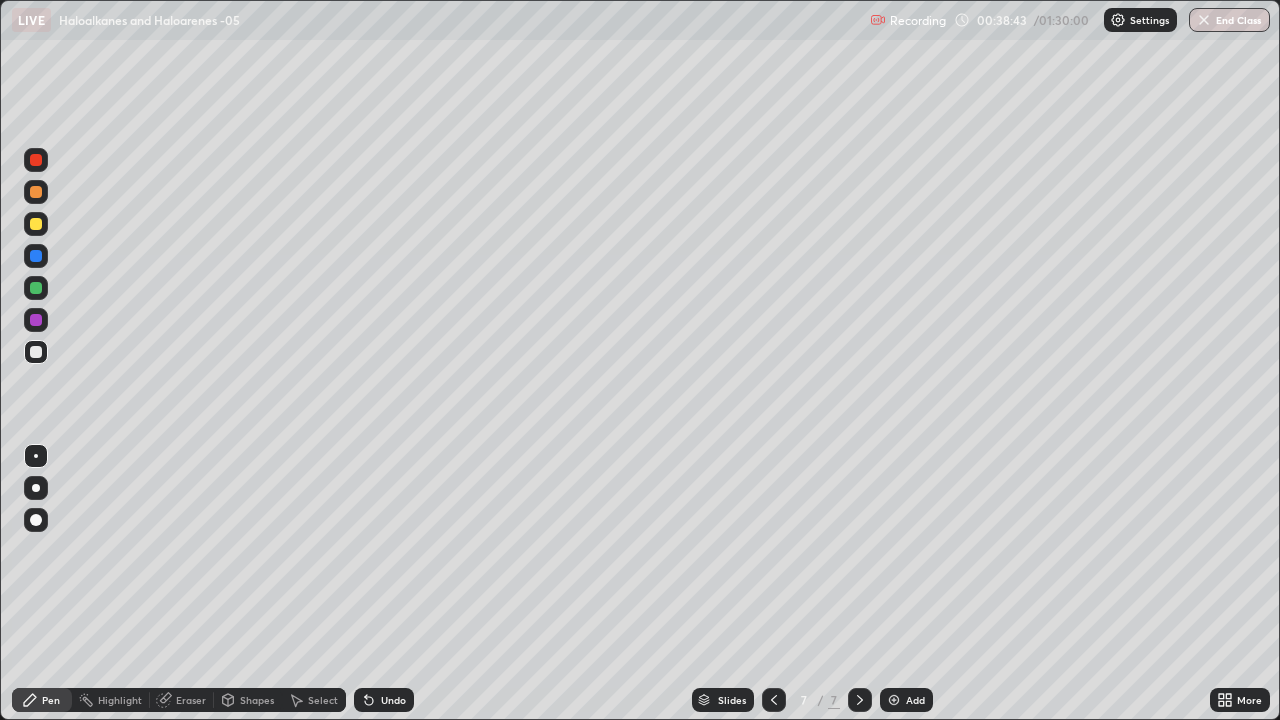 click at bounding box center (36, 160) 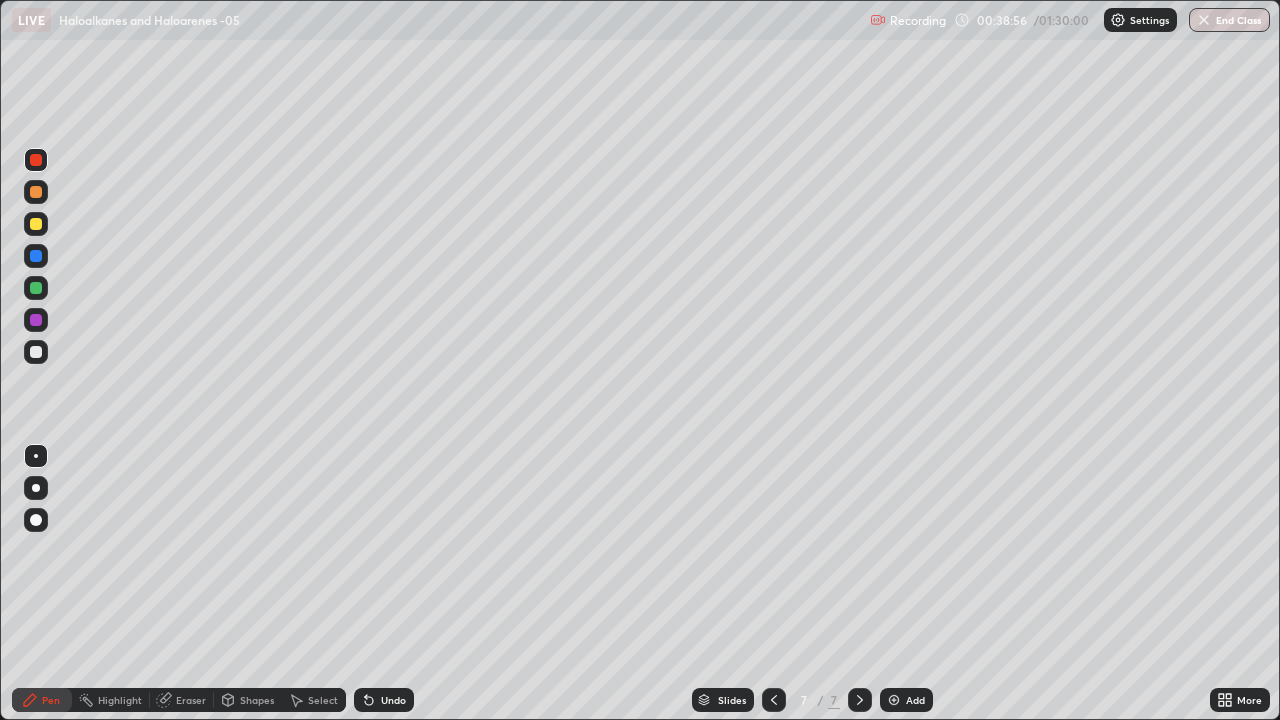 click at bounding box center (36, 352) 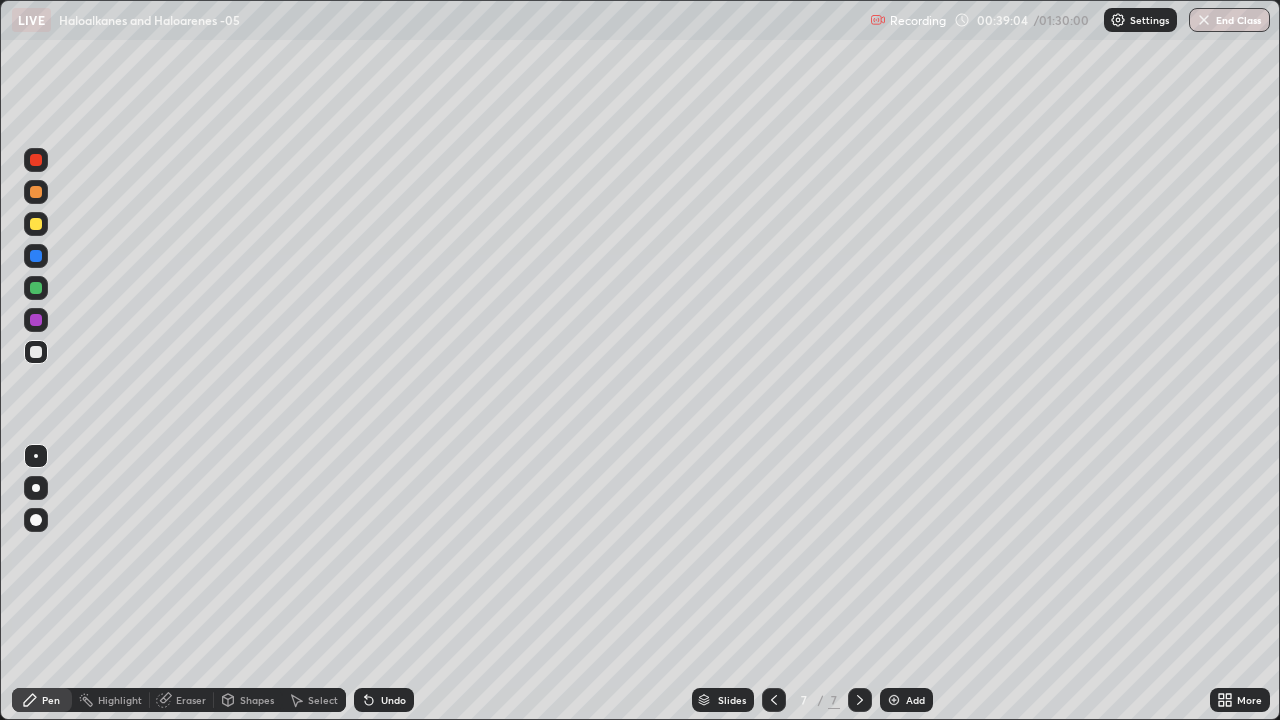 click on "Undo" at bounding box center (384, 700) 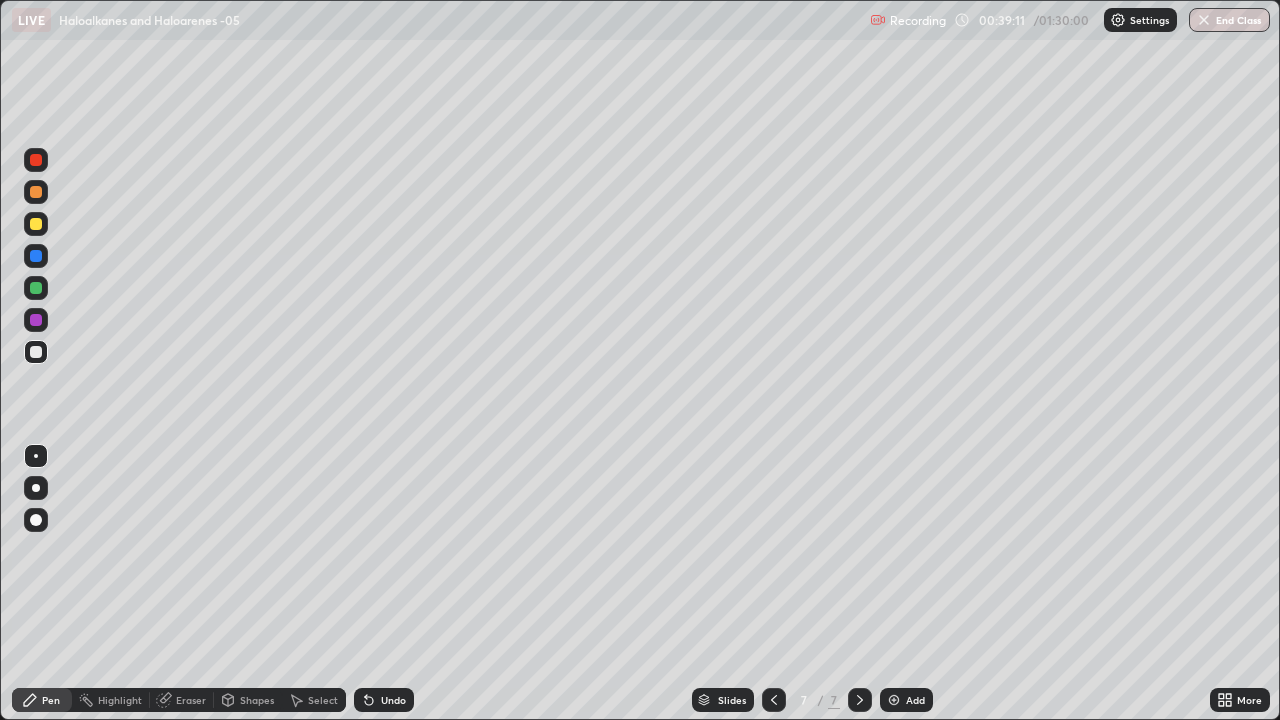 click on "Undo" at bounding box center (384, 700) 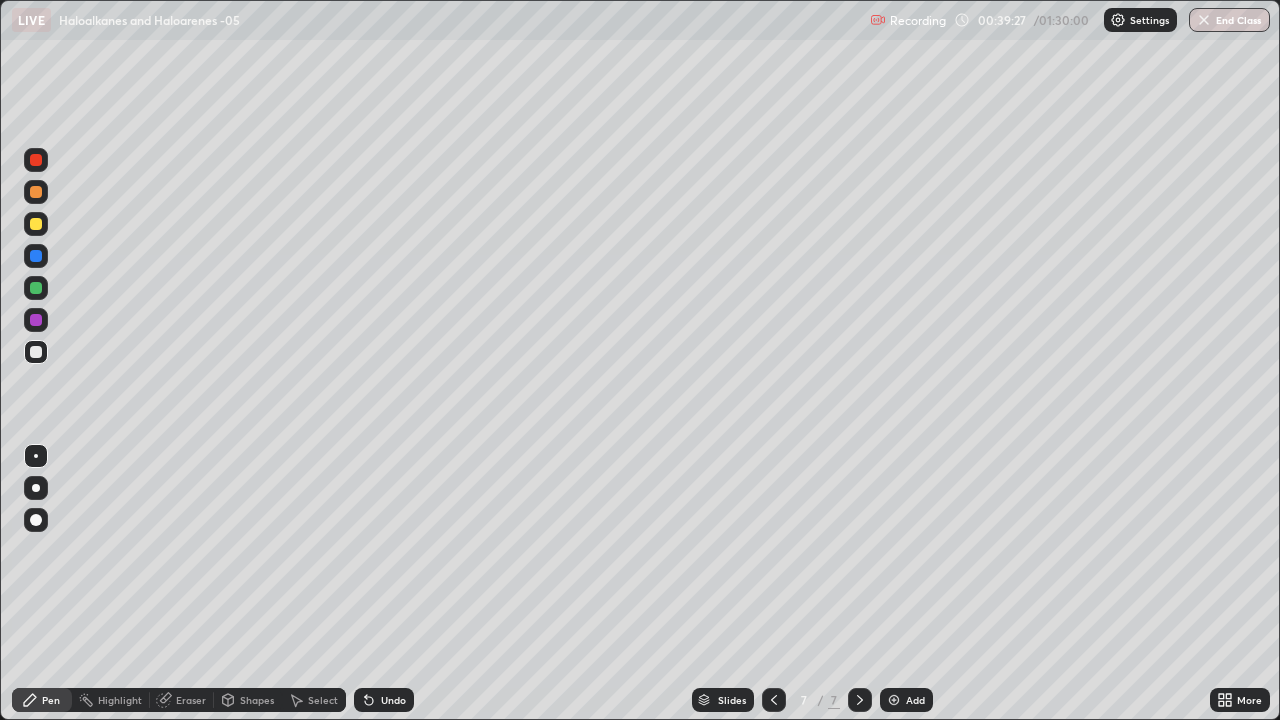 click at bounding box center [36, 224] 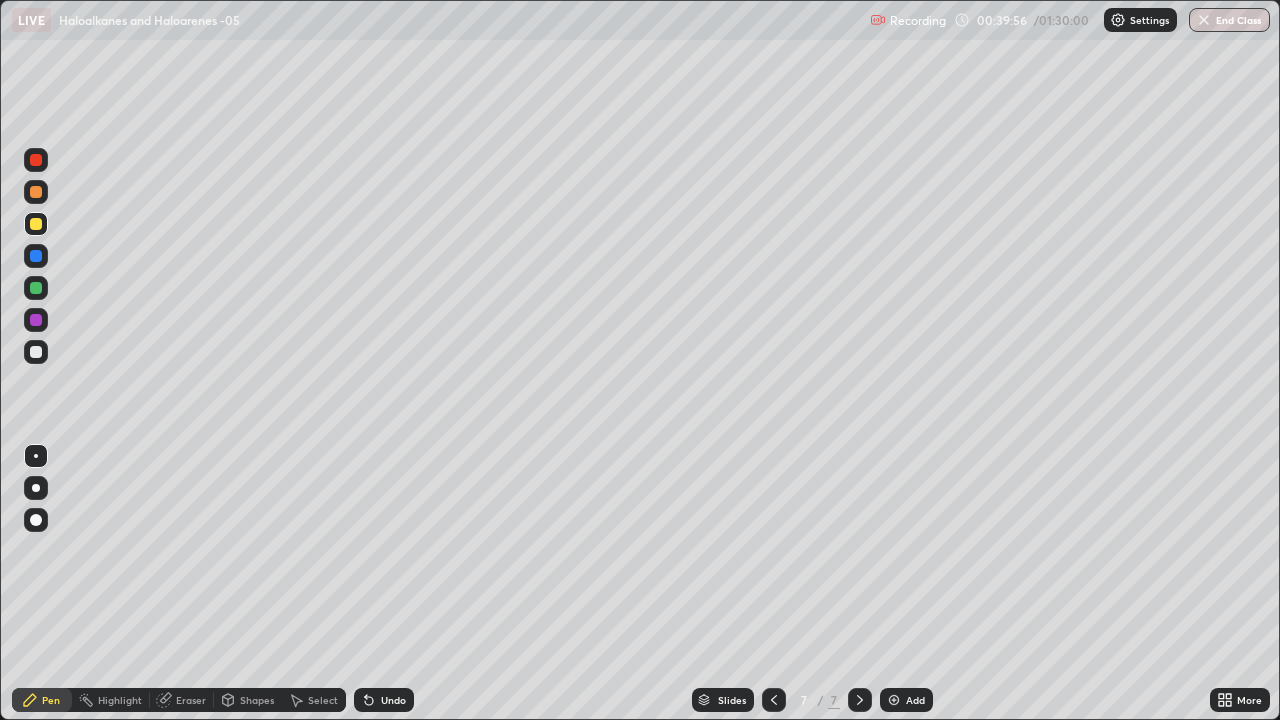 click at bounding box center (36, 160) 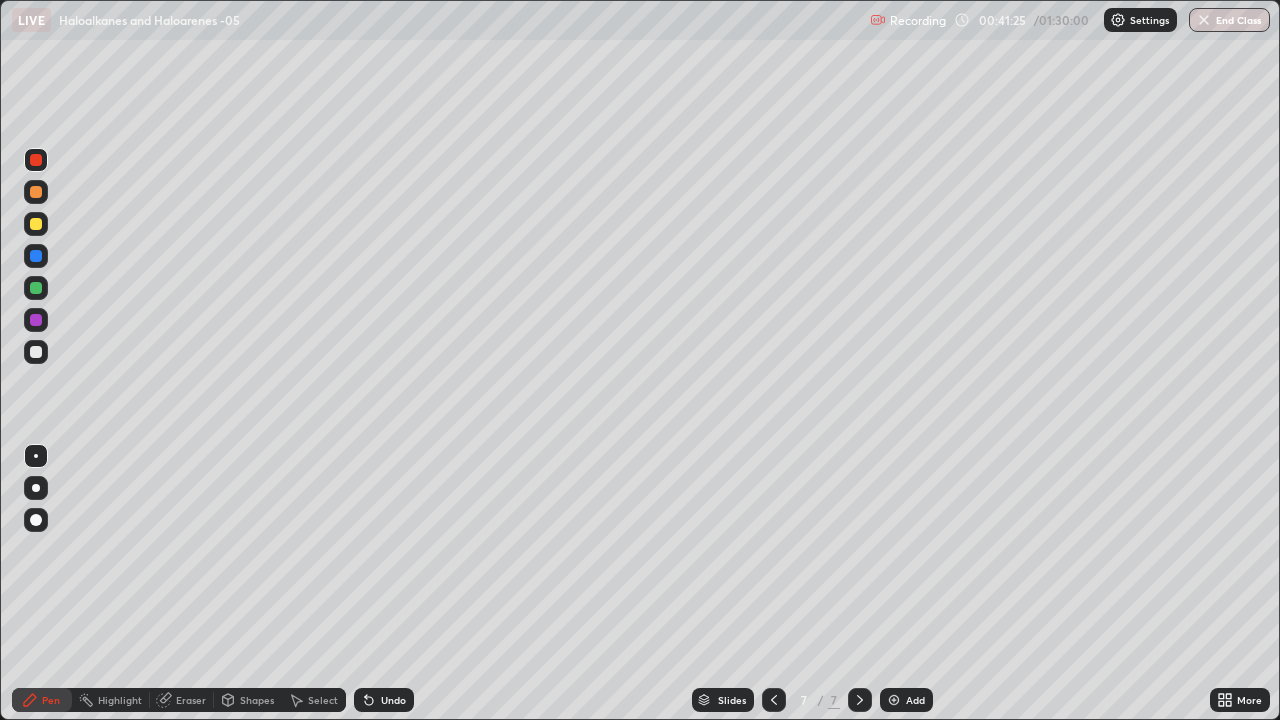 click at bounding box center (36, 288) 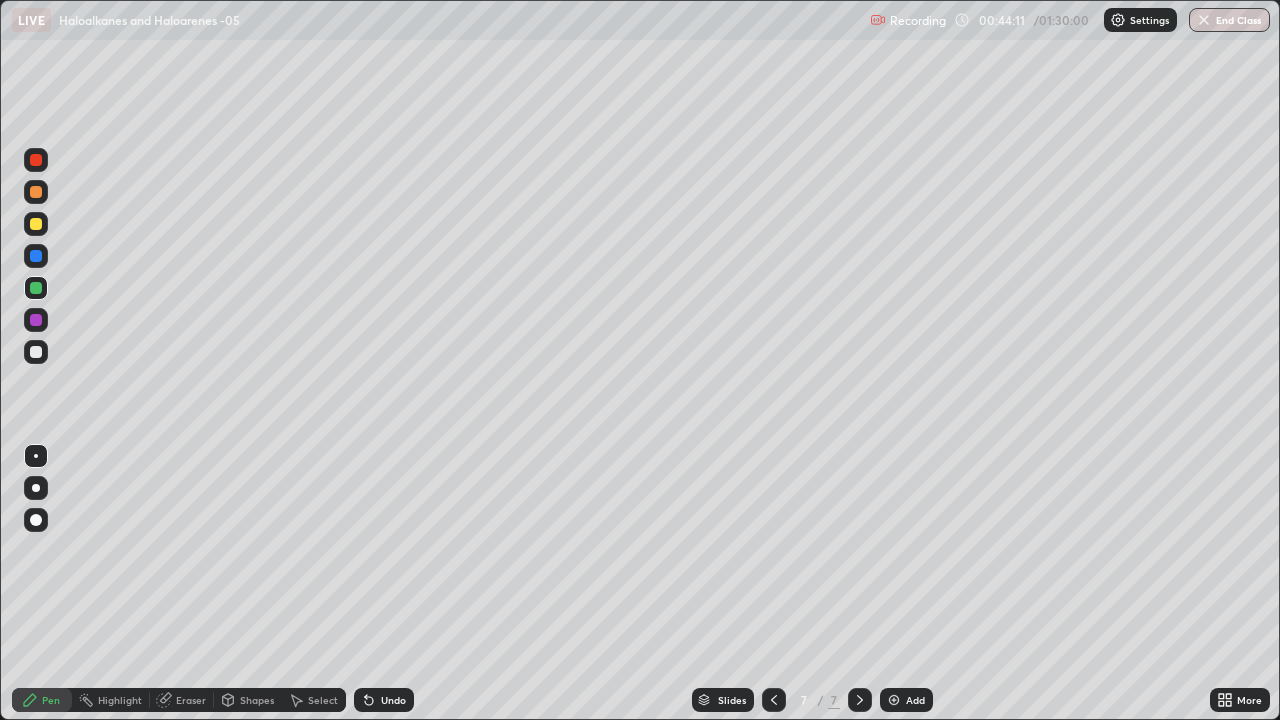 click on "Add" at bounding box center [915, 700] 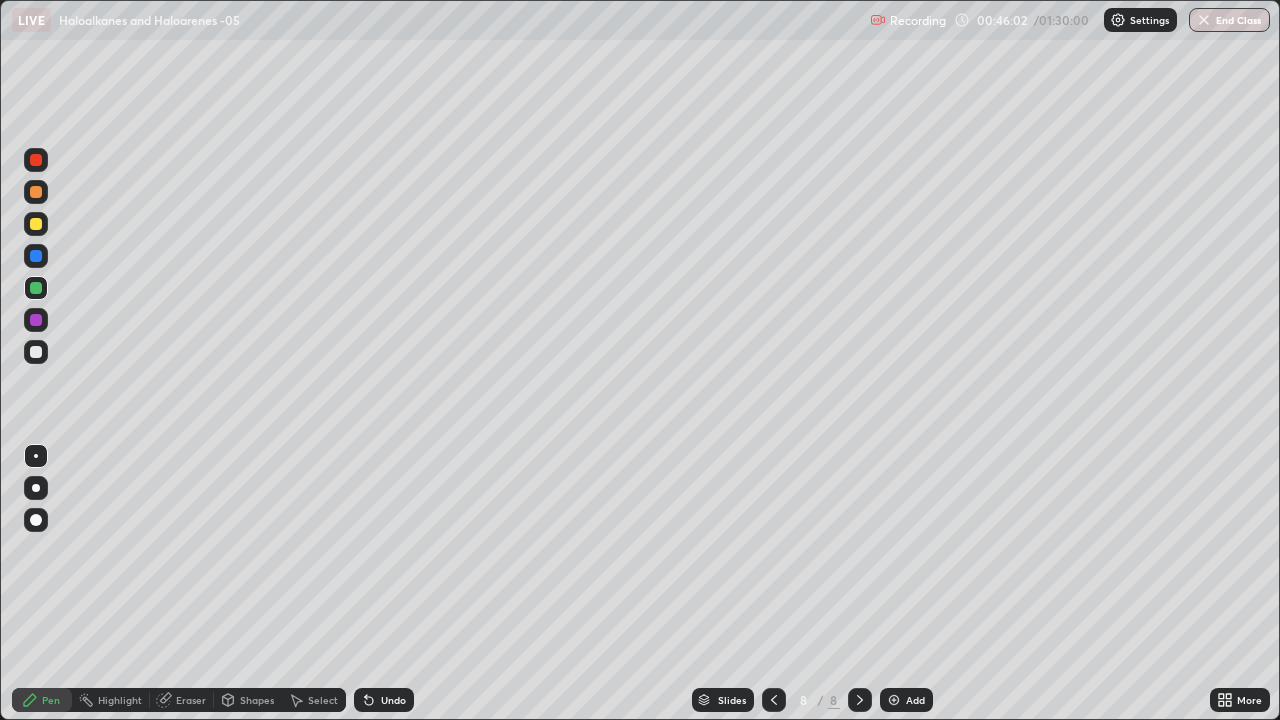 click at bounding box center [36, 352] 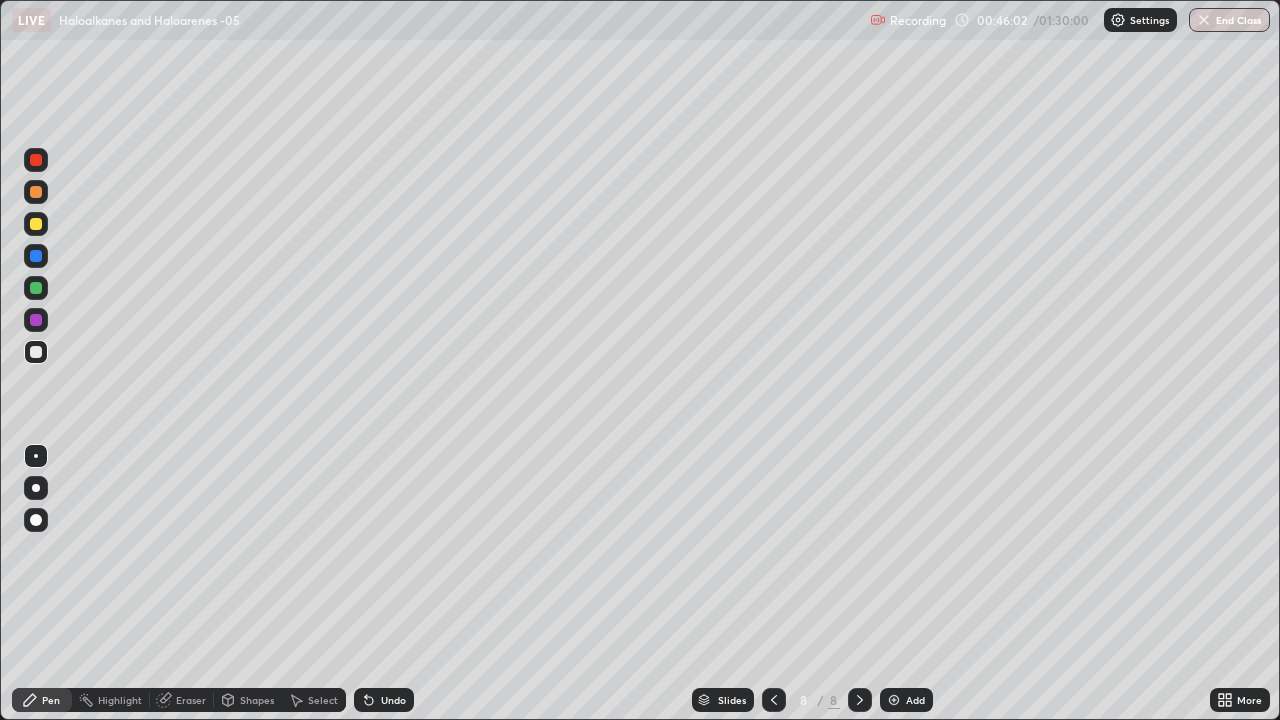 click at bounding box center [36, 160] 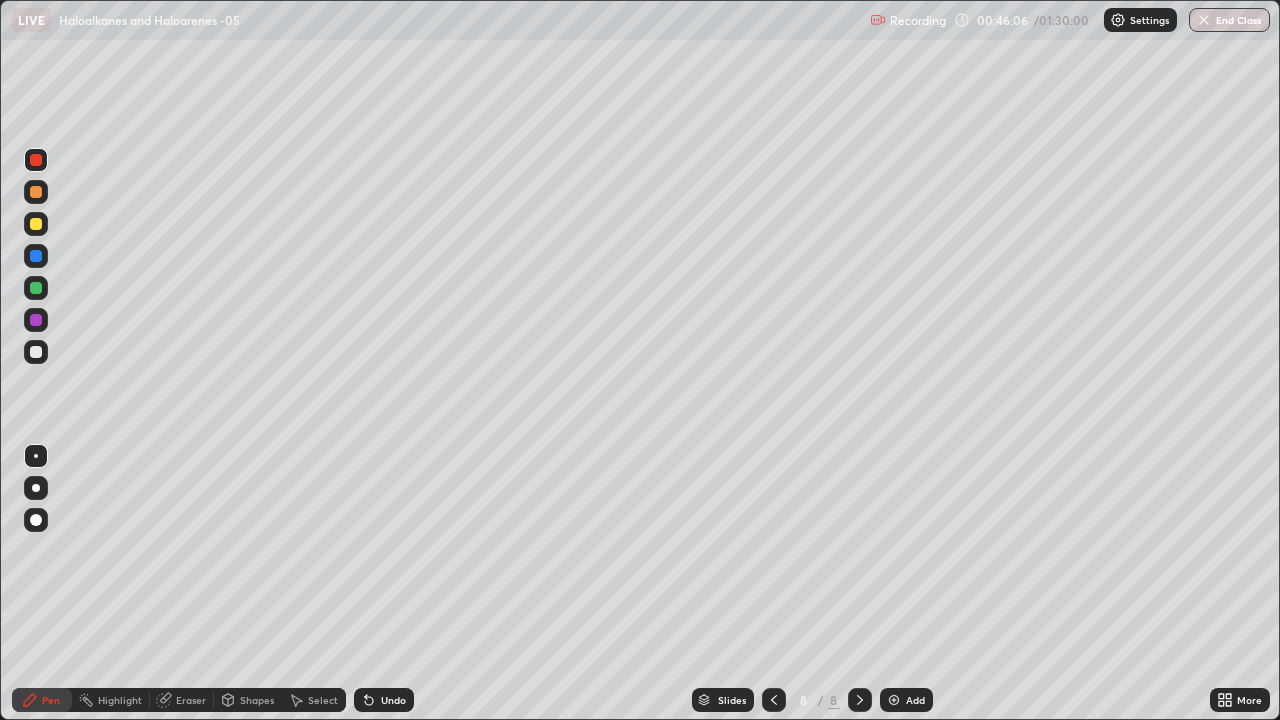 click on "Undo" at bounding box center (384, 700) 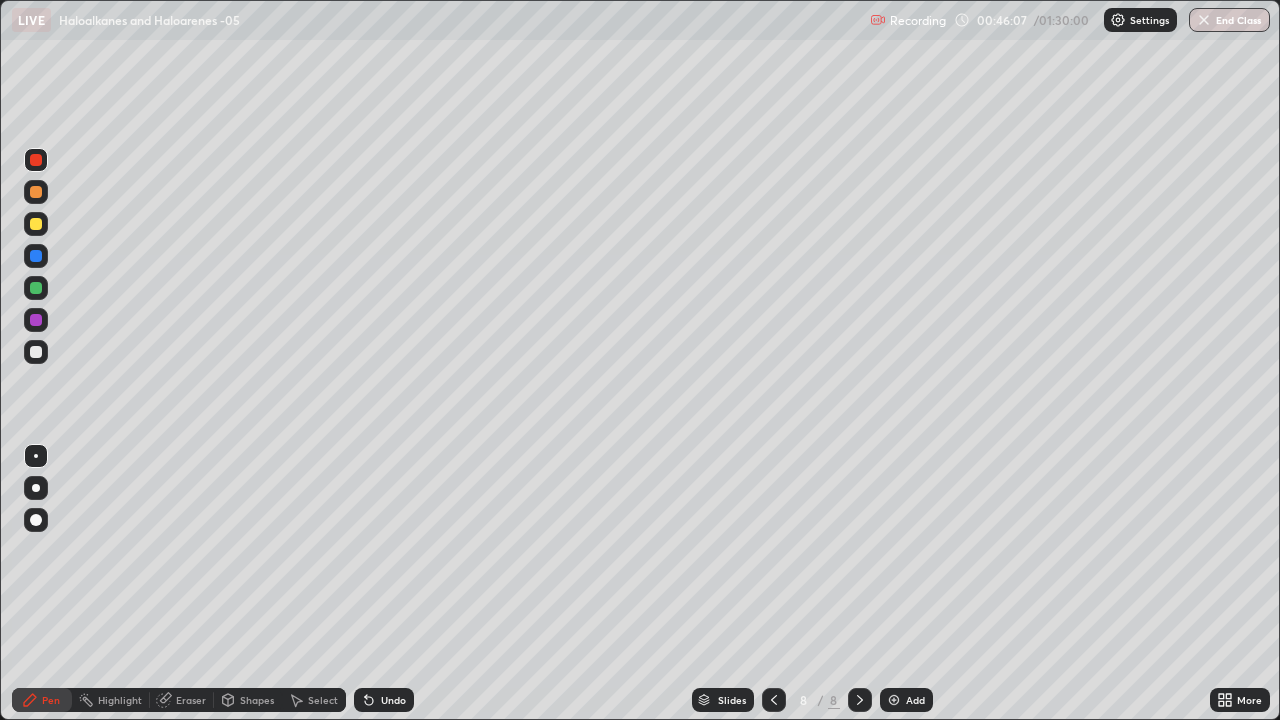 click on "Undo" at bounding box center [393, 700] 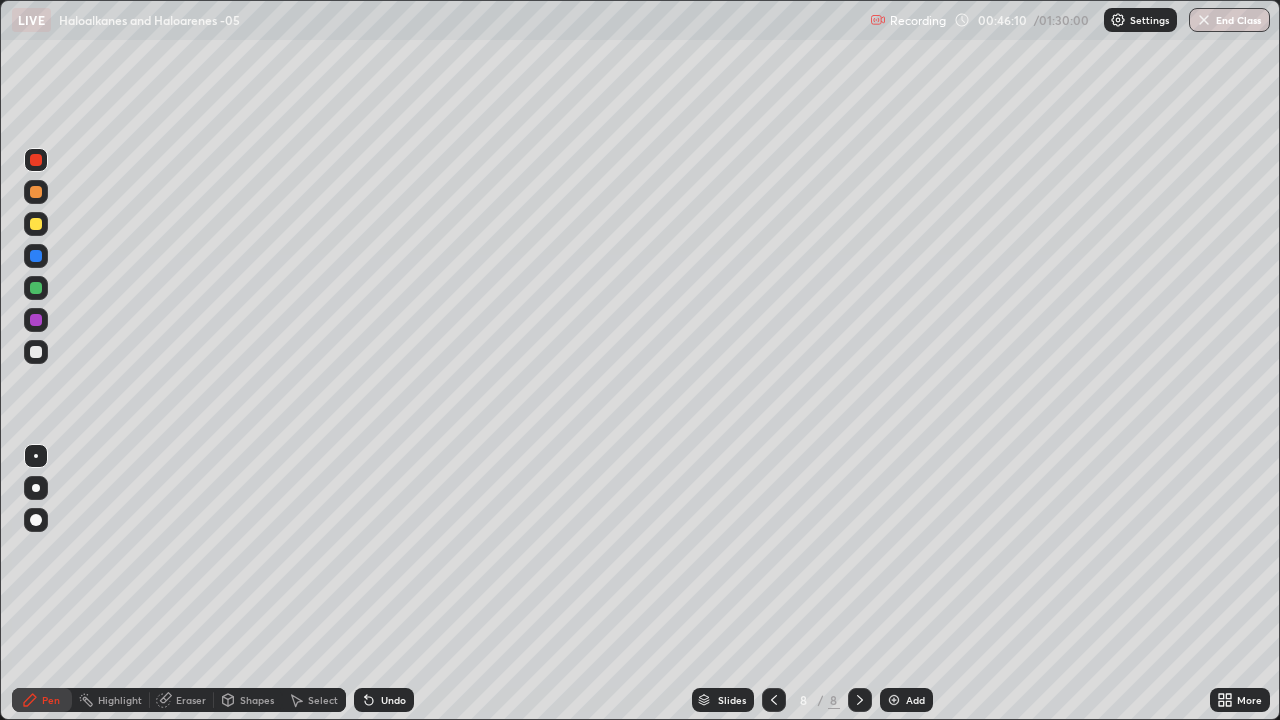 click at bounding box center (36, 352) 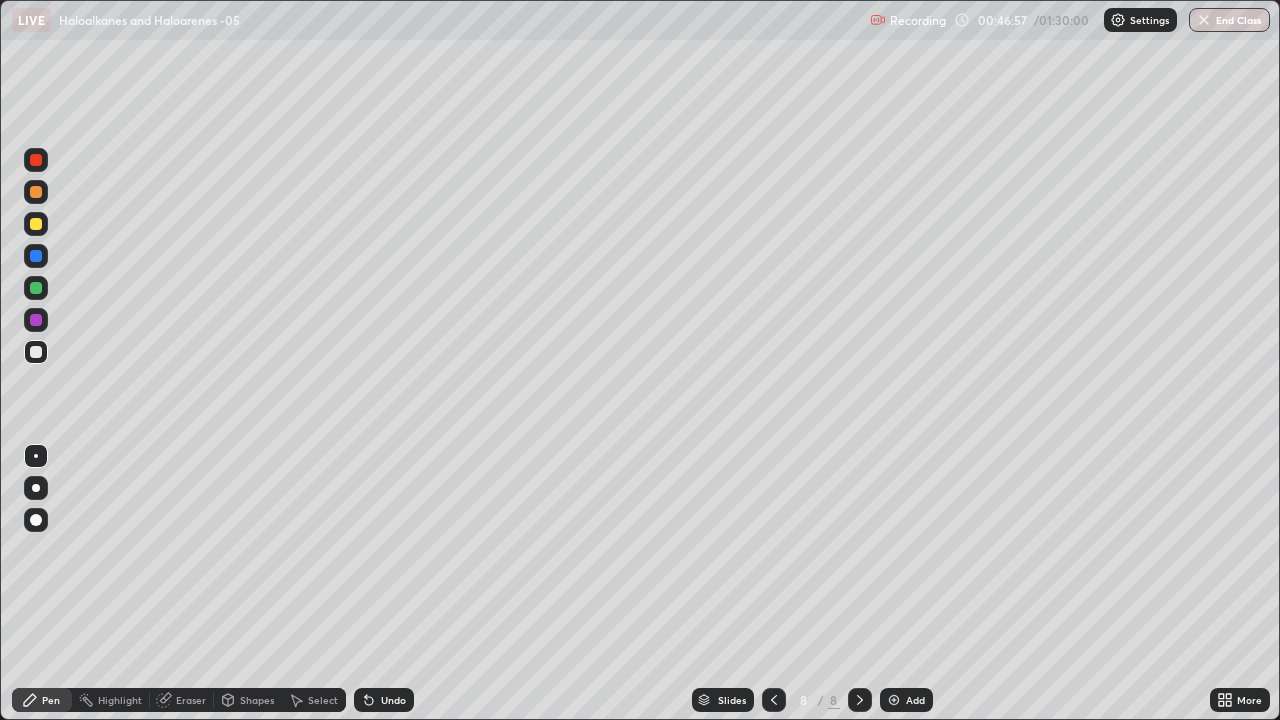 click at bounding box center (36, 256) 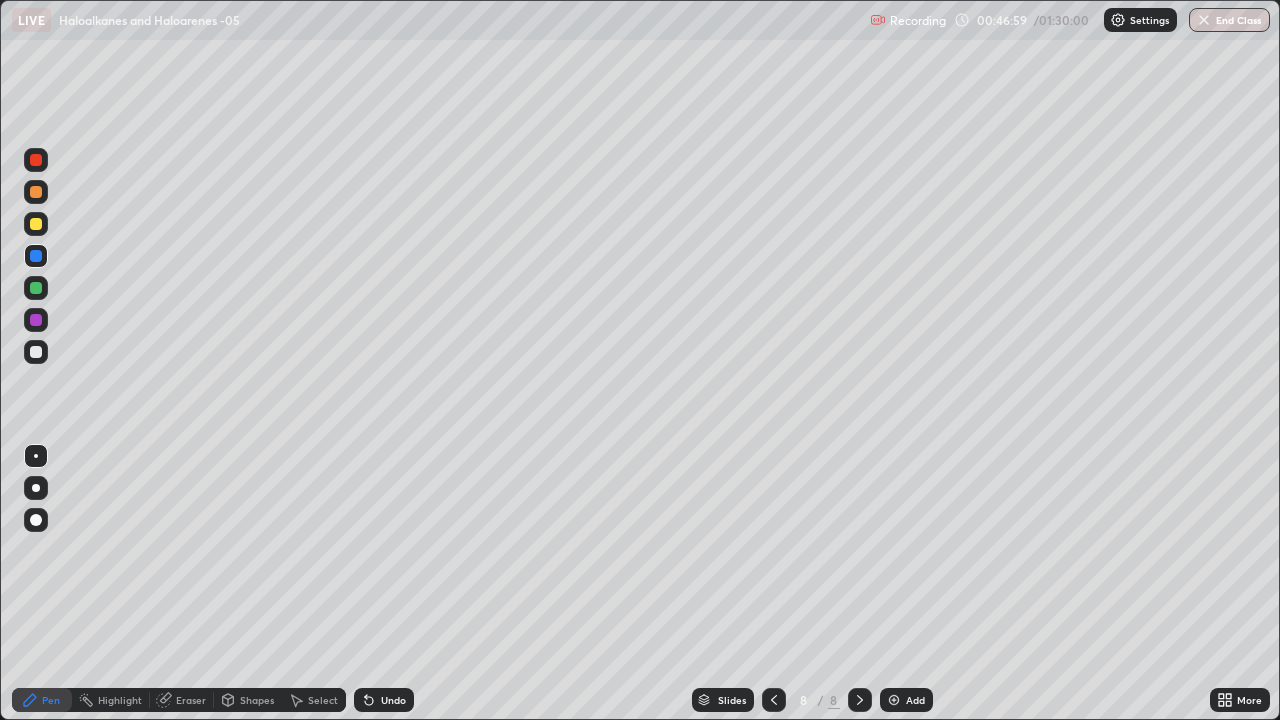 click at bounding box center [36, 352] 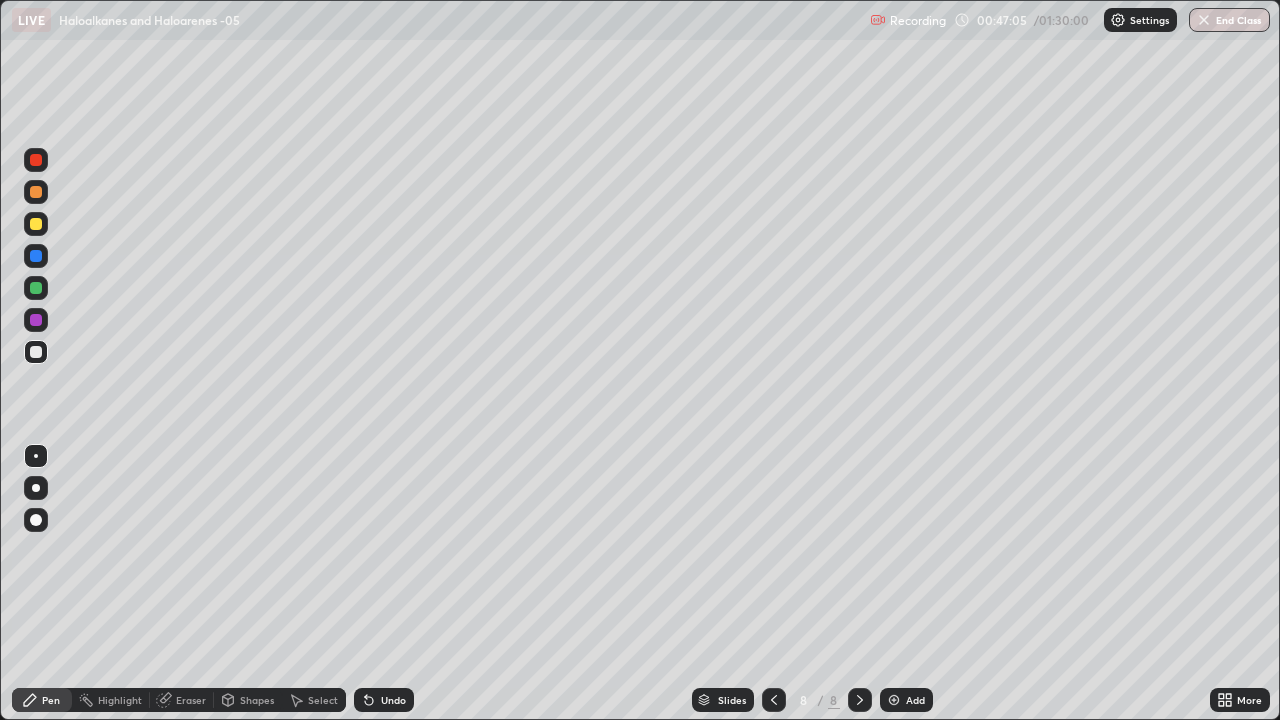 click on "Undo" at bounding box center (393, 700) 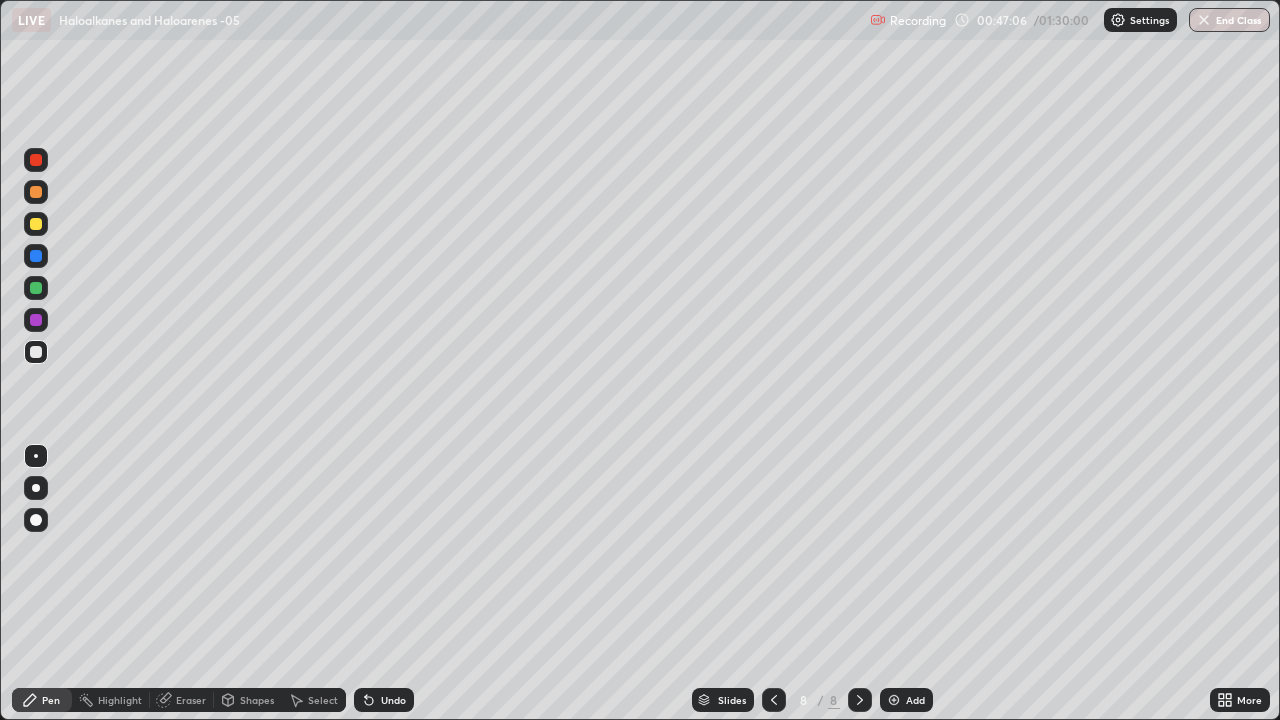 click on "Undo" at bounding box center [393, 700] 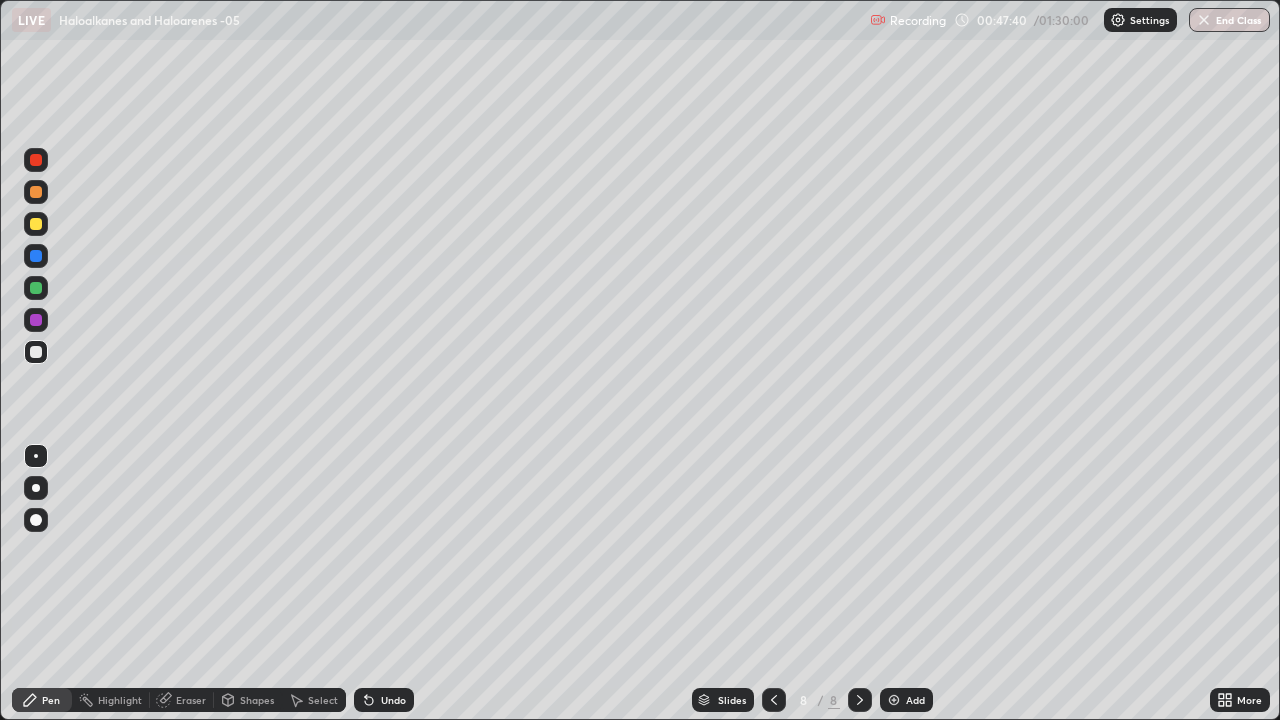 click at bounding box center [36, 352] 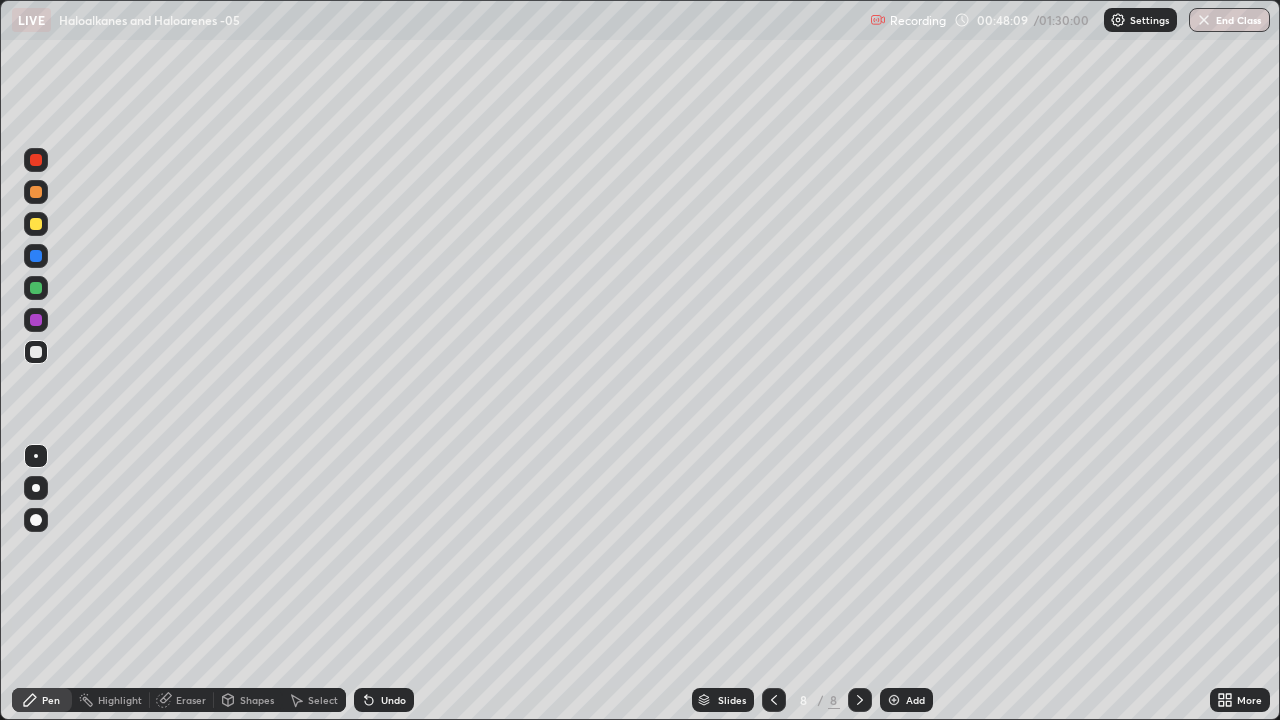 click at bounding box center [36, 160] 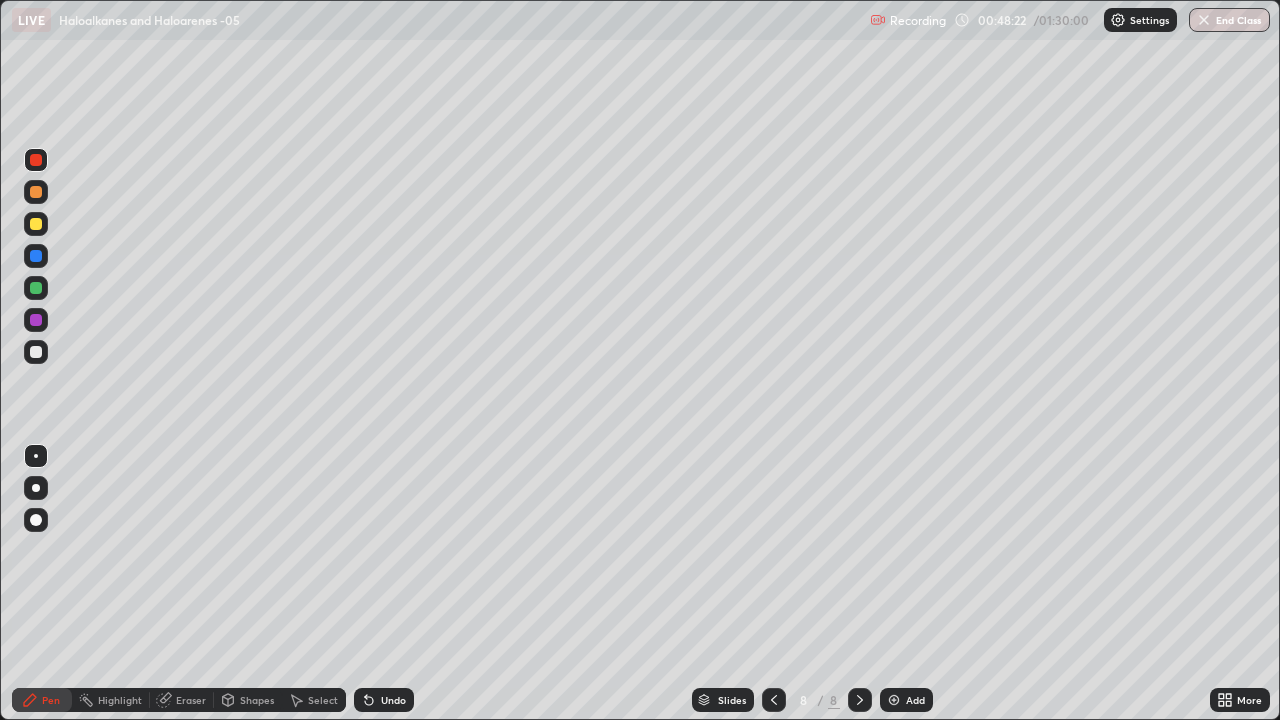 click at bounding box center [36, 352] 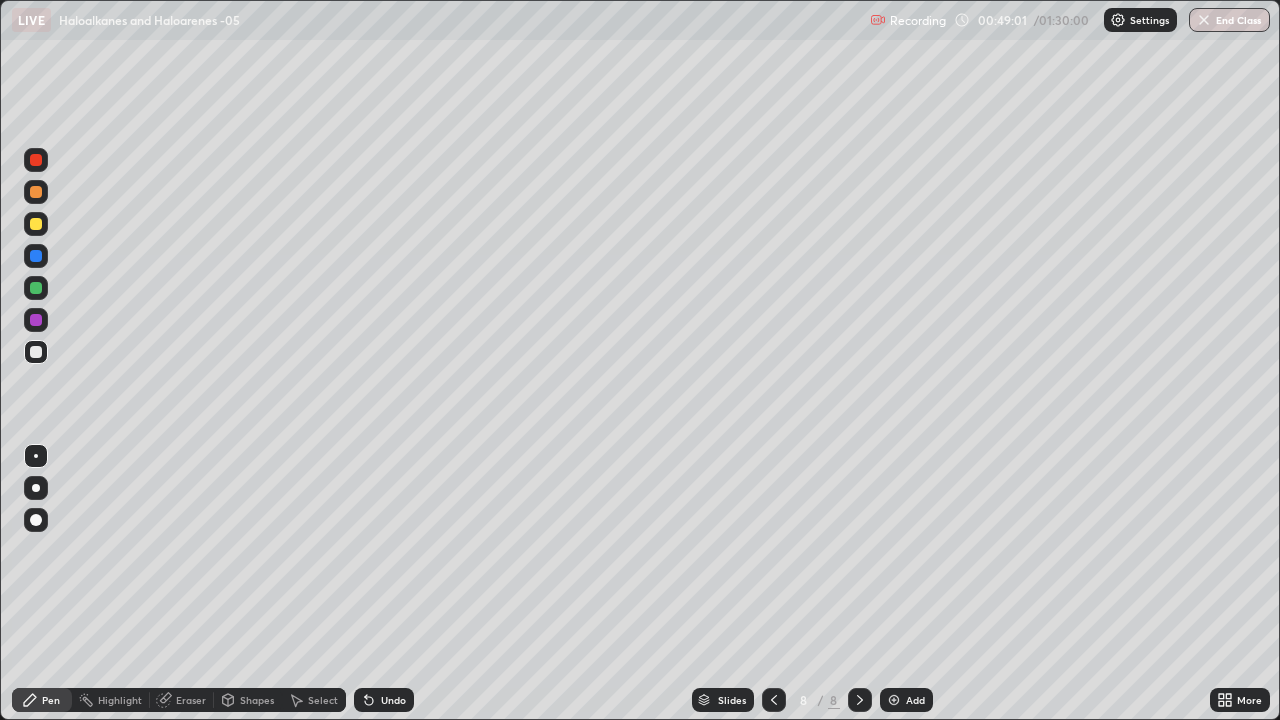 click at bounding box center [36, 256] 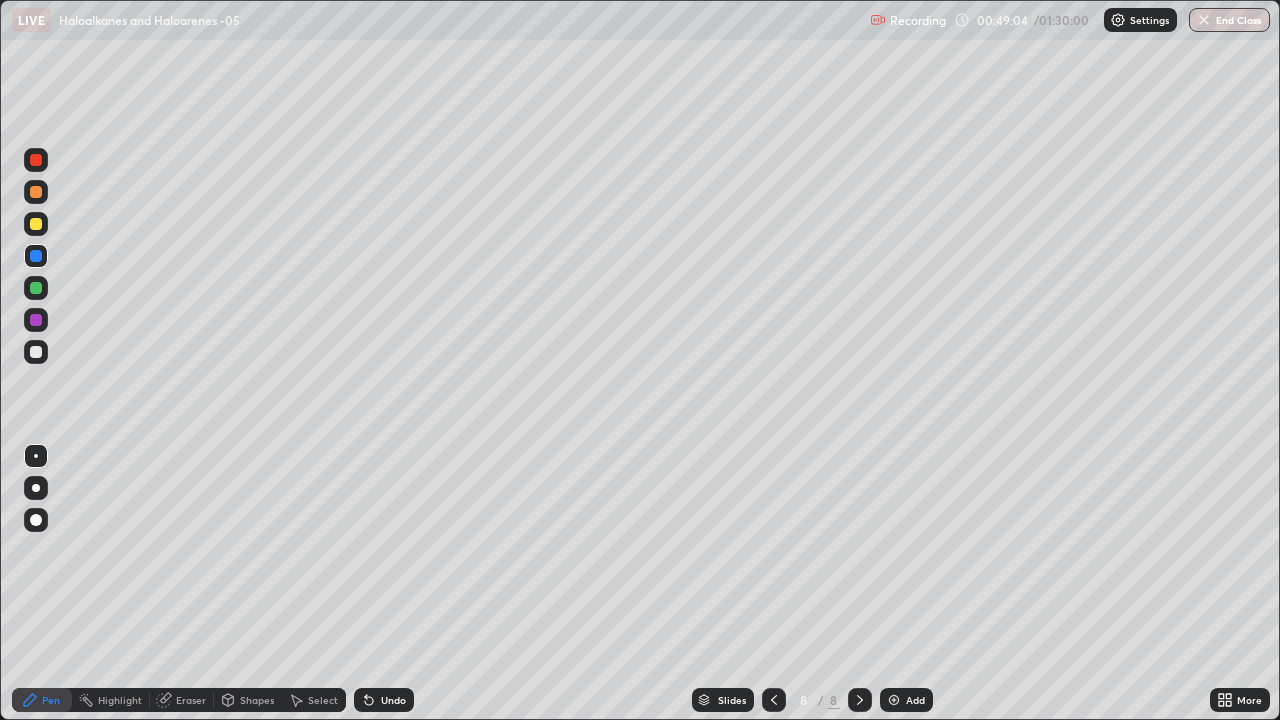 click on "Undo" at bounding box center (384, 700) 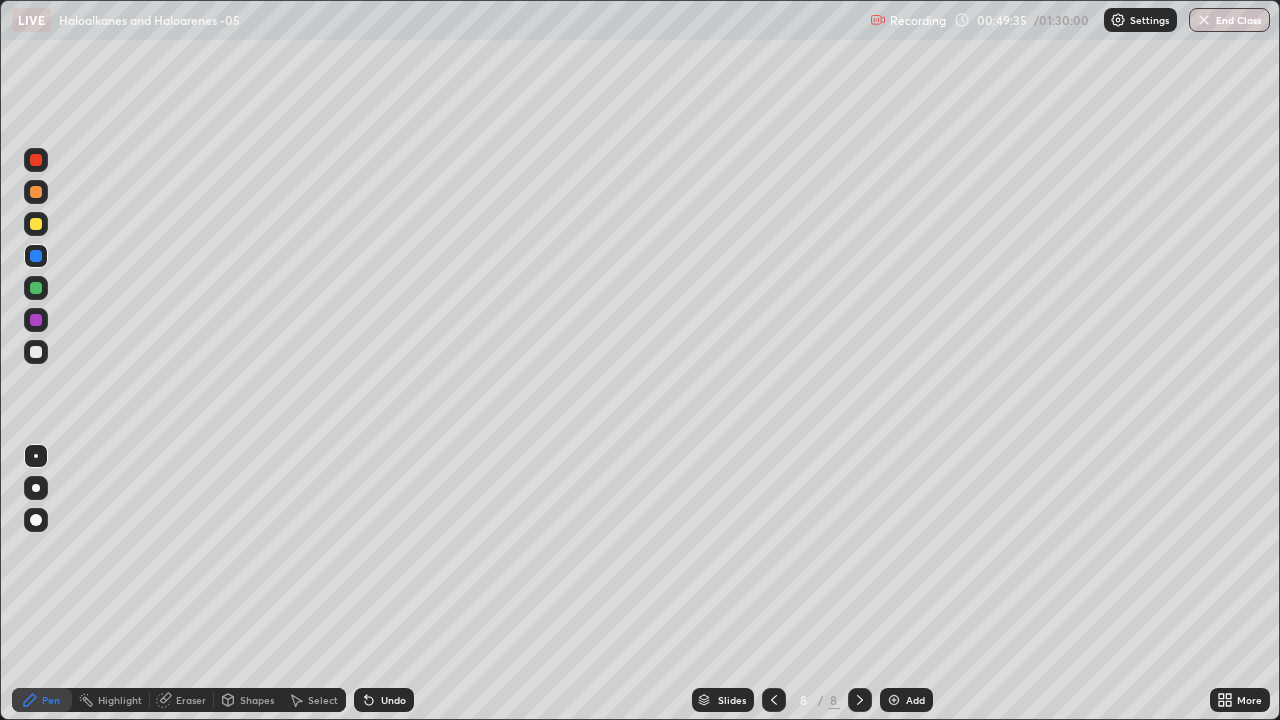 click at bounding box center (36, 352) 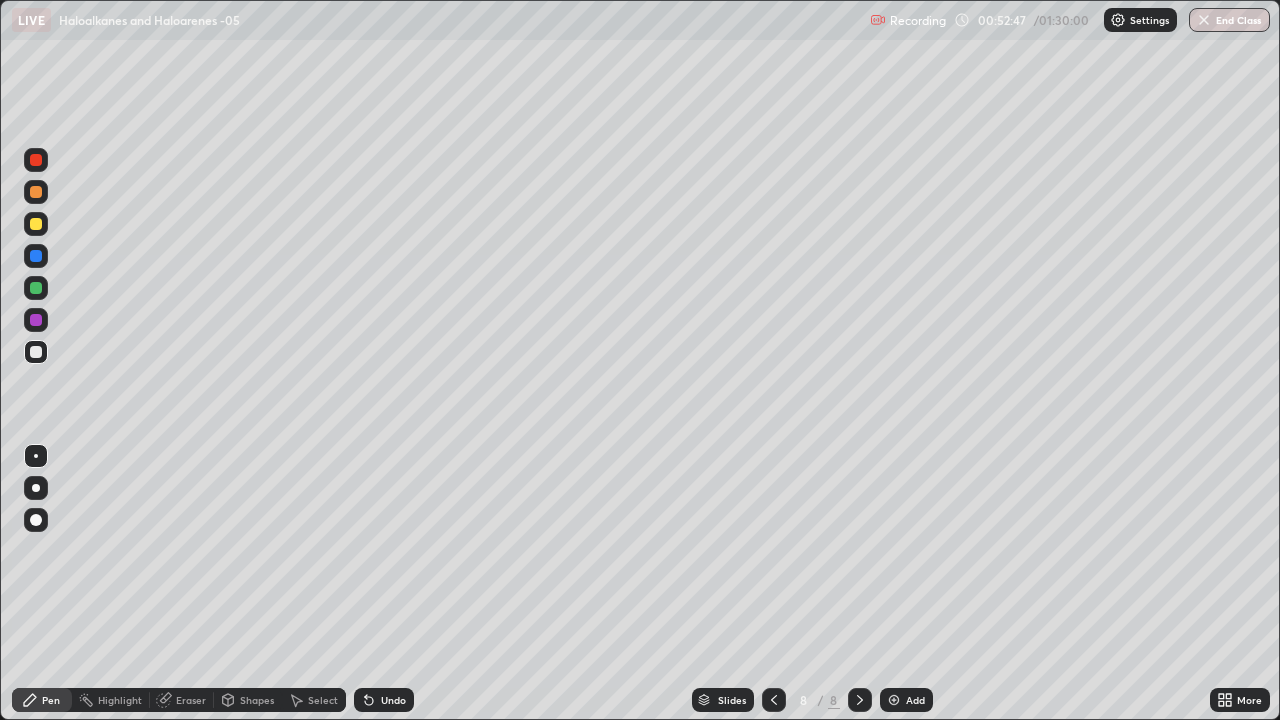 click at bounding box center (36, 160) 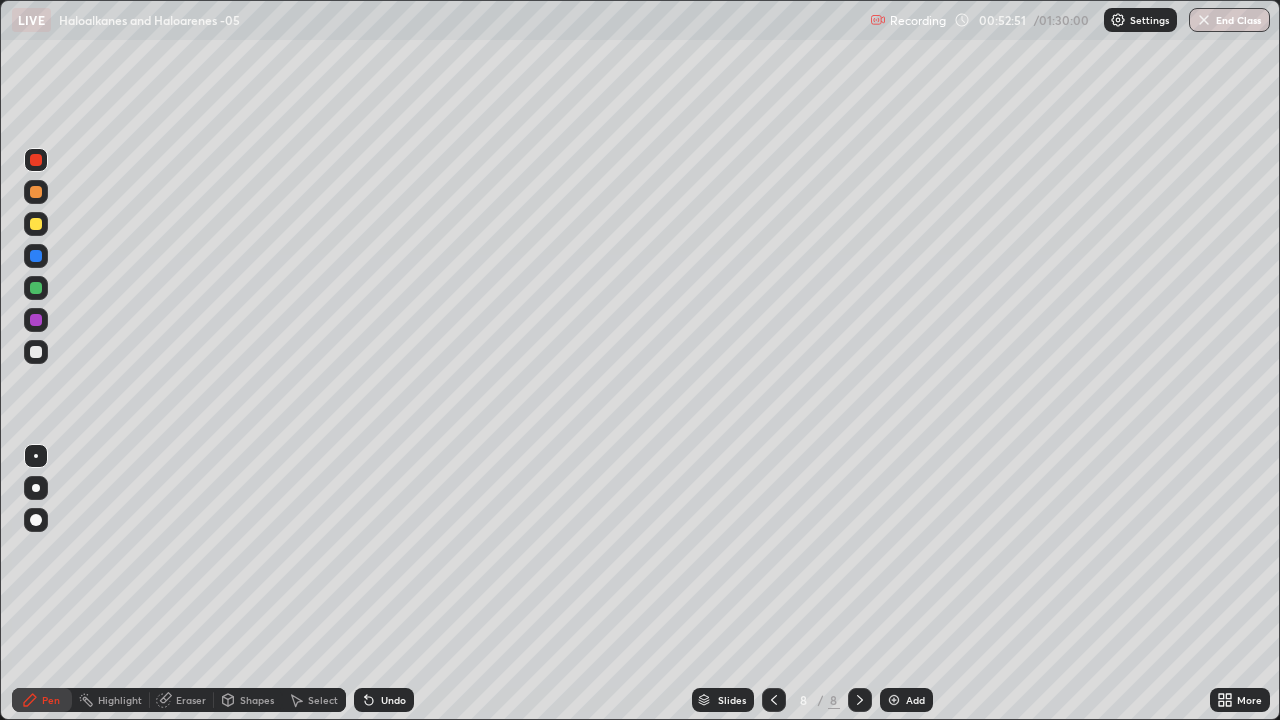 click at bounding box center (36, 352) 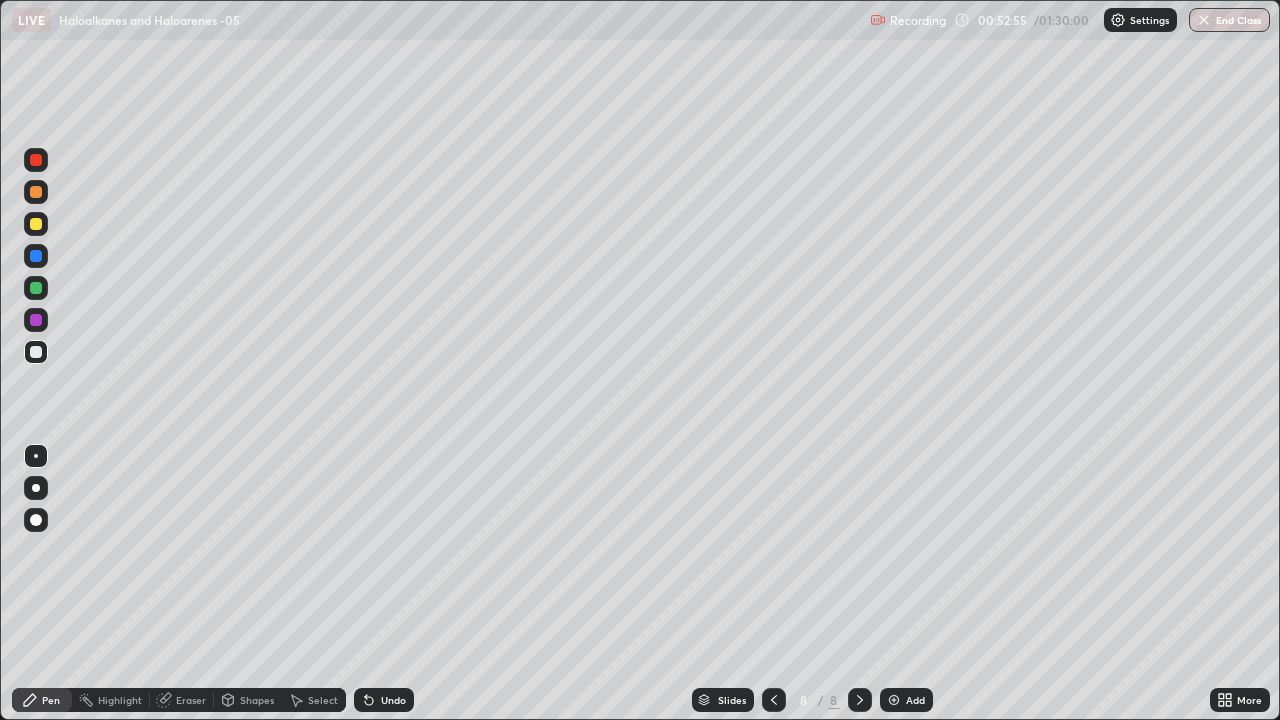 click at bounding box center (36, 160) 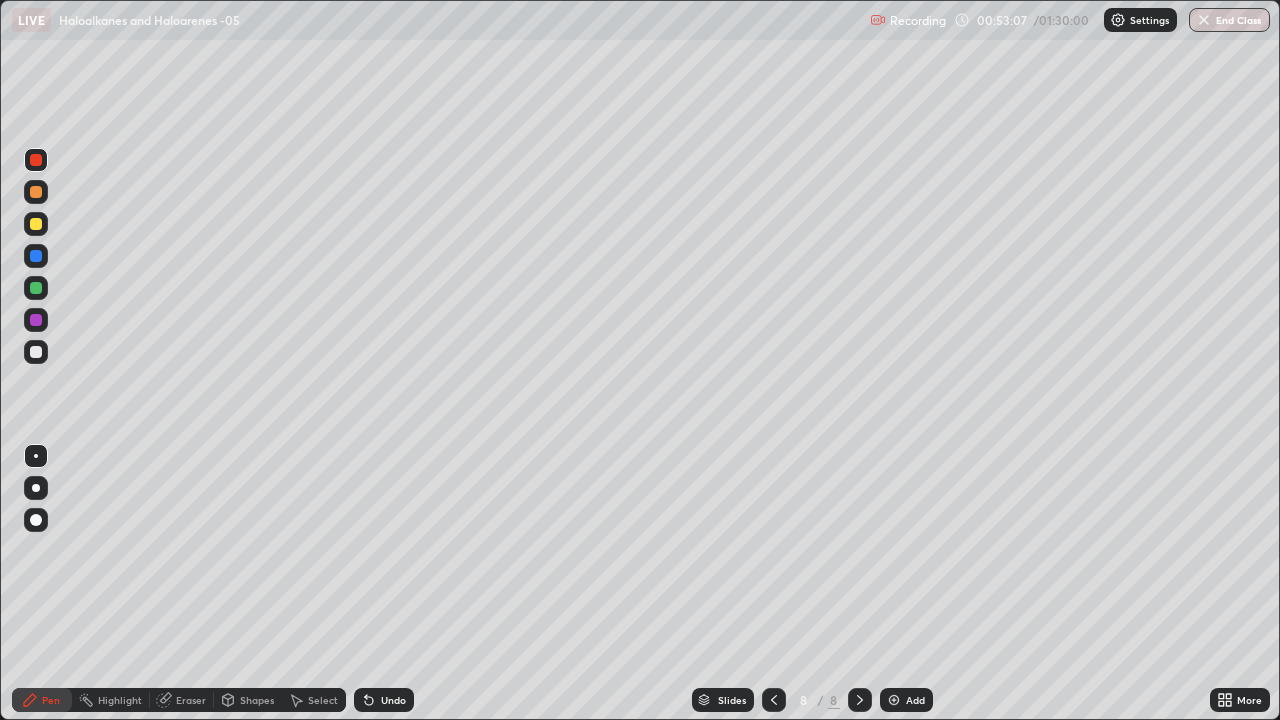 click on "Undo" at bounding box center (393, 700) 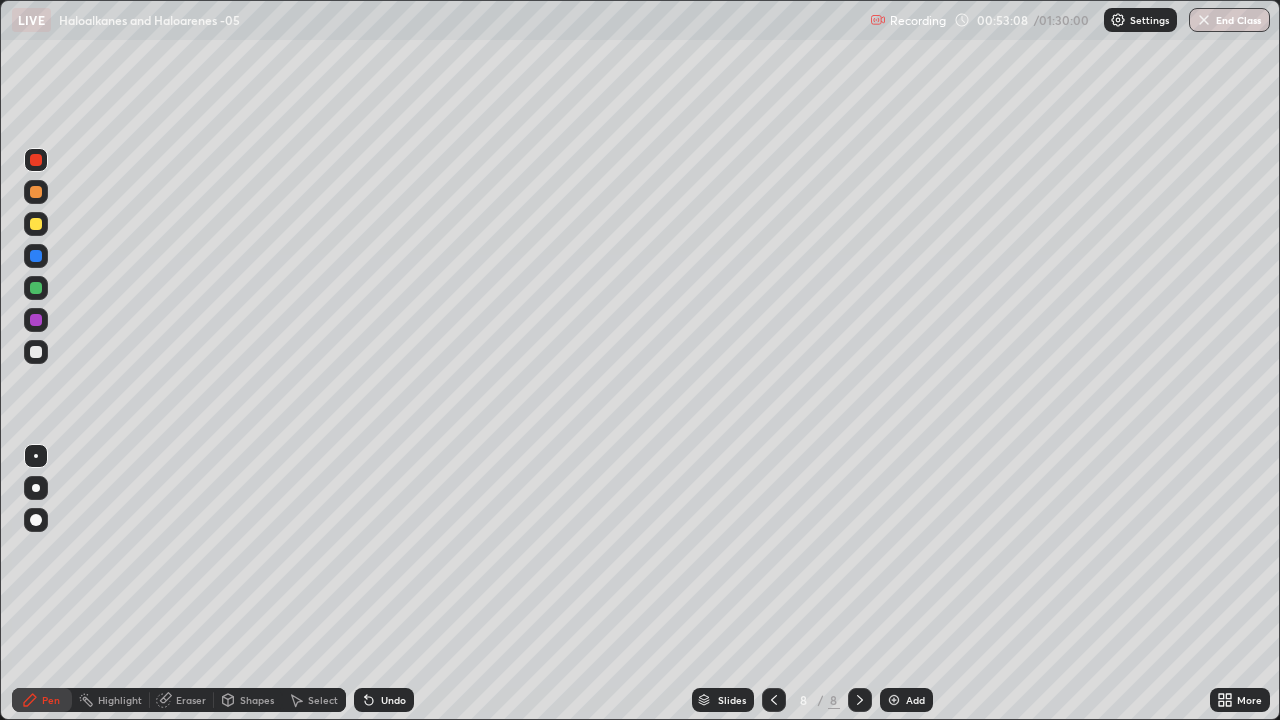 click on "Undo" at bounding box center [393, 700] 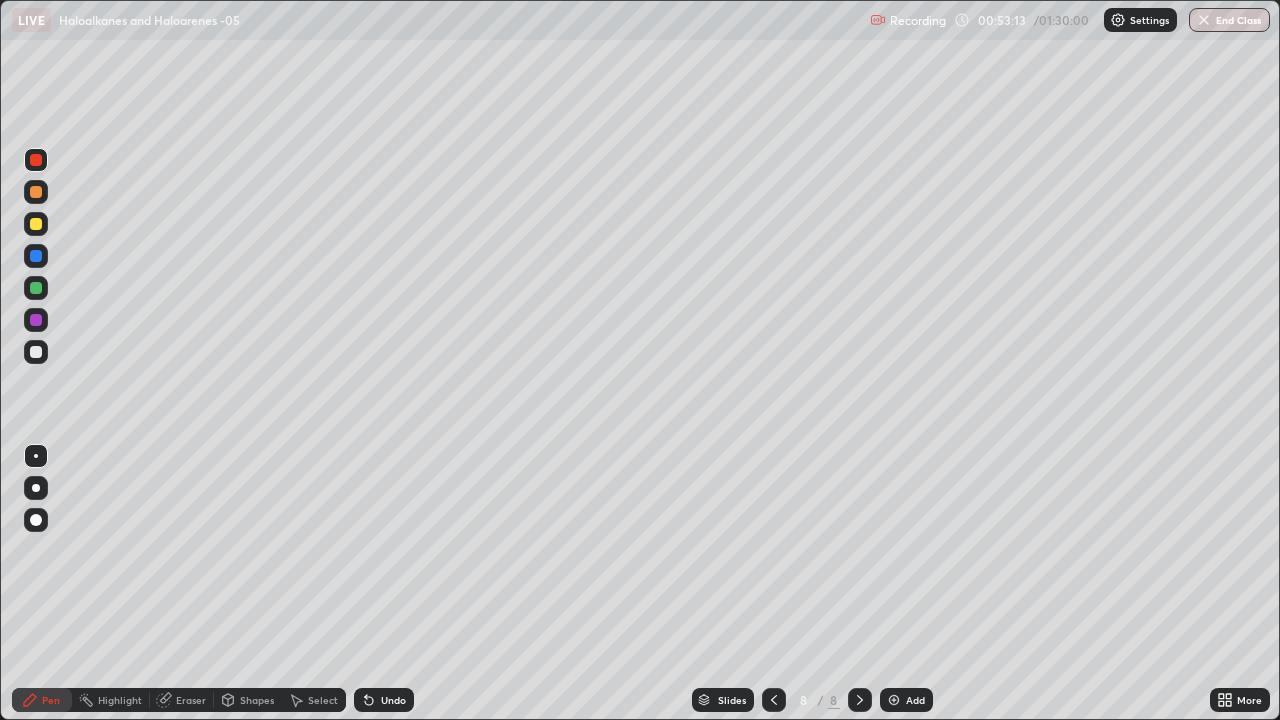 click at bounding box center (36, 352) 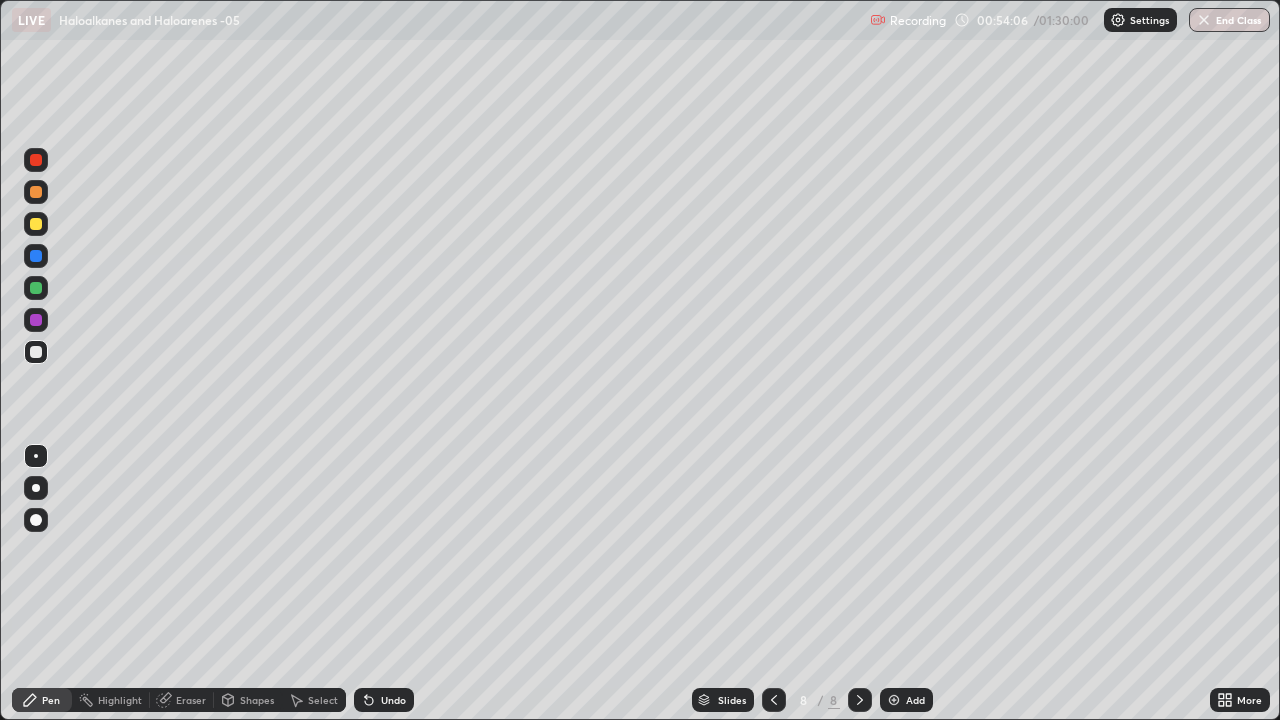 click on "Undo" at bounding box center [384, 700] 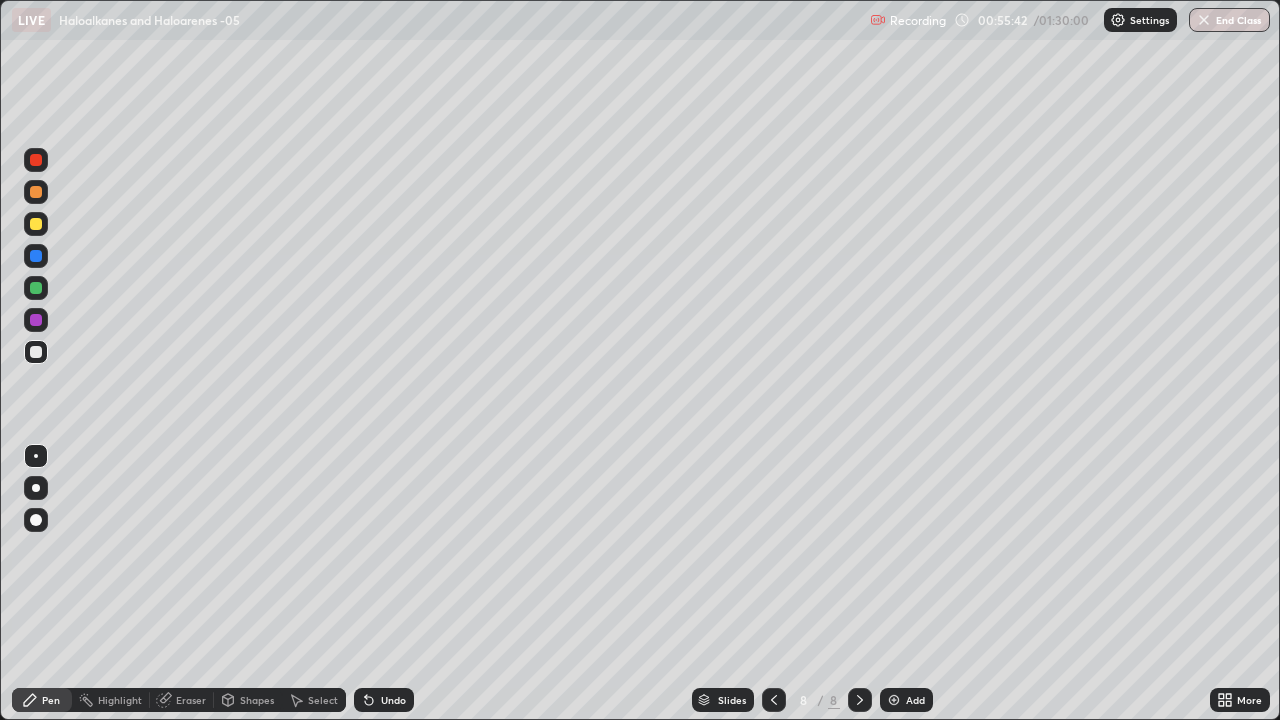 click at bounding box center [36, 224] 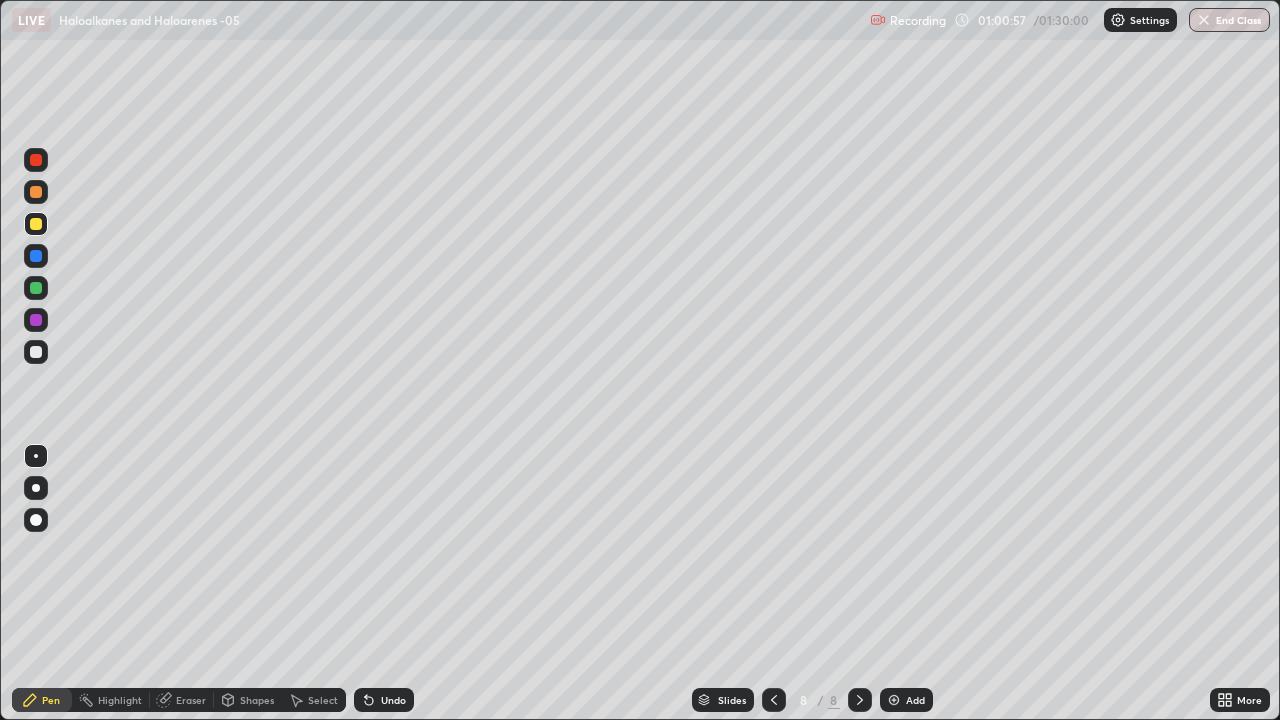 click on "Add" at bounding box center [915, 700] 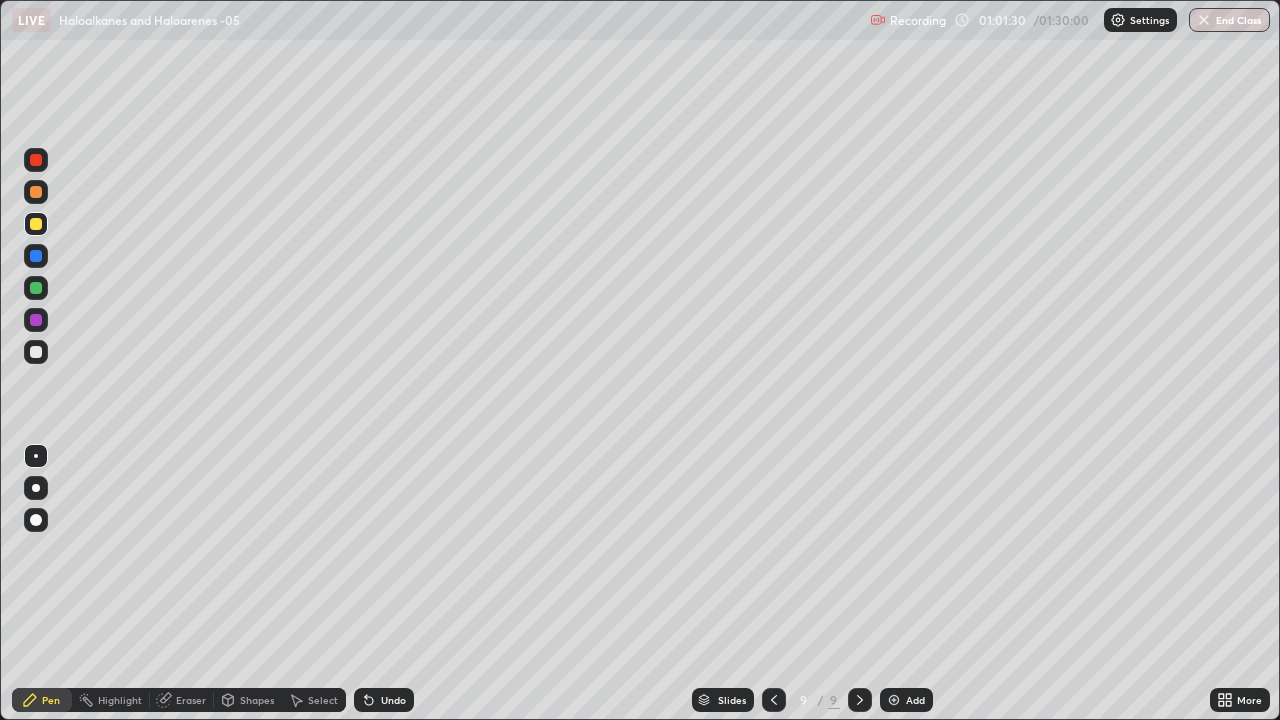 click at bounding box center [36, 352] 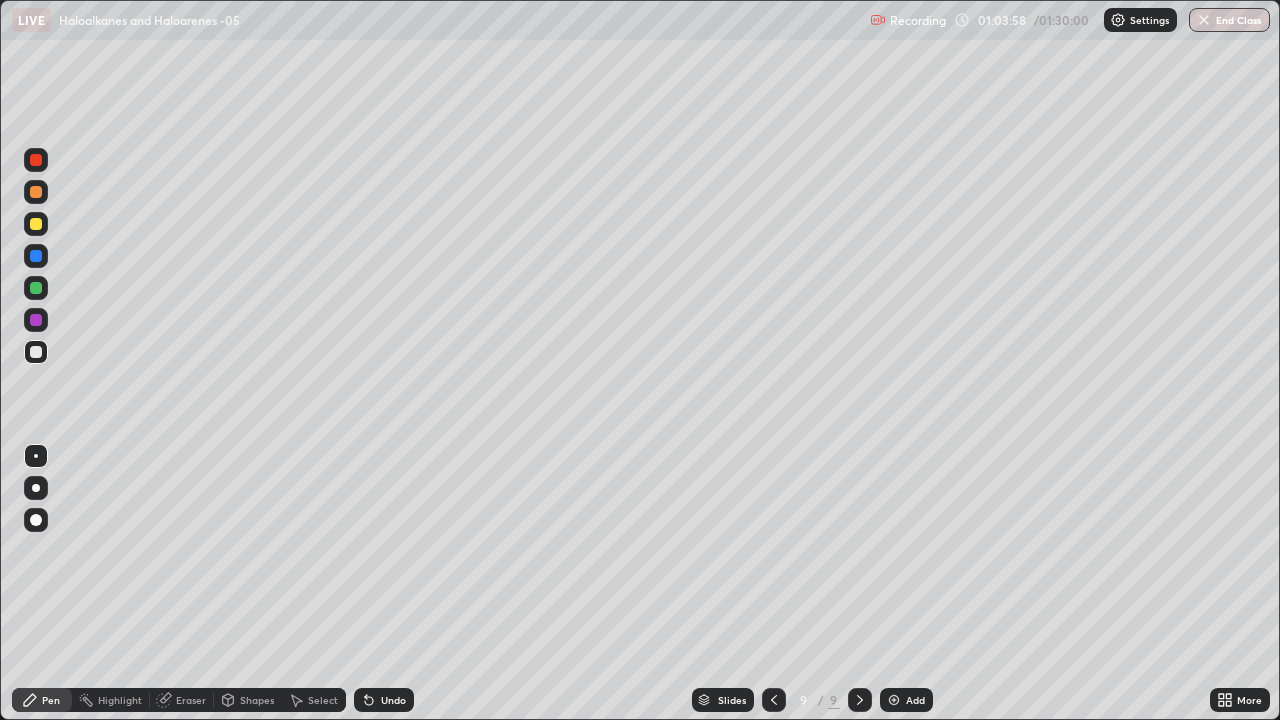 click on "Undo" at bounding box center [384, 700] 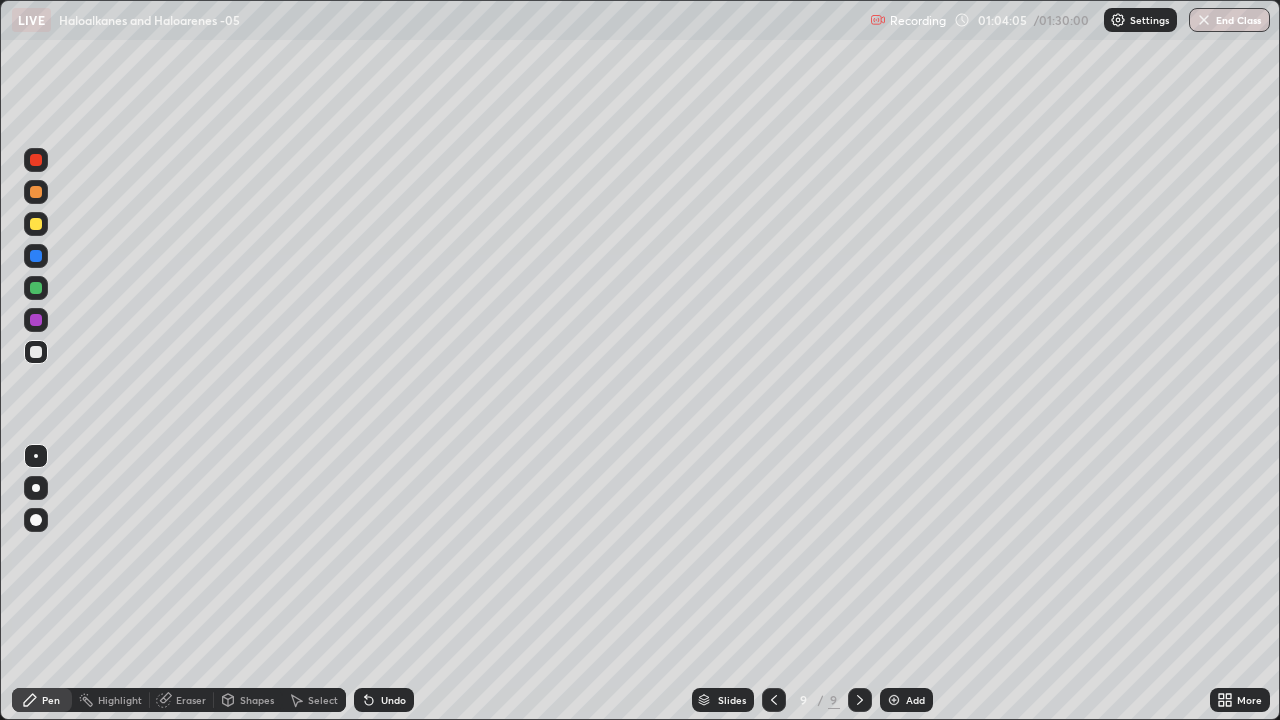 click on "Undo" at bounding box center [393, 700] 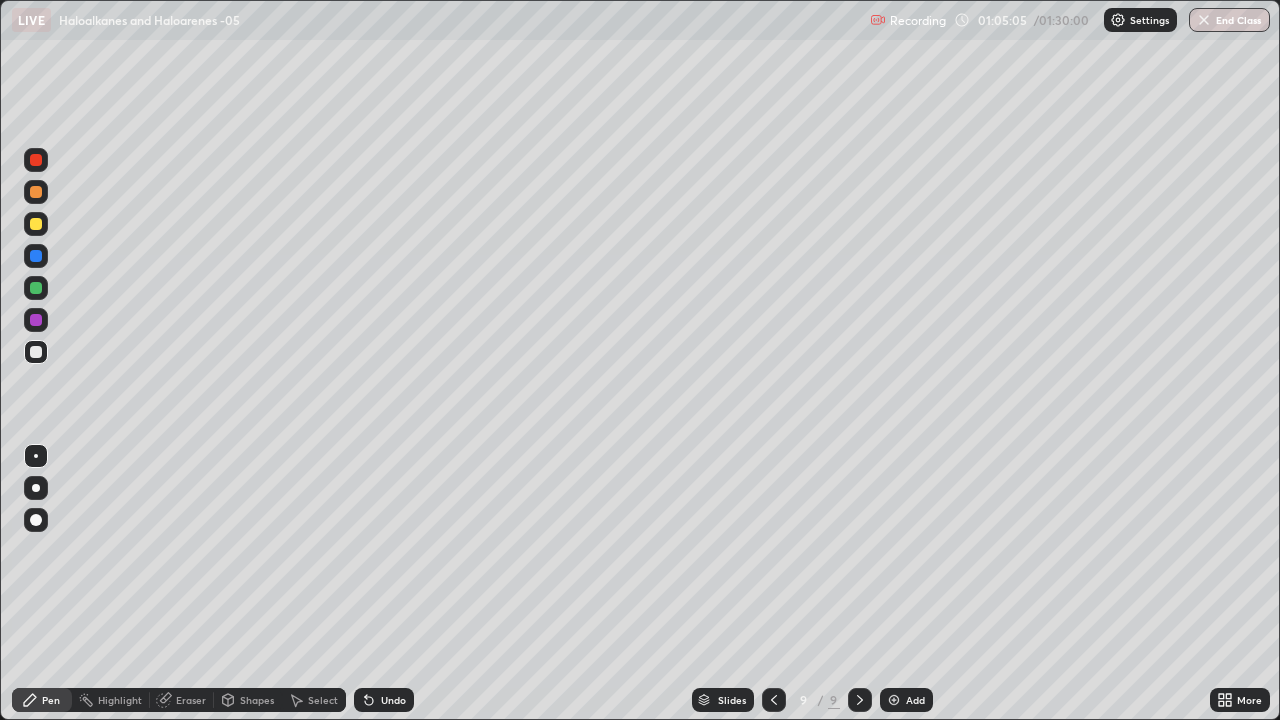 click on "Undo" at bounding box center (384, 700) 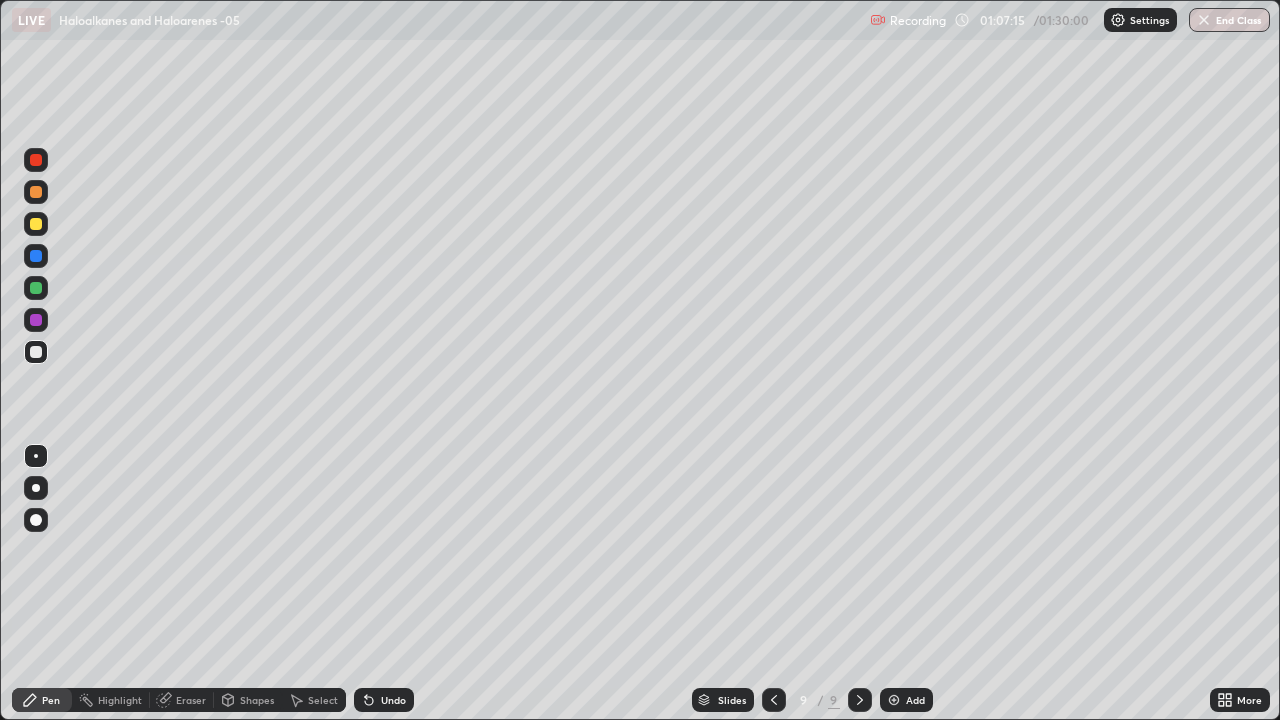 click on "Add" at bounding box center [906, 700] 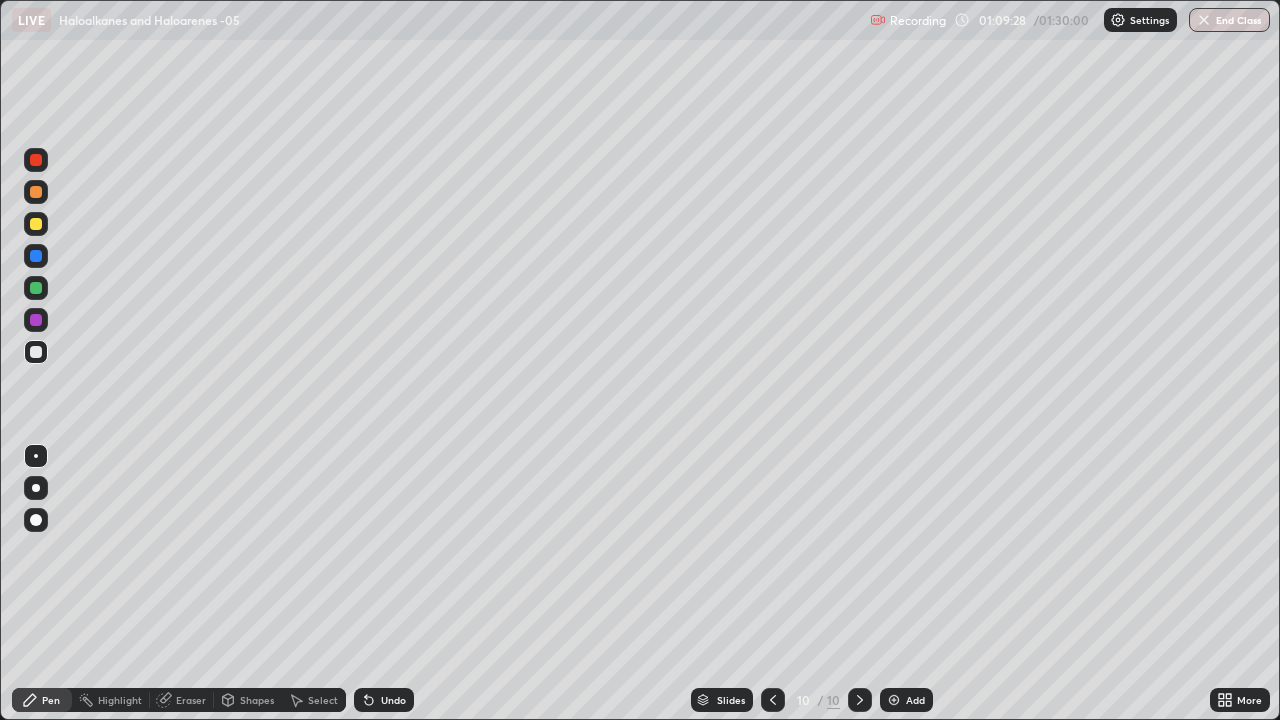 click at bounding box center (36, 288) 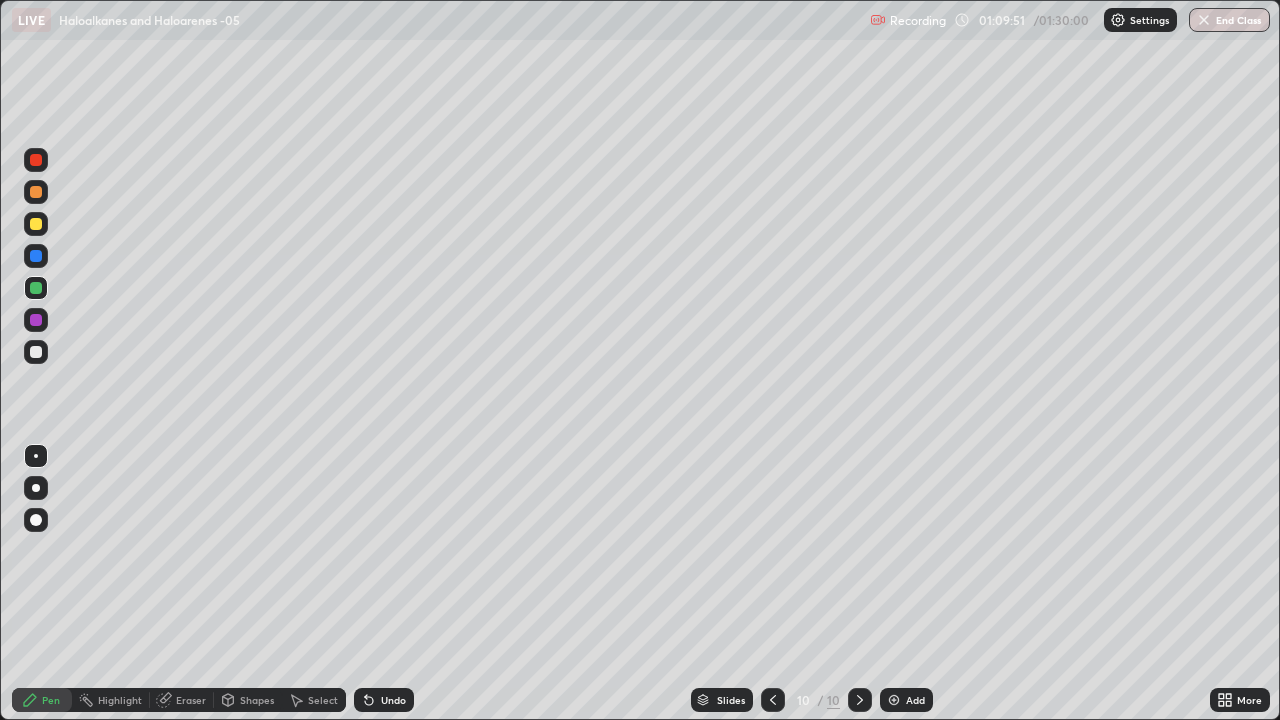 click on "Add" at bounding box center [915, 700] 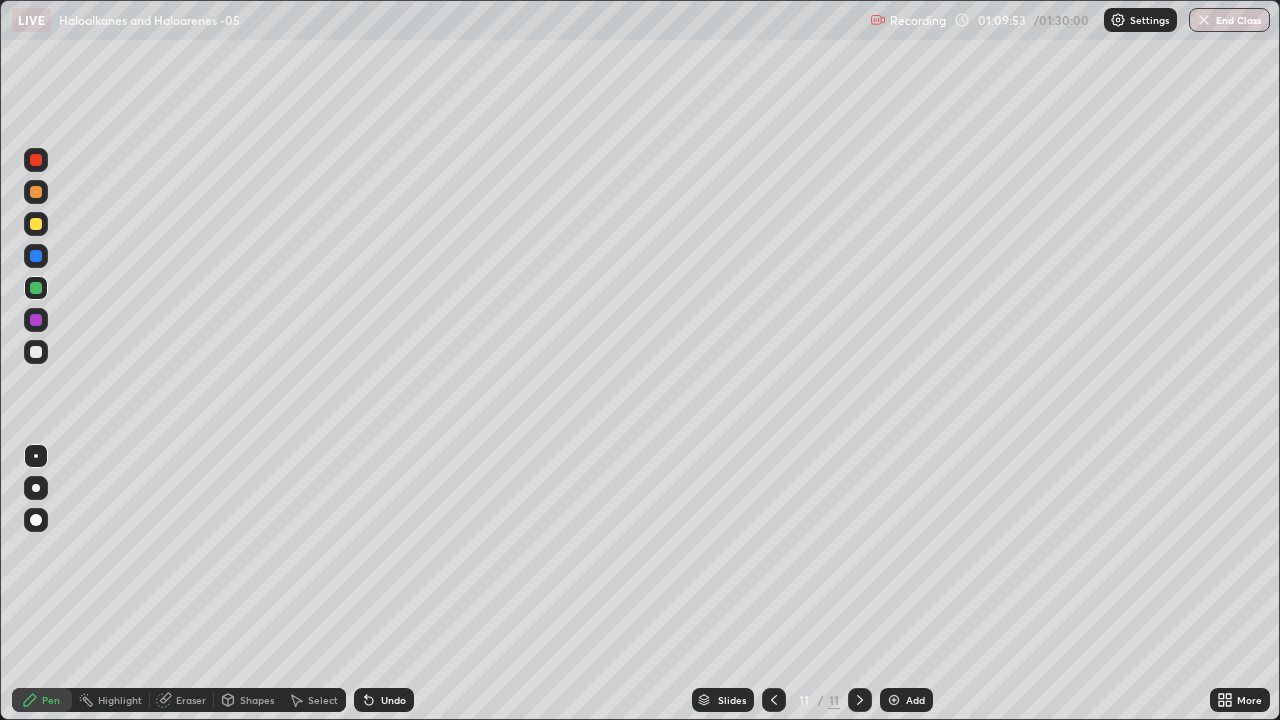 click at bounding box center [36, 352] 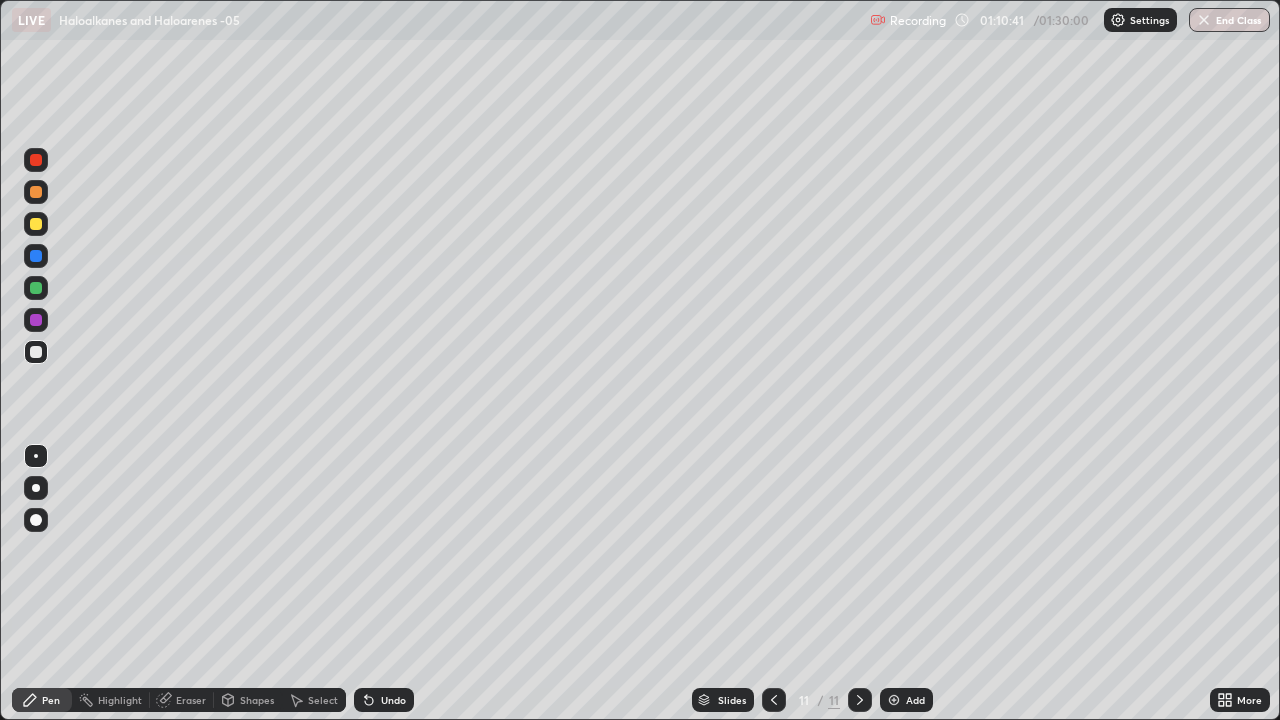 click at bounding box center (36, 288) 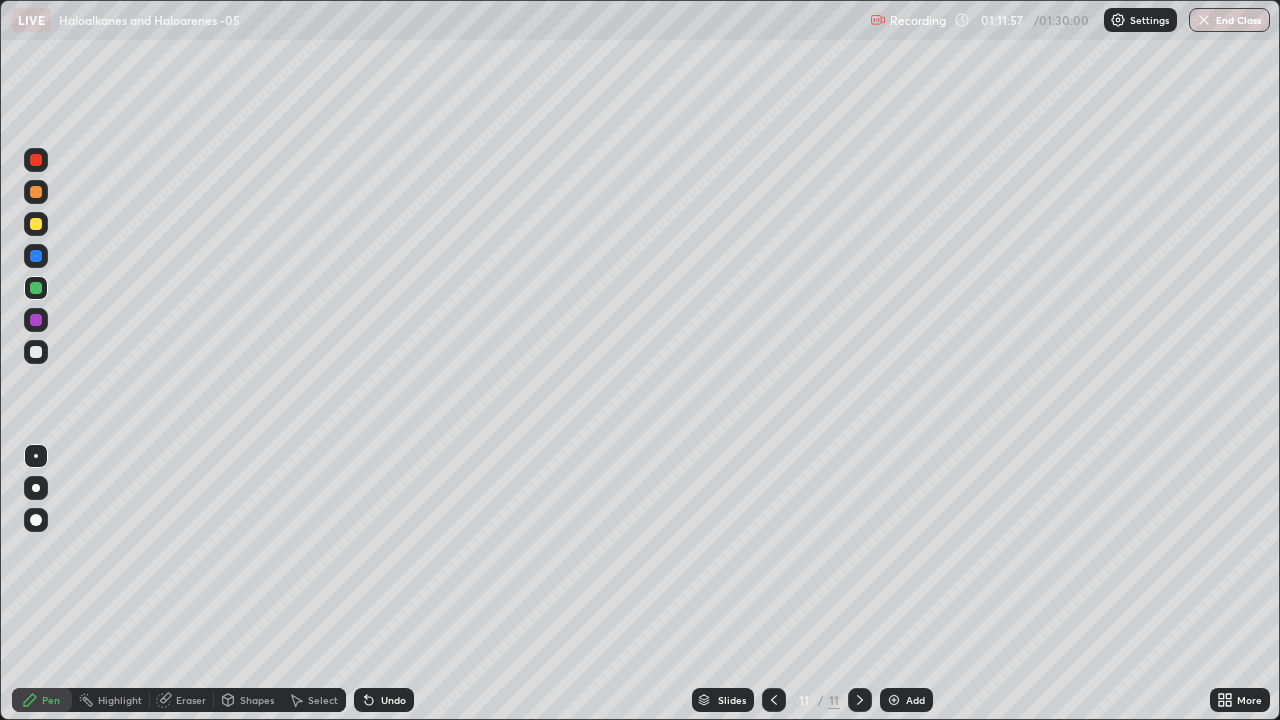 click on "Add" at bounding box center [906, 700] 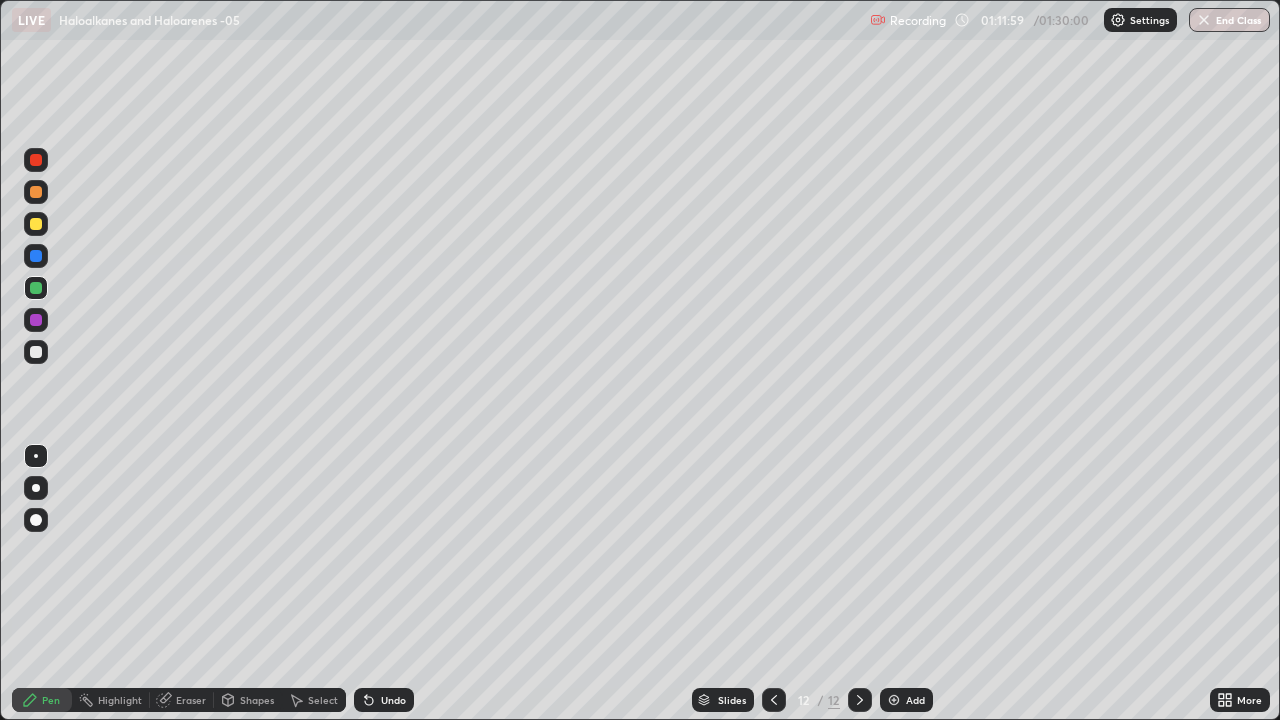 click at bounding box center [36, 352] 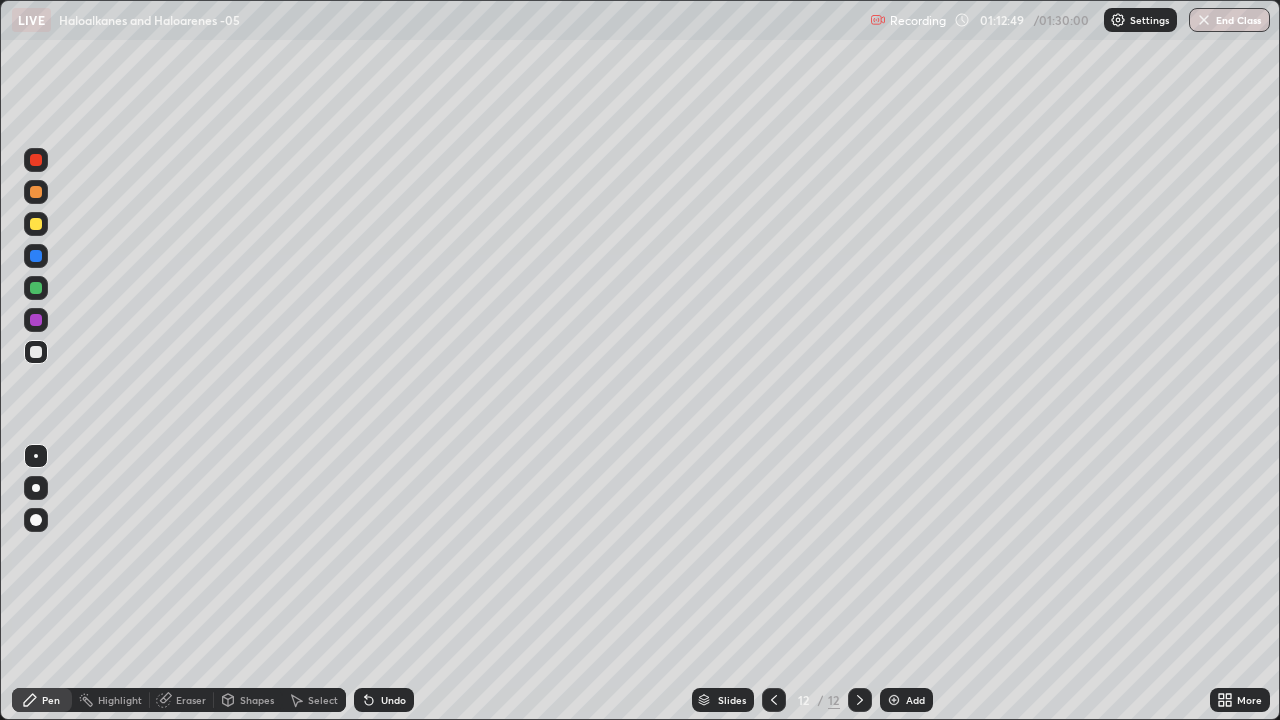 click at bounding box center [36, 288] 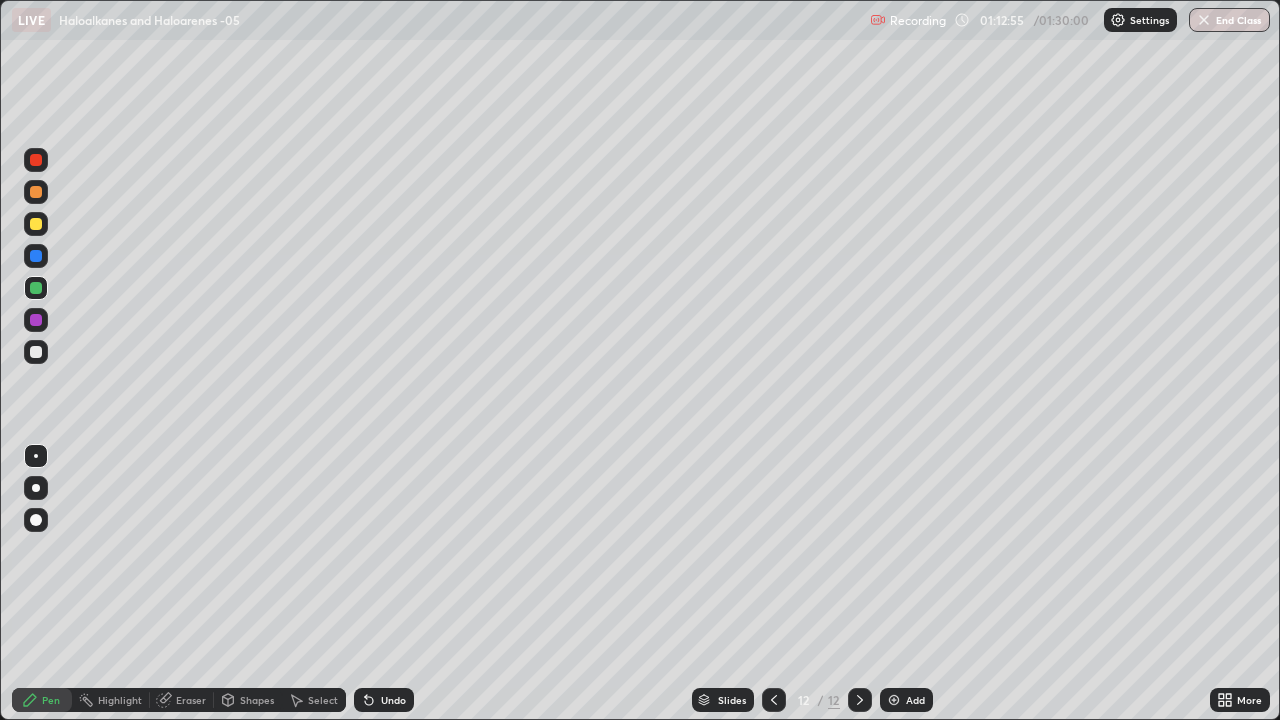 click on "Undo" at bounding box center [393, 700] 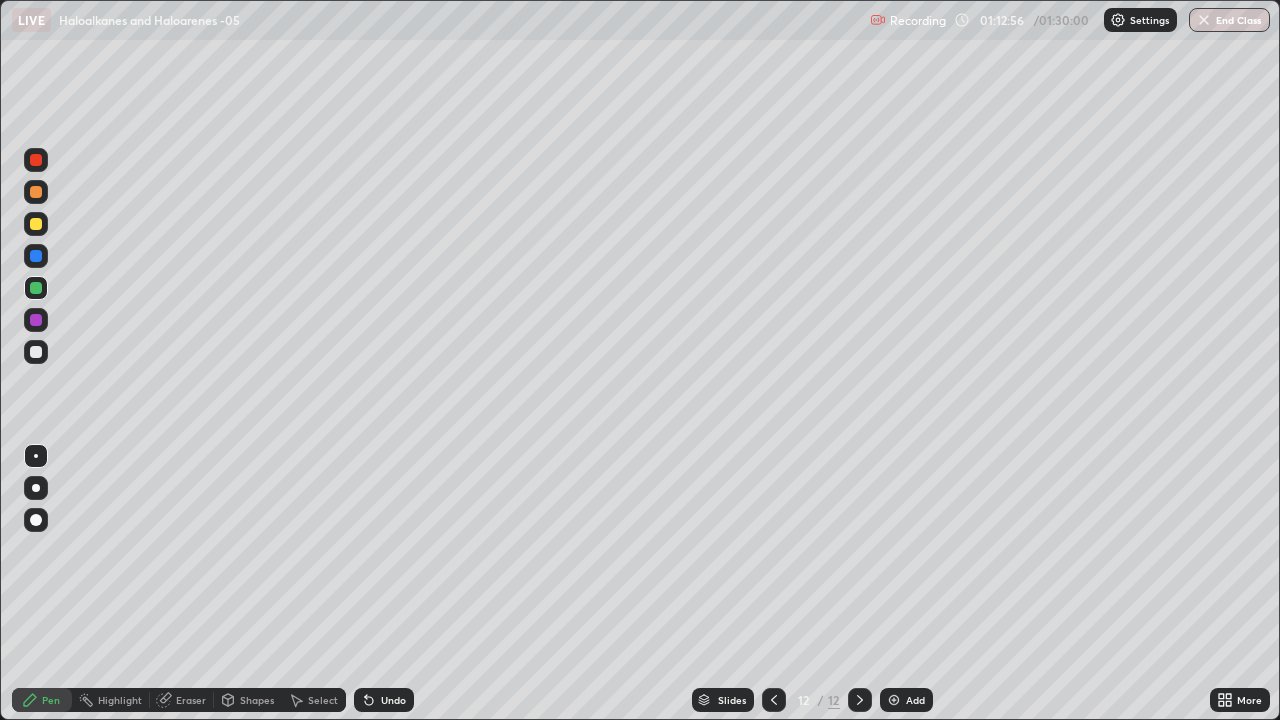 click on "Undo" at bounding box center [393, 700] 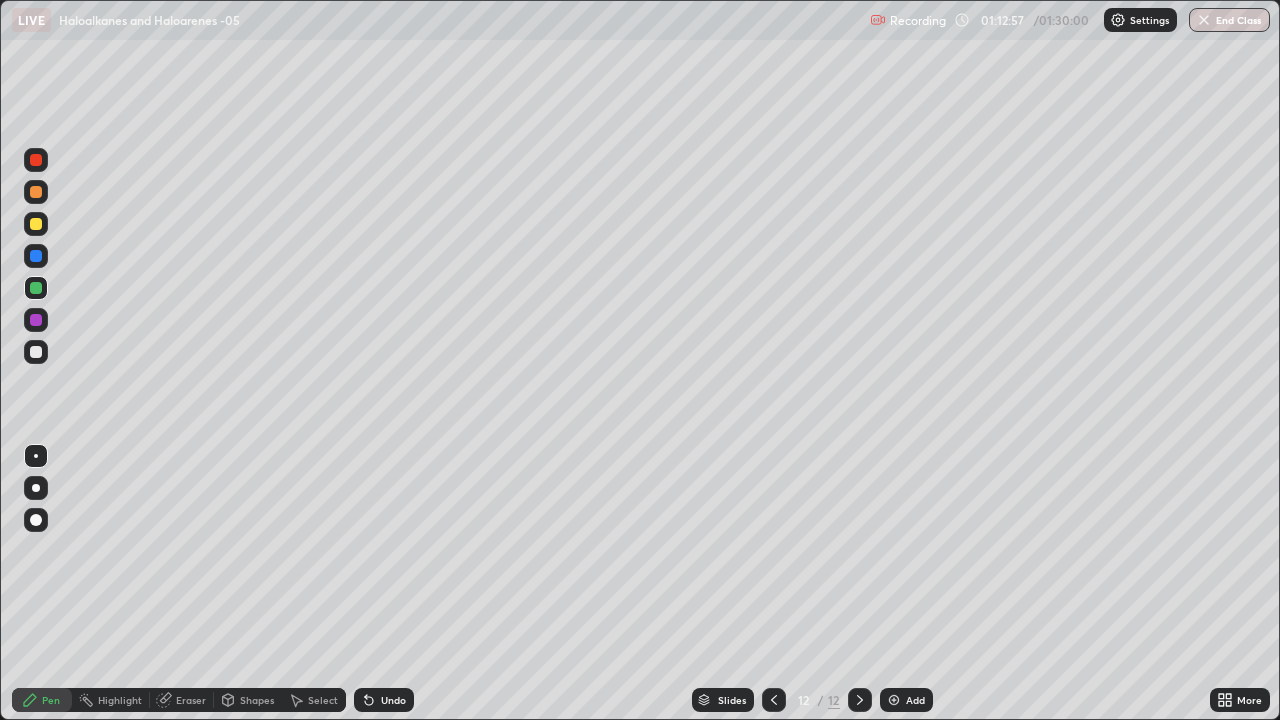click on "Undo" at bounding box center [384, 700] 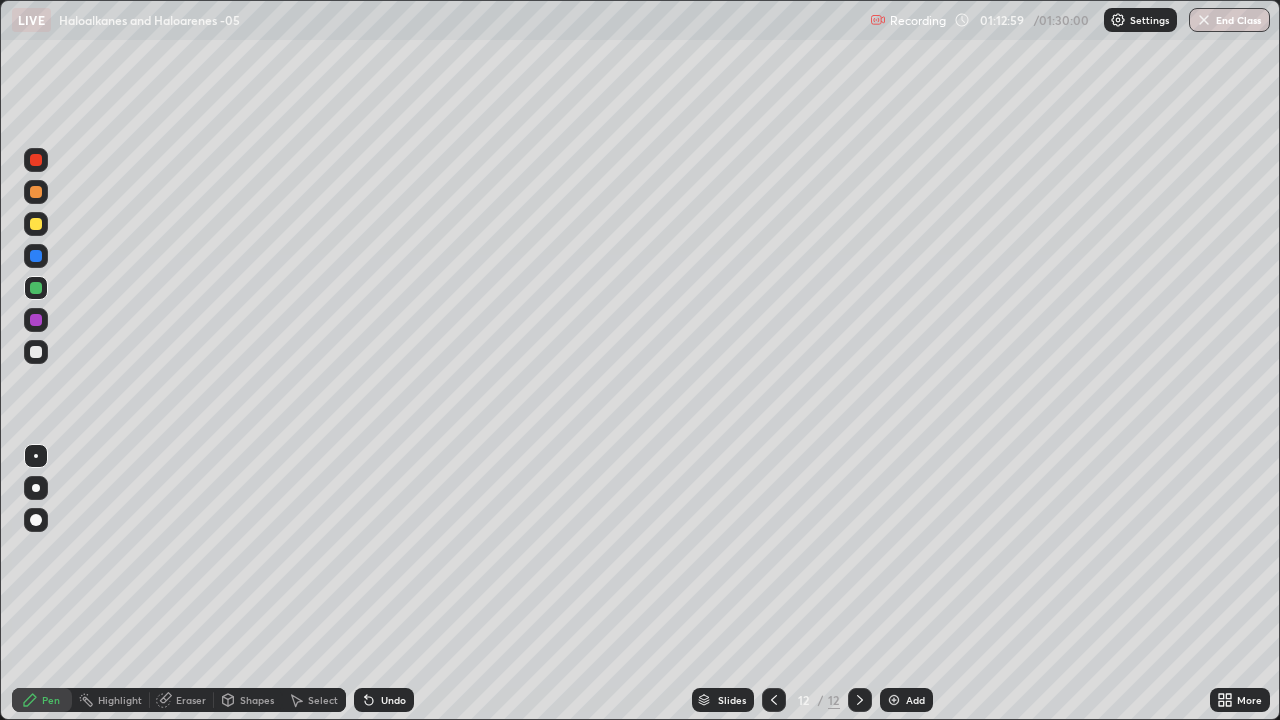 click at bounding box center [36, 160] 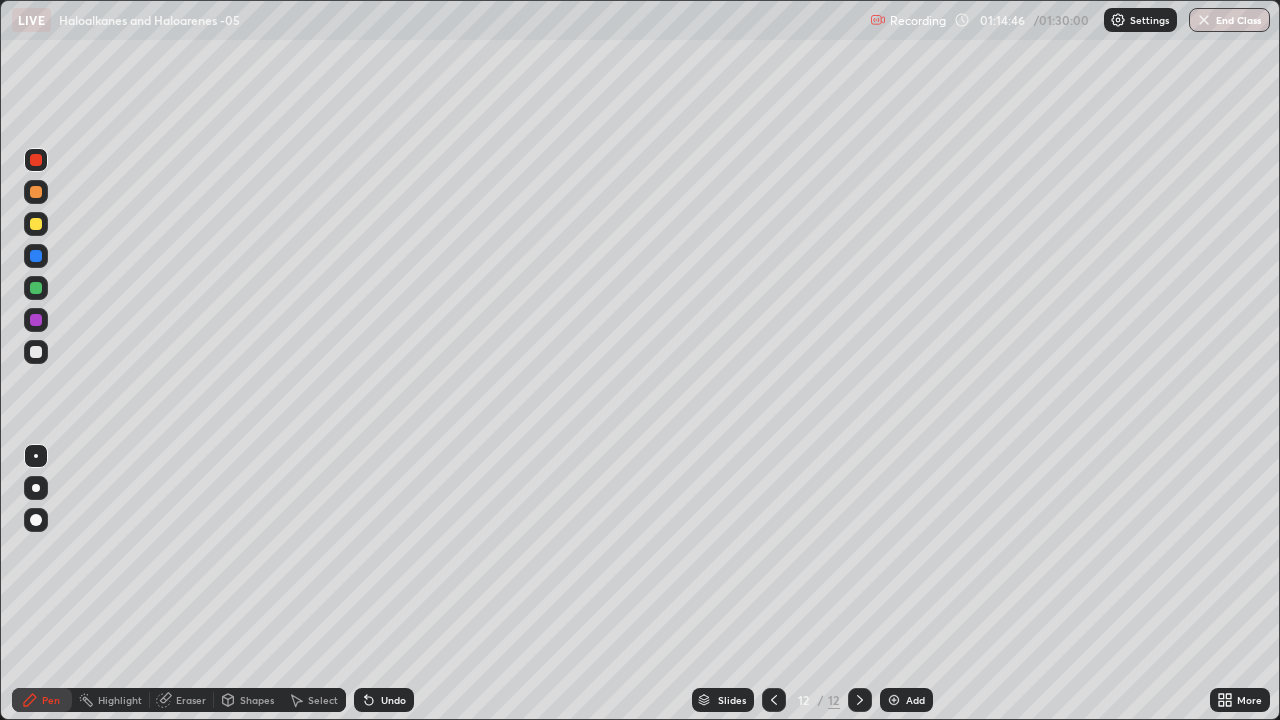 click on "Undo" at bounding box center [384, 700] 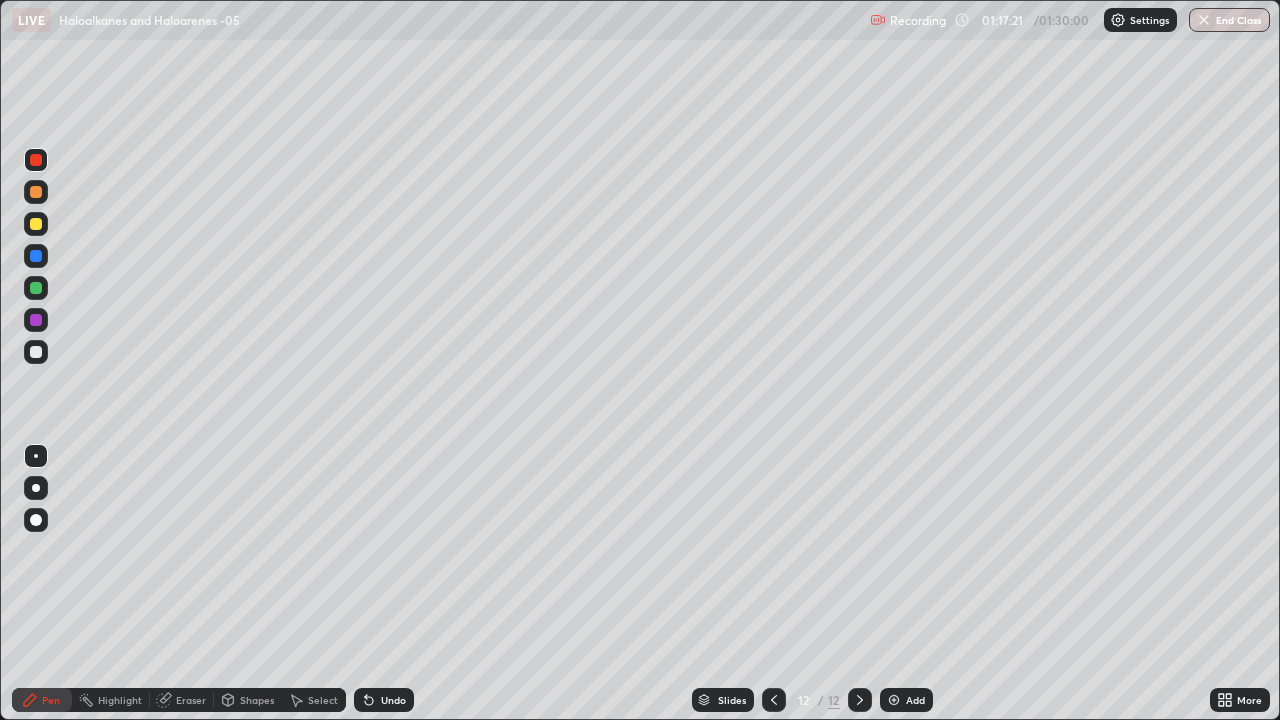click on "Add" at bounding box center [915, 700] 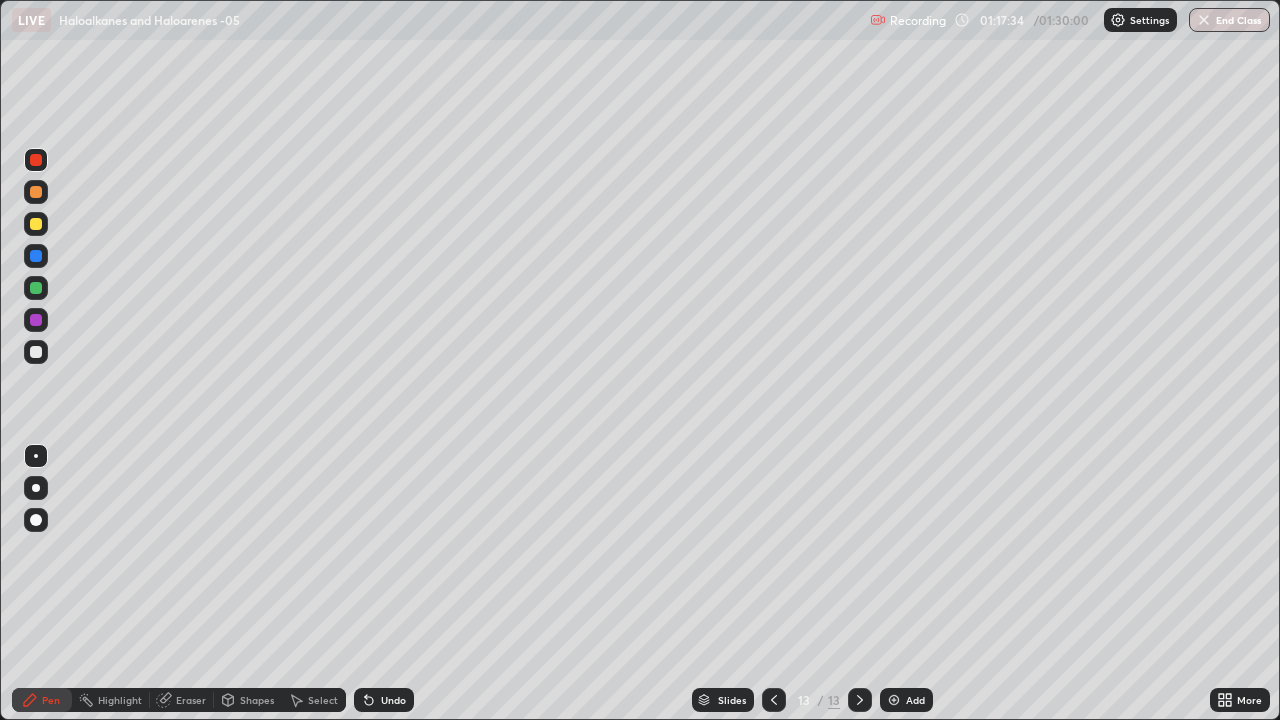 click at bounding box center [36, 352] 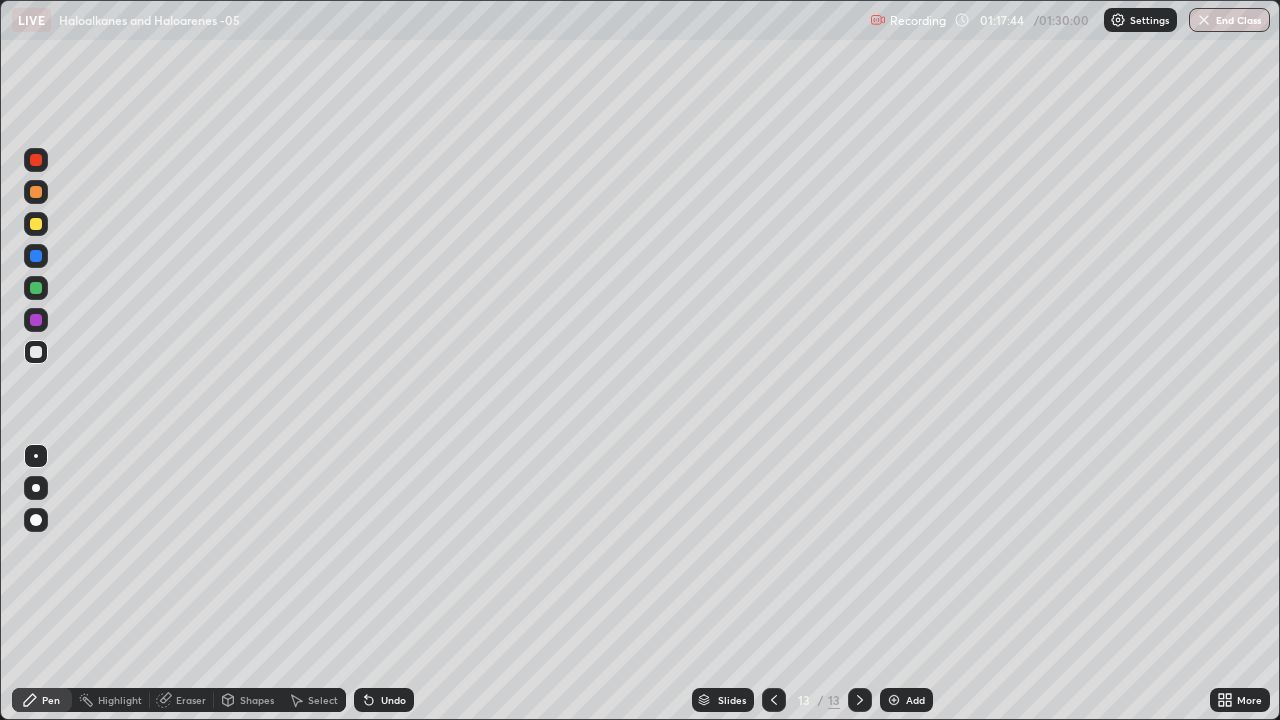 click on "Undo" at bounding box center [393, 700] 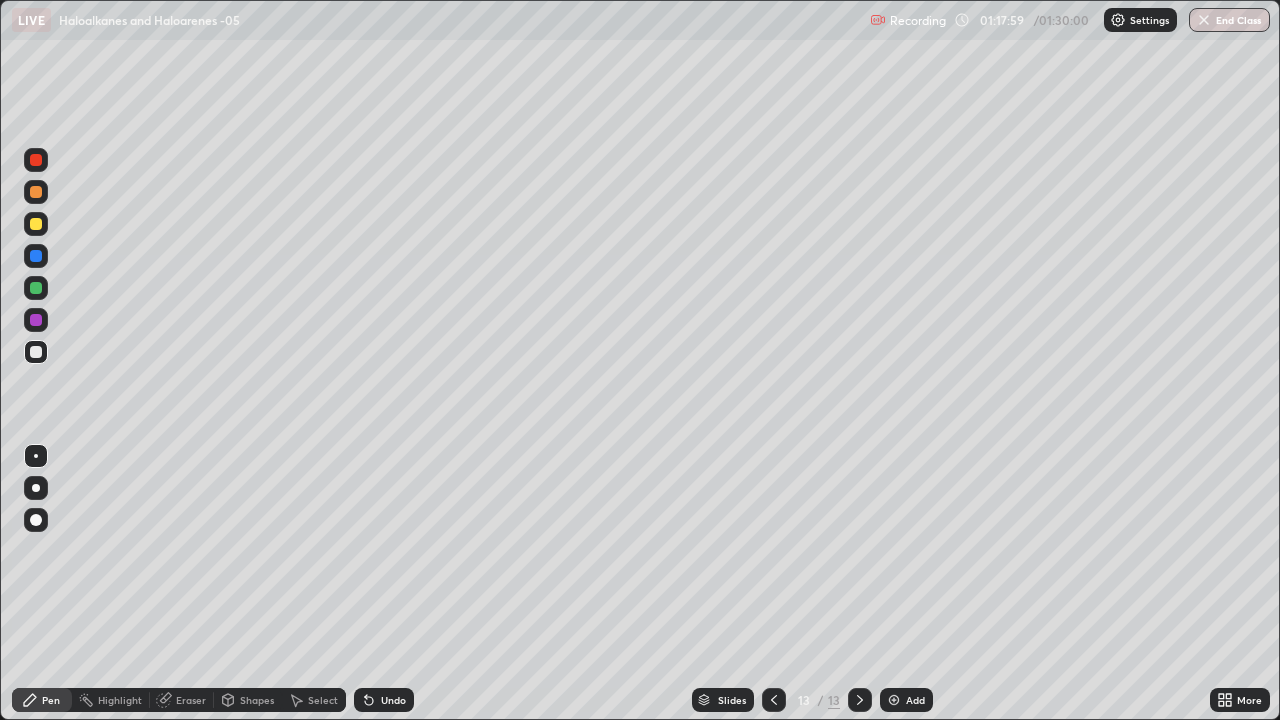 click at bounding box center (36, 160) 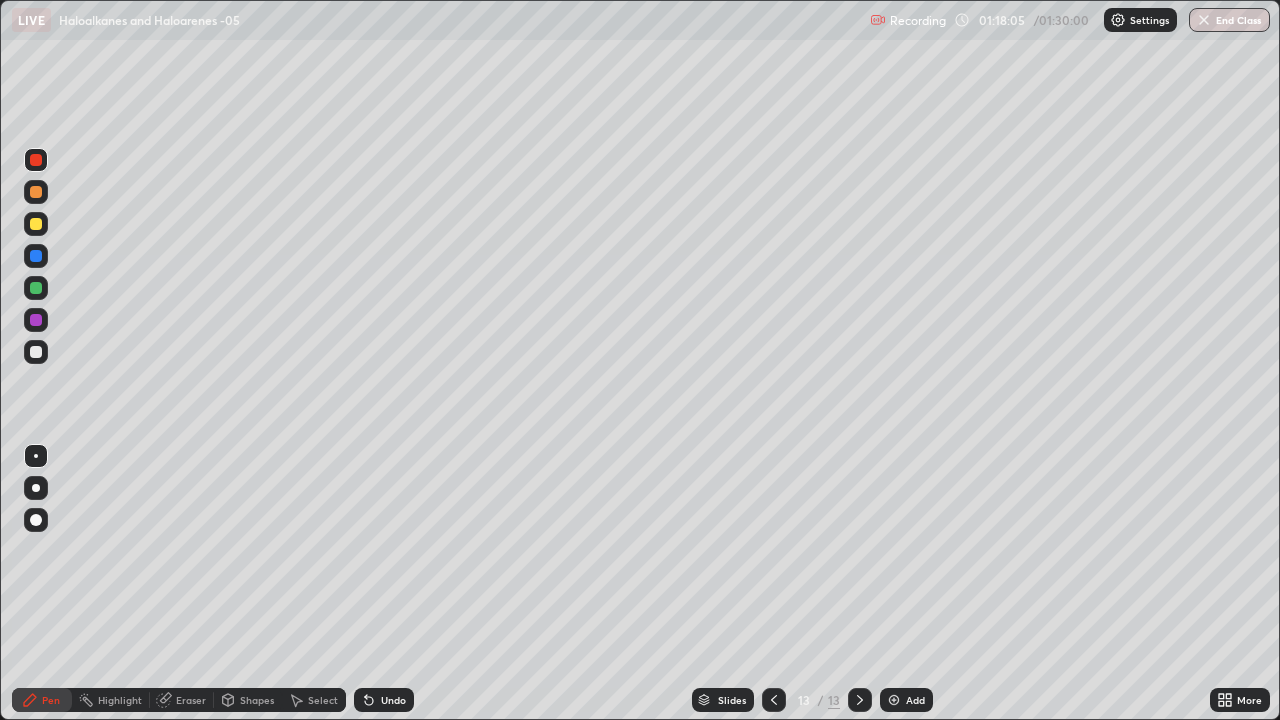 click at bounding box center [36, 352] 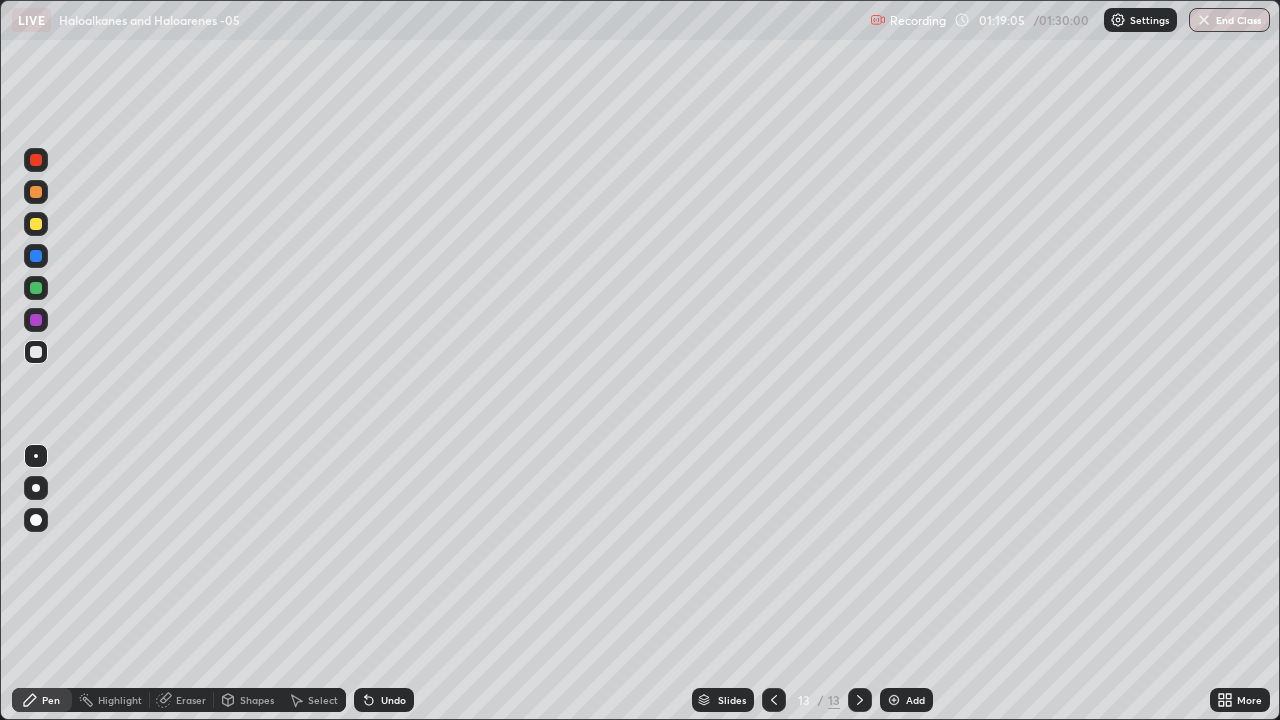 click on "Undo" at bounding box center [384, 700] 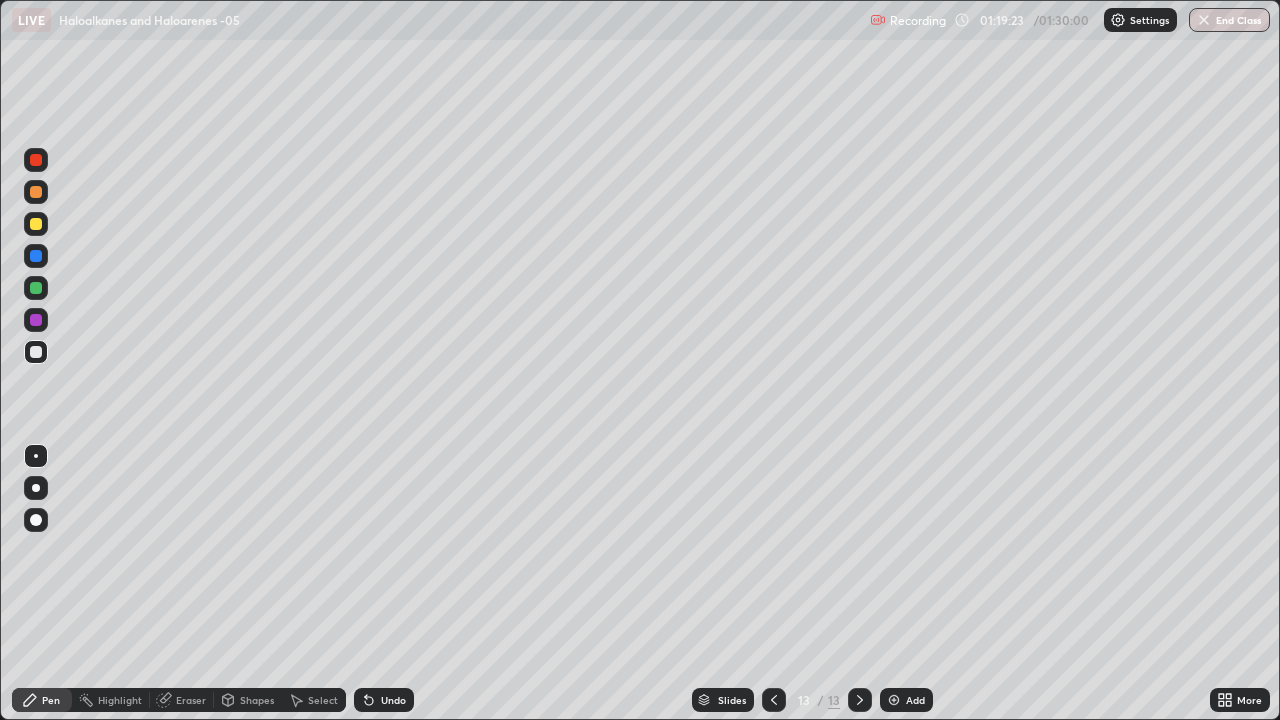 click at bounding box center (36, 256) 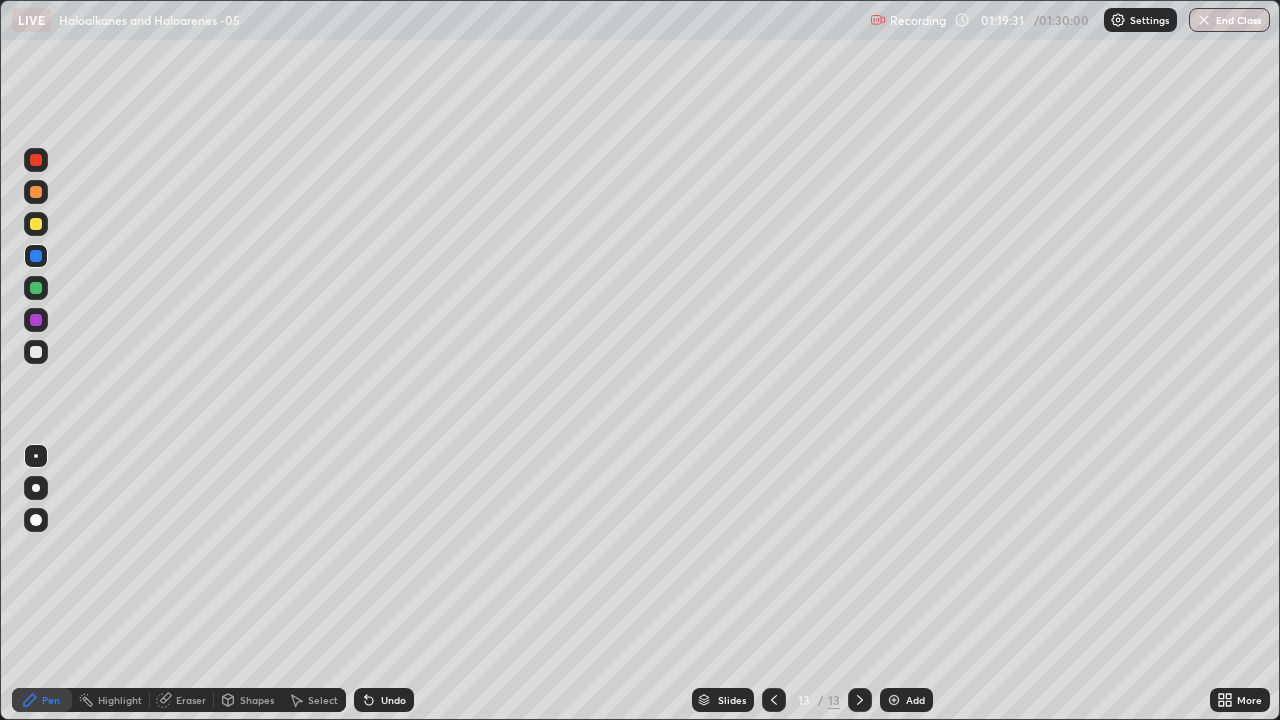 click at bounding box center (36, 160) 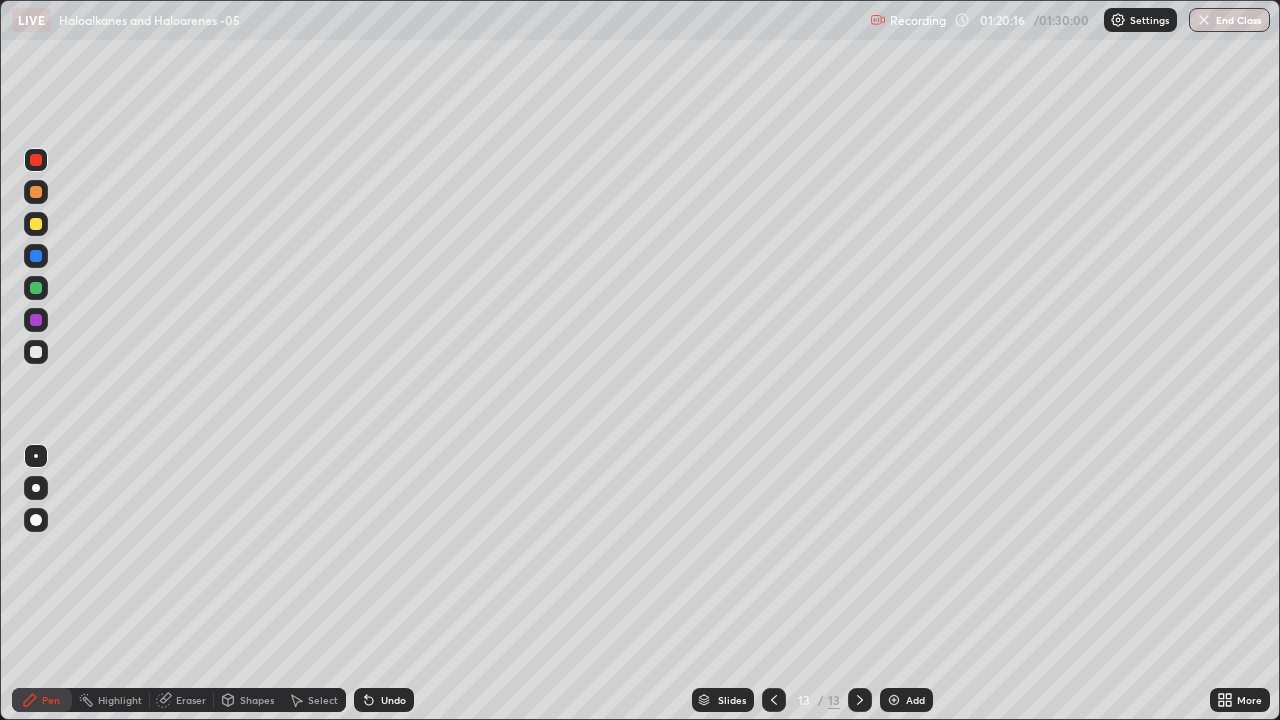 click at bounding box center [36, 256] 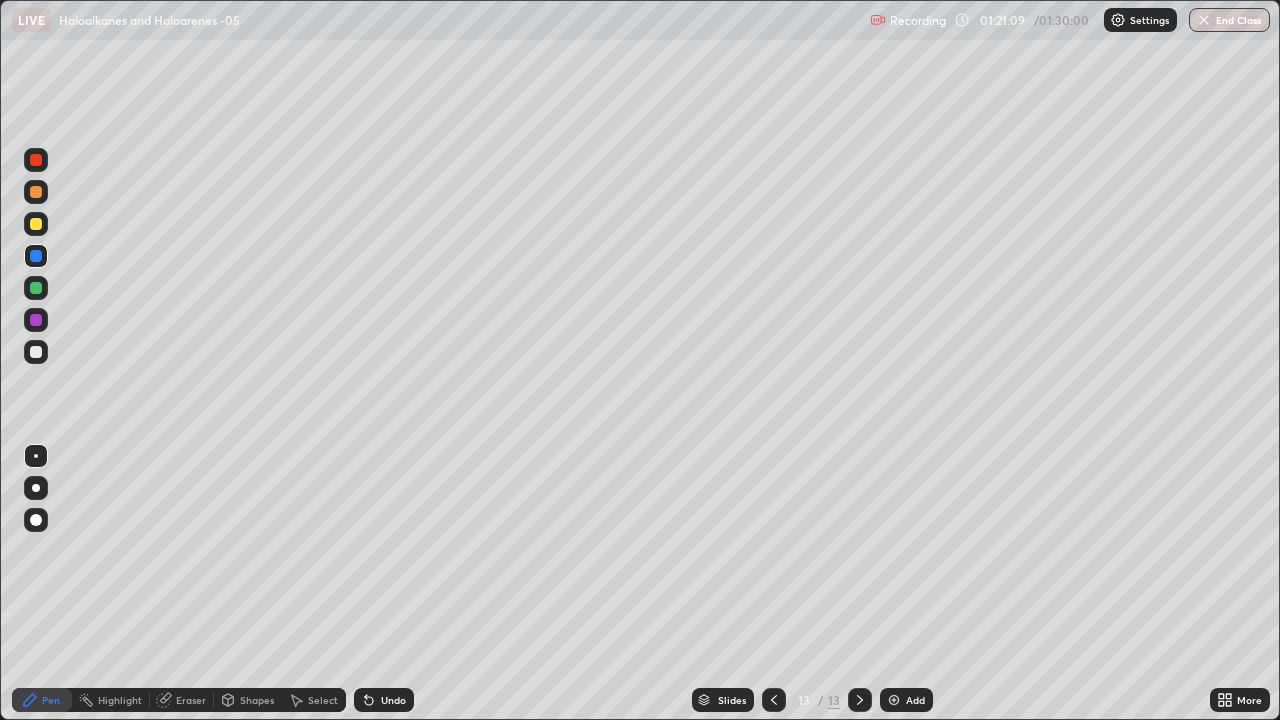 click on "Undo" at bounding box center (393, 700) 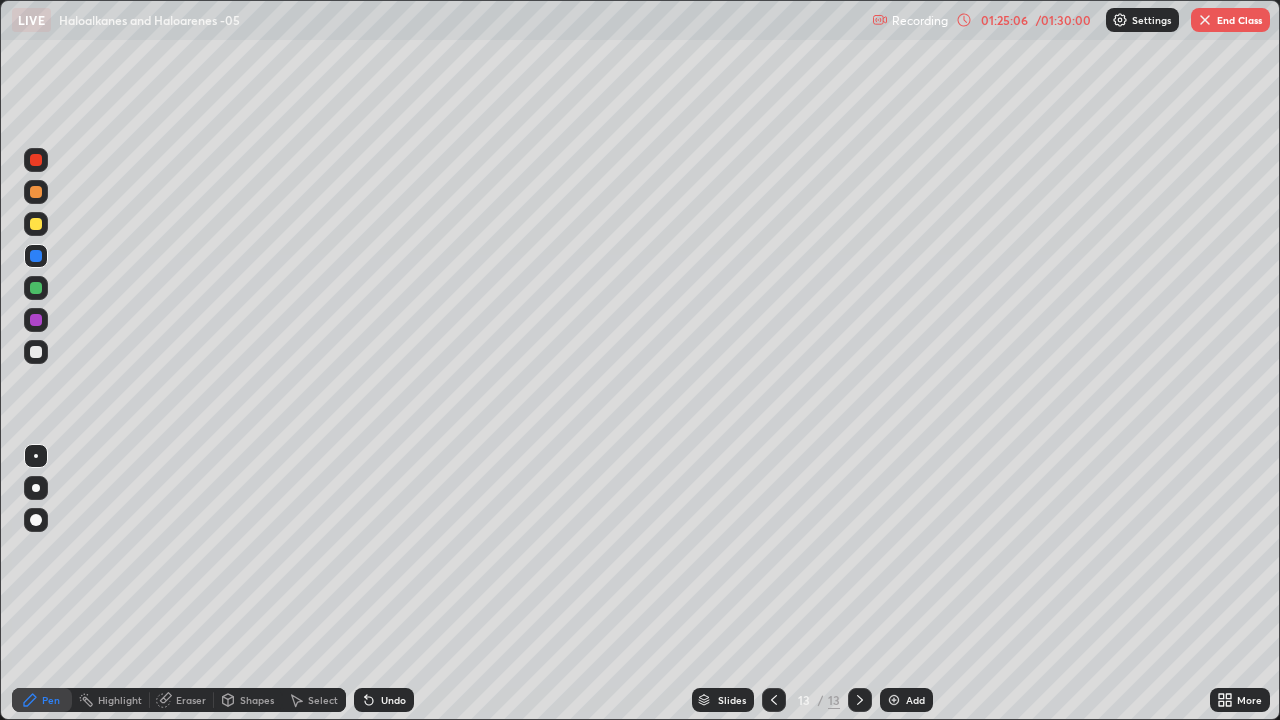 click on "End Class" at bounding box center [1230, 20] 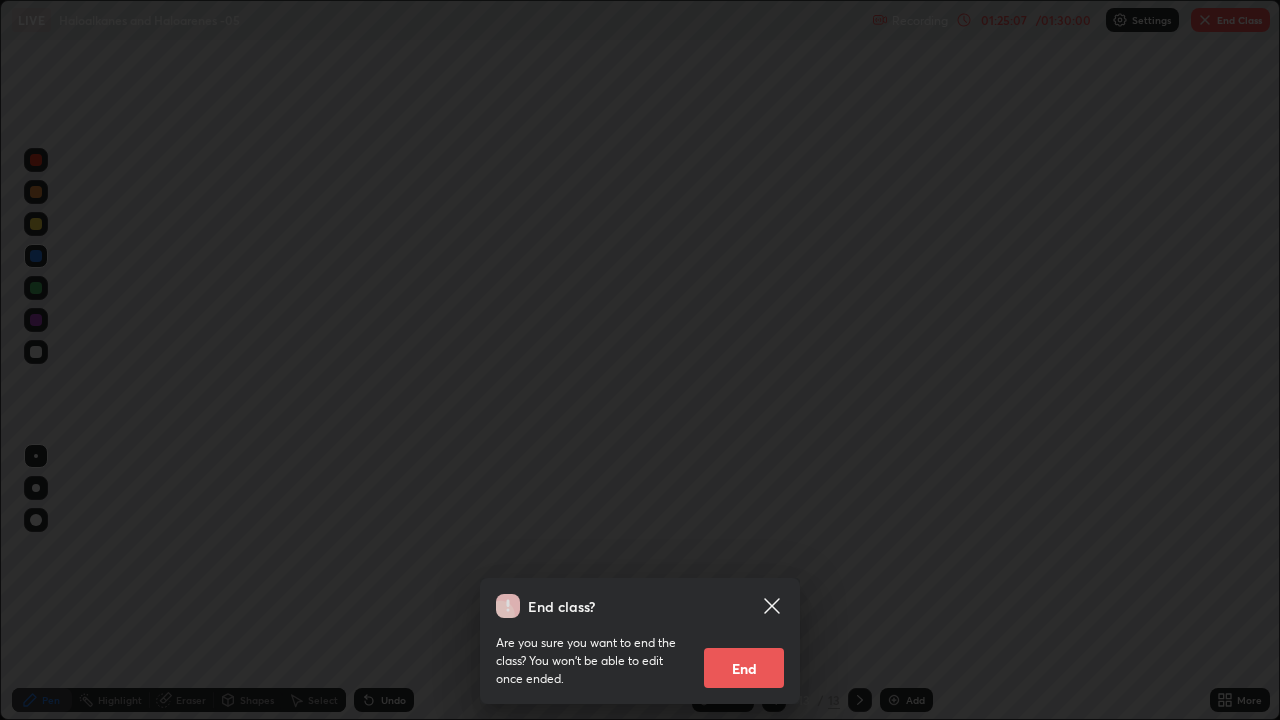 click on "End" at bounding box center (744, 668) 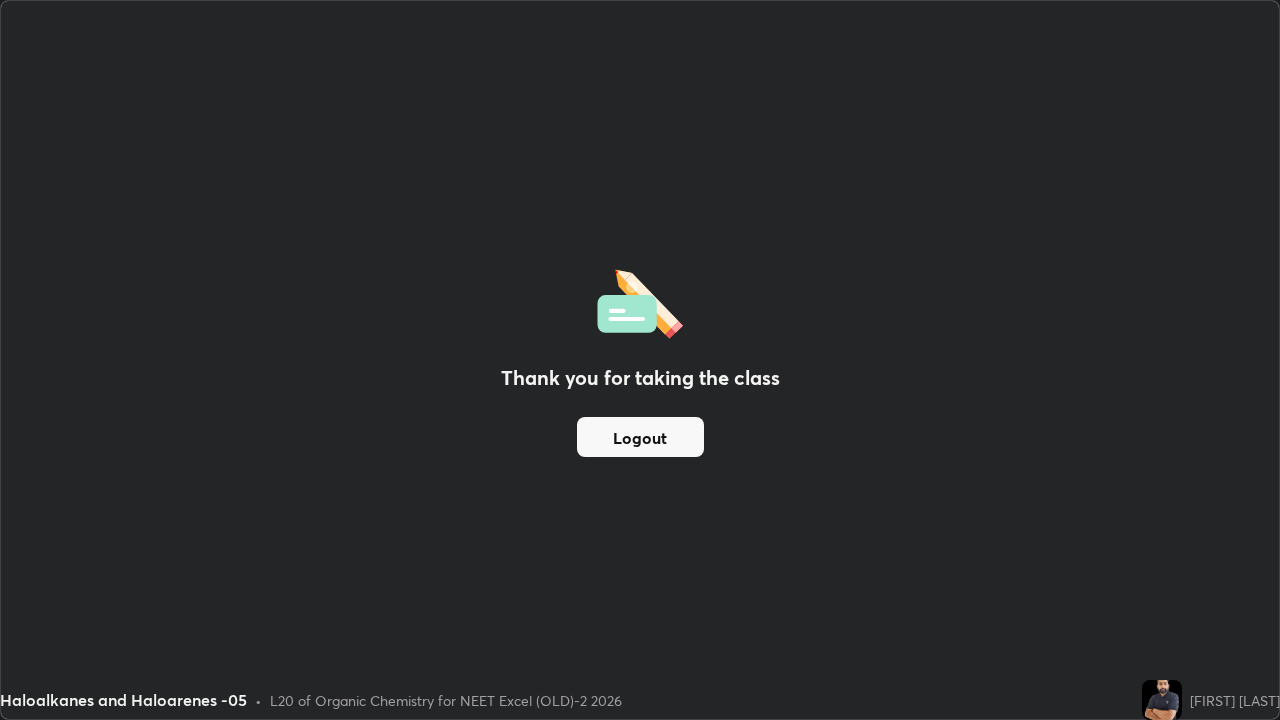 click on "Logout" at bounding box center [640, 437] 